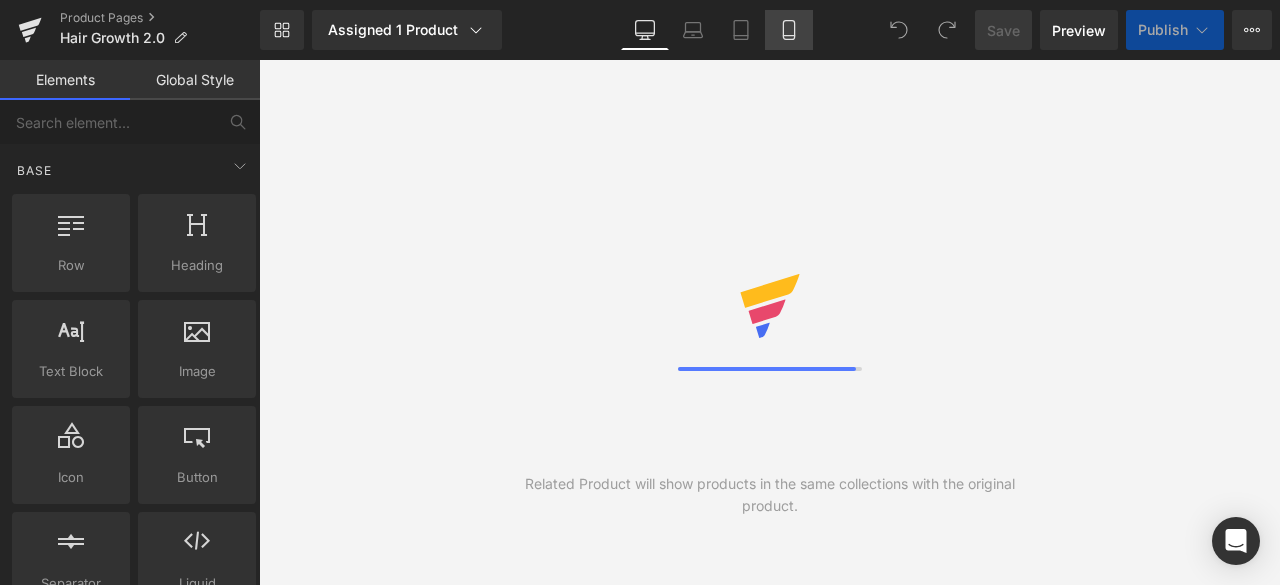 scroll, scrollTop: 0, scrollLeft: 0, axis: both 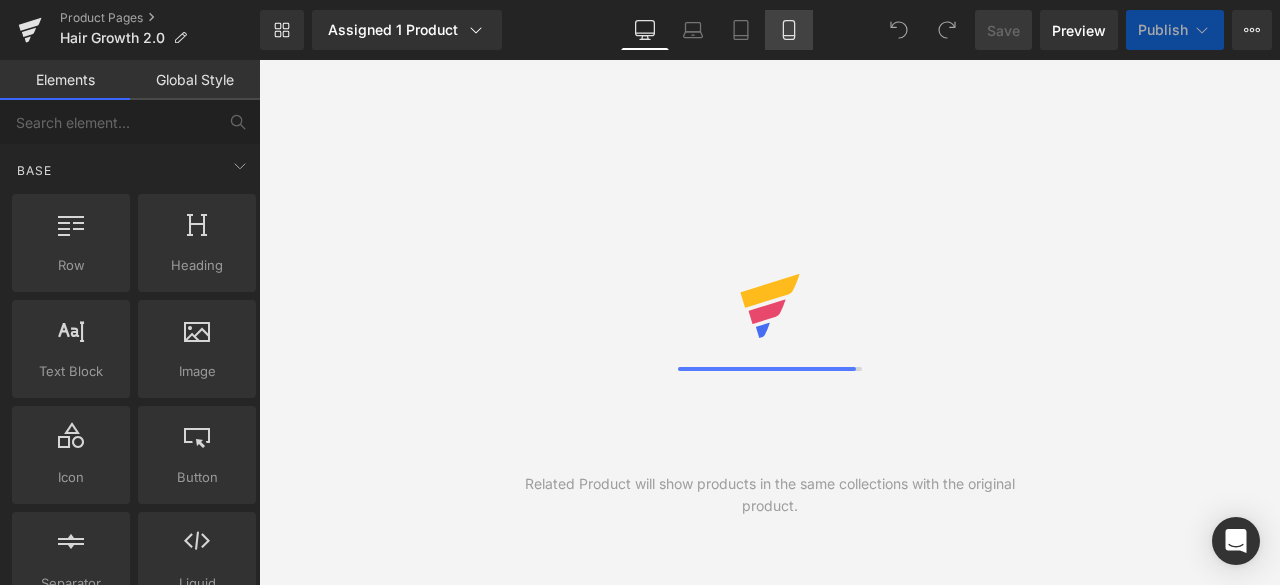 click 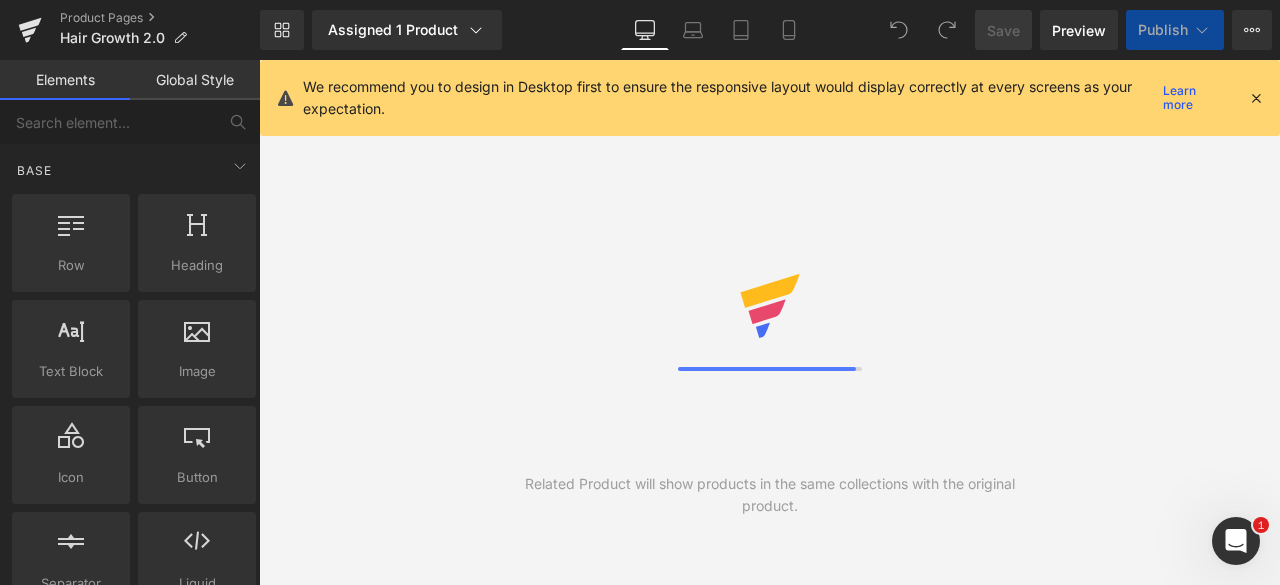 scroll, scrollTop: 0, scrollLeft: 0, axis: both 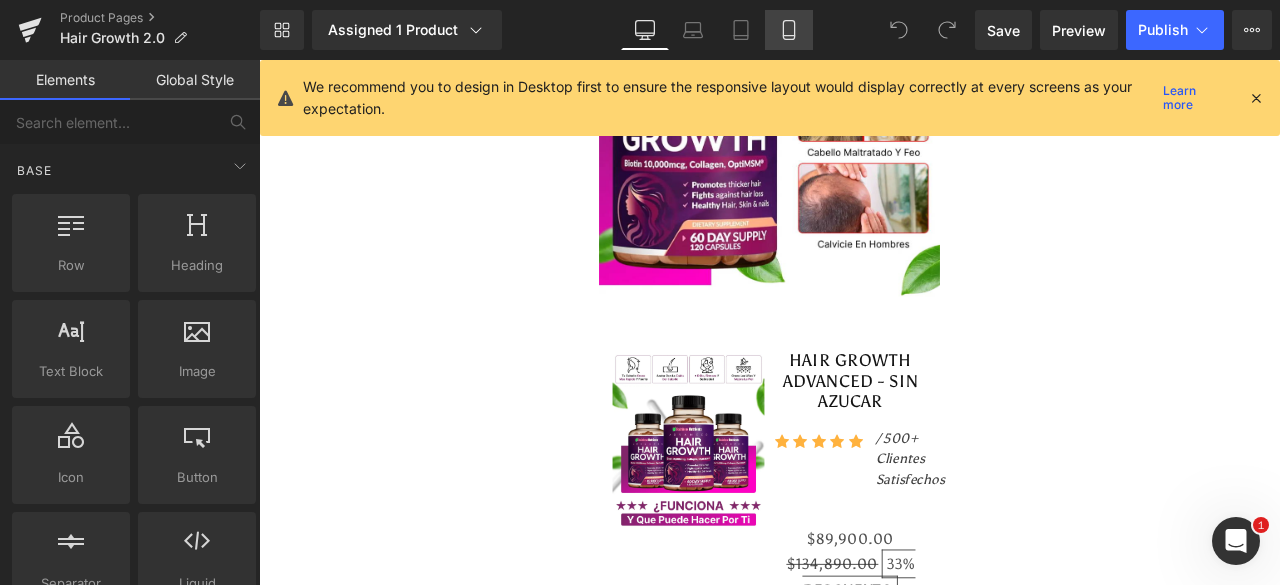 click 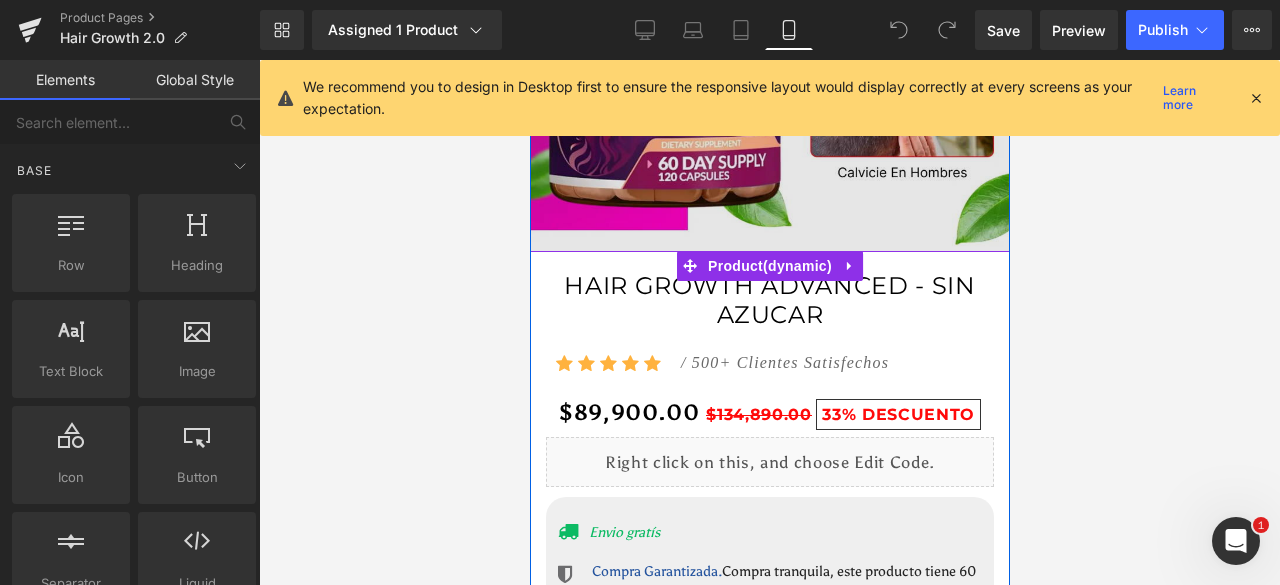scroll, scrollTop: 0, scrollLeft: 0, axis: both 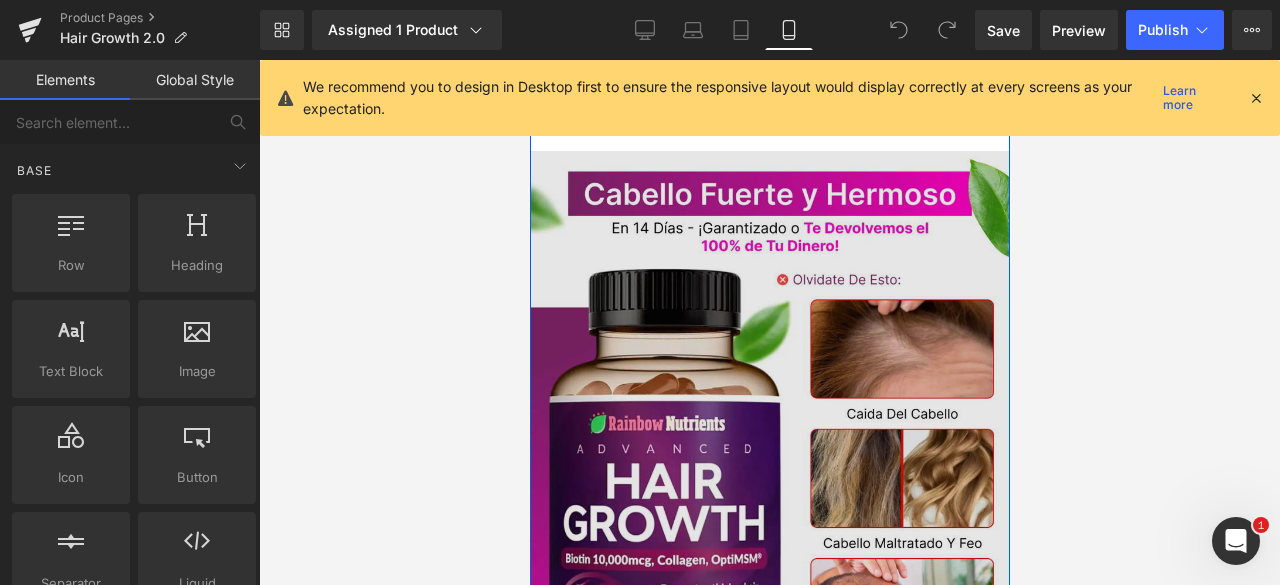 click at bounding box center (769, 451) 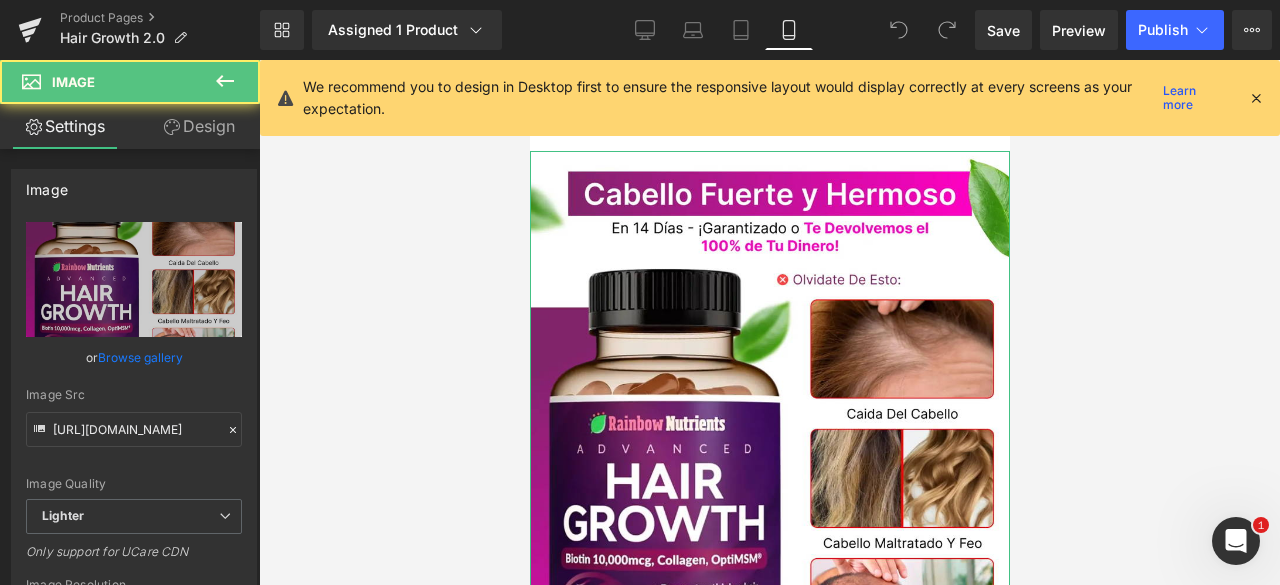 click on "Design" at bounding box center (199, 126) 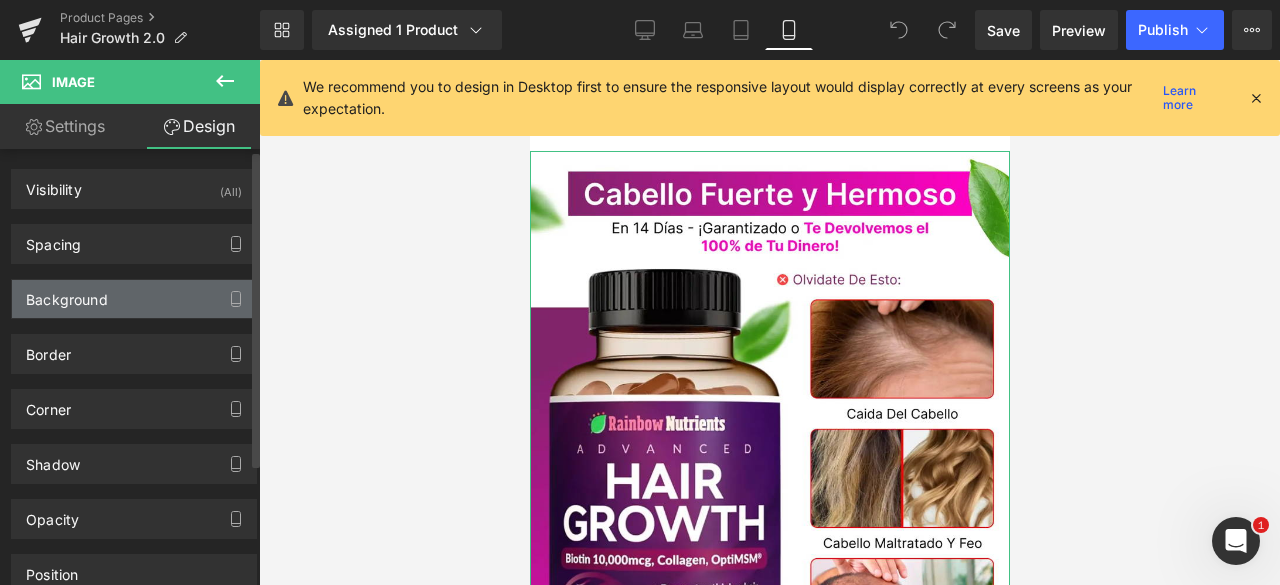 scroll, scrollTop: 168, scrollLeft: 0, axis: vertical 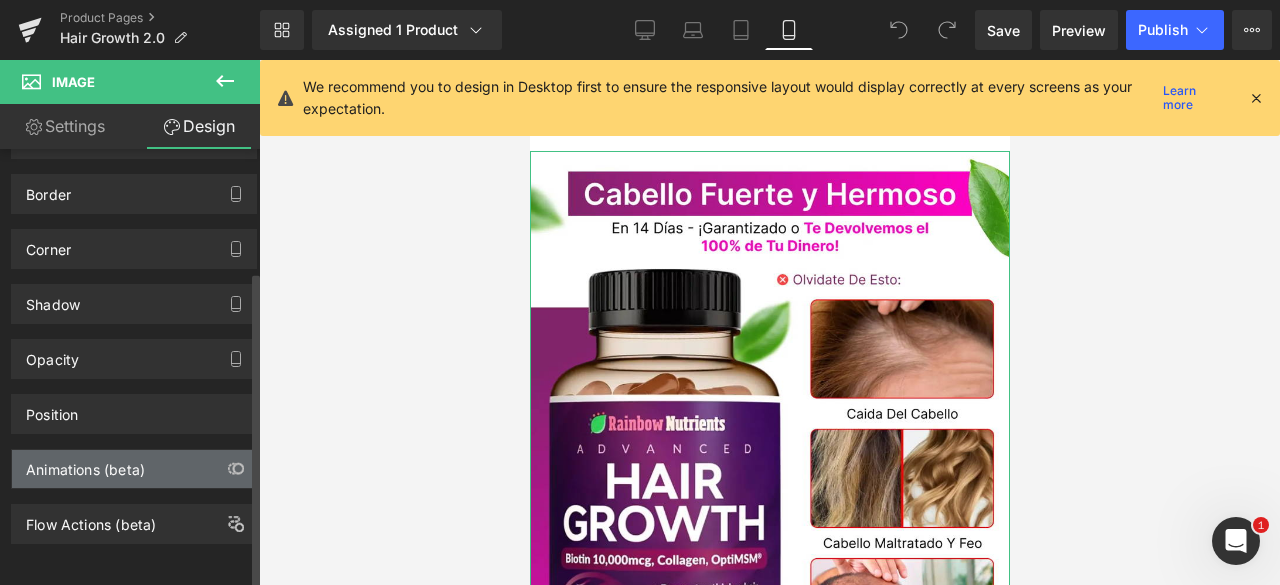 click on "Animations (beta)" at bounding box center (85, 464) 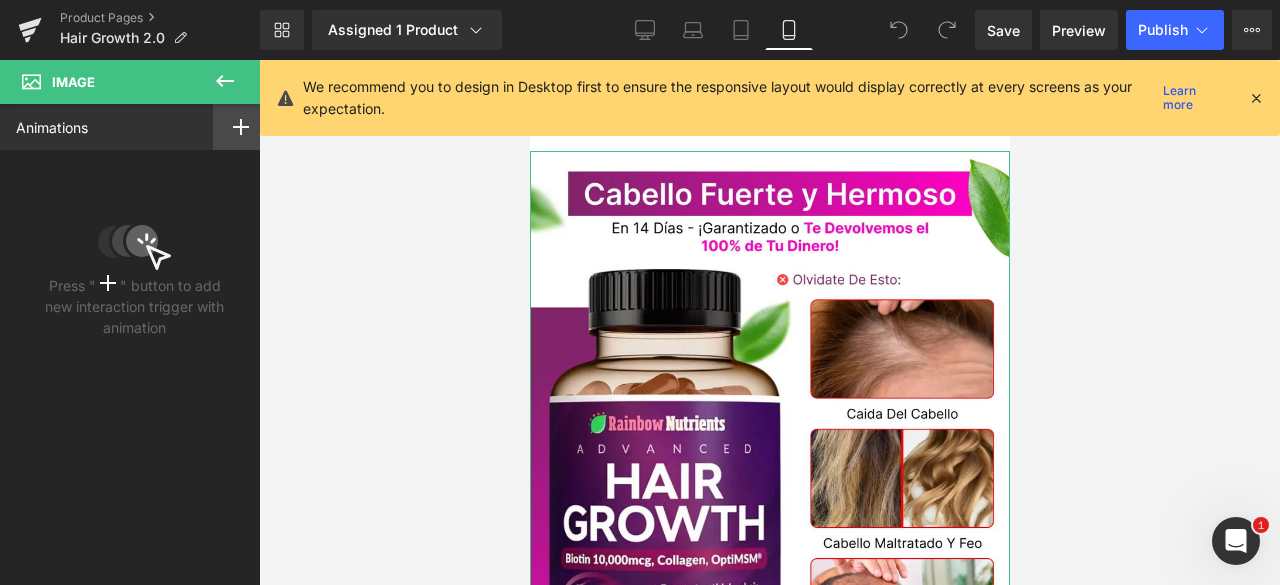click at bounding box center [241, 127] 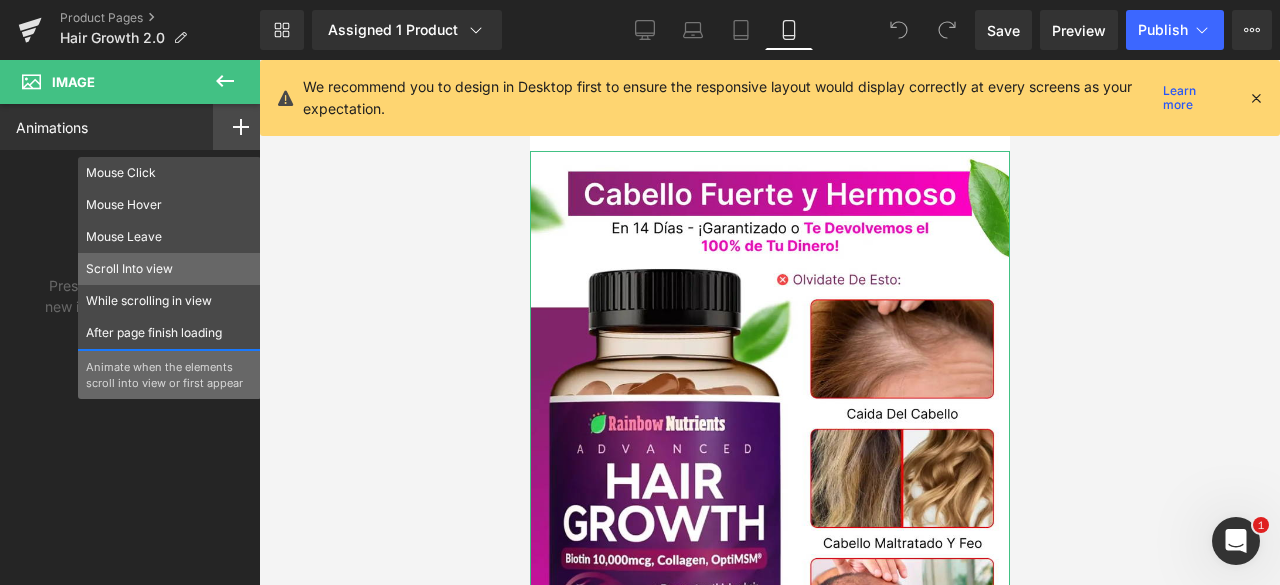 click on "Scroll Into view" at bounding box center (169, 269) 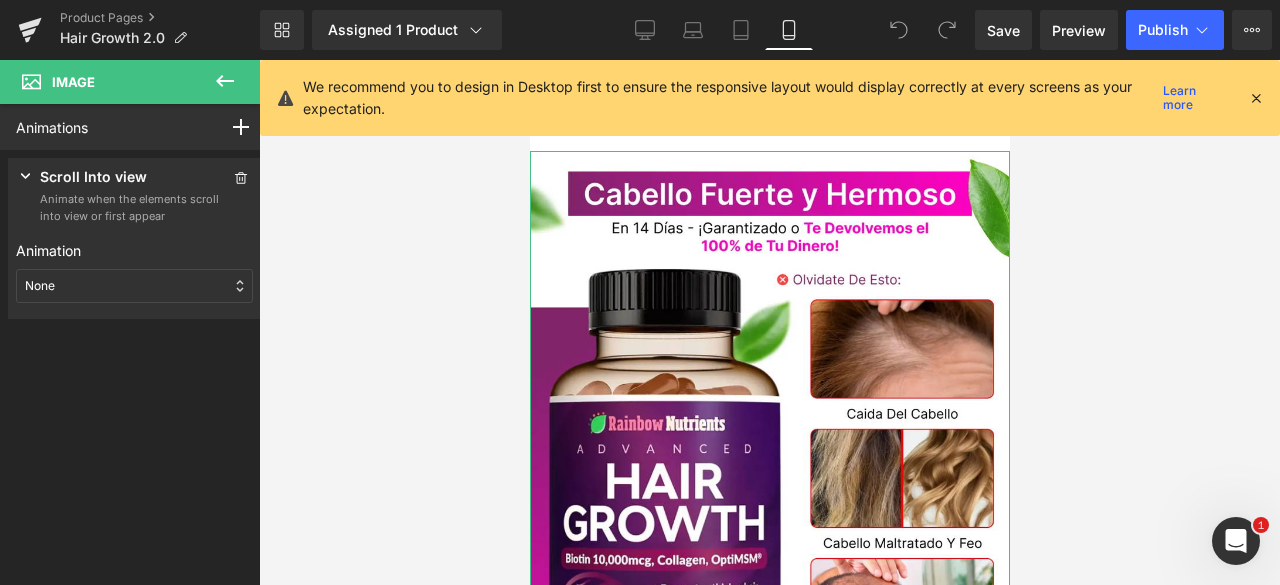 click on "None" at bounding box center (134, 286) 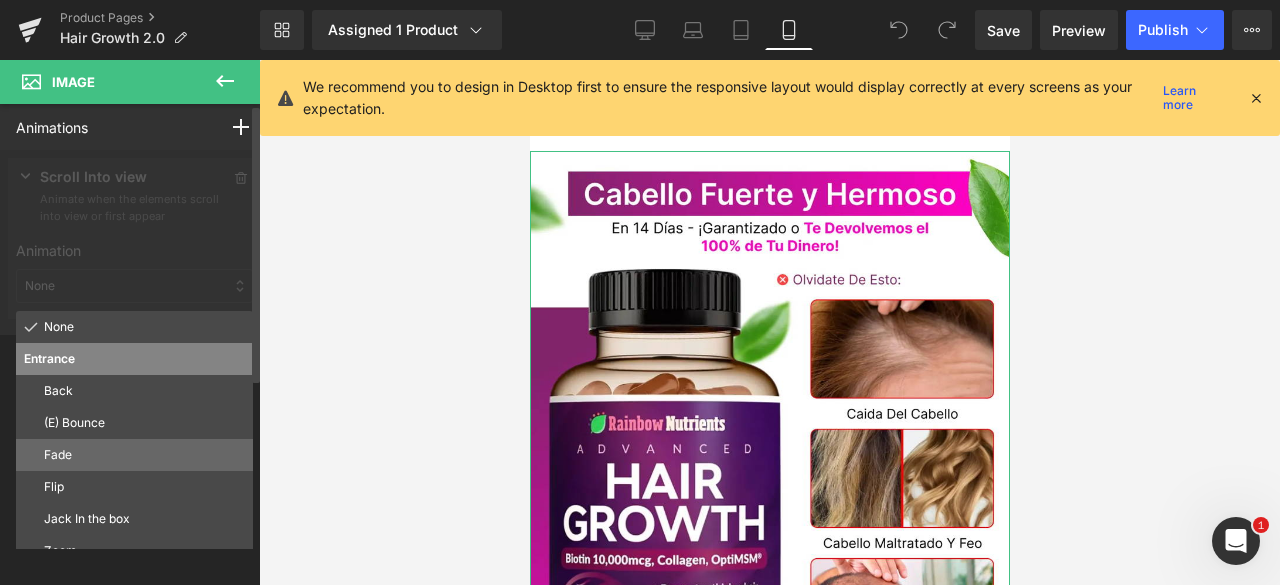 click on "Fade" at bounding box center [144, 455] 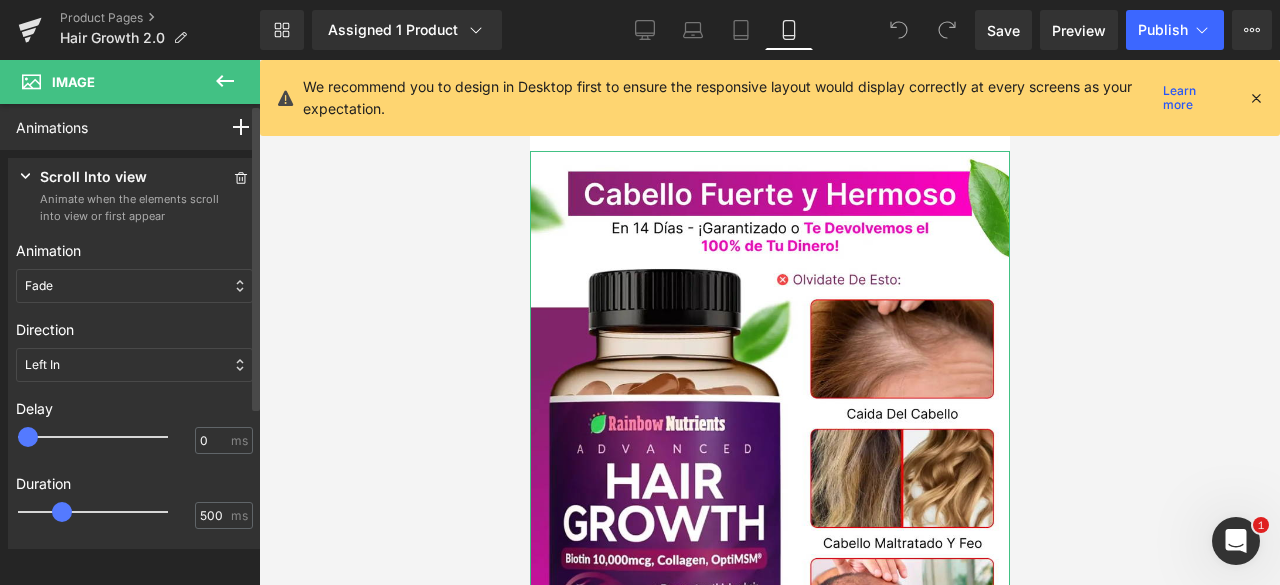 type on "500" 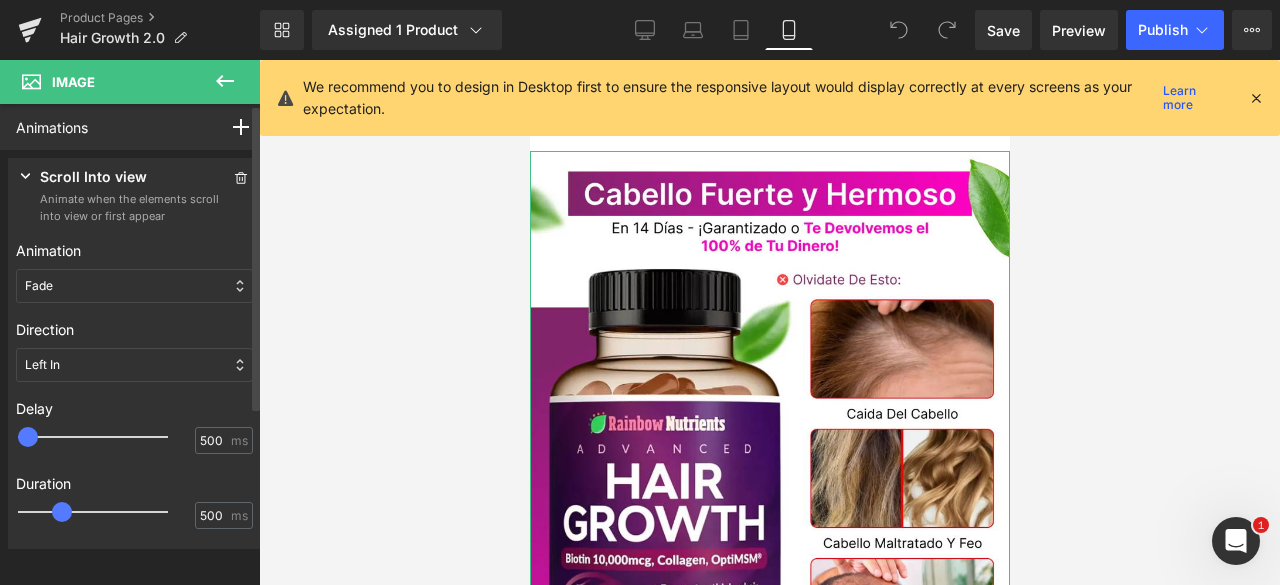 click at bounding box center [107, 437] 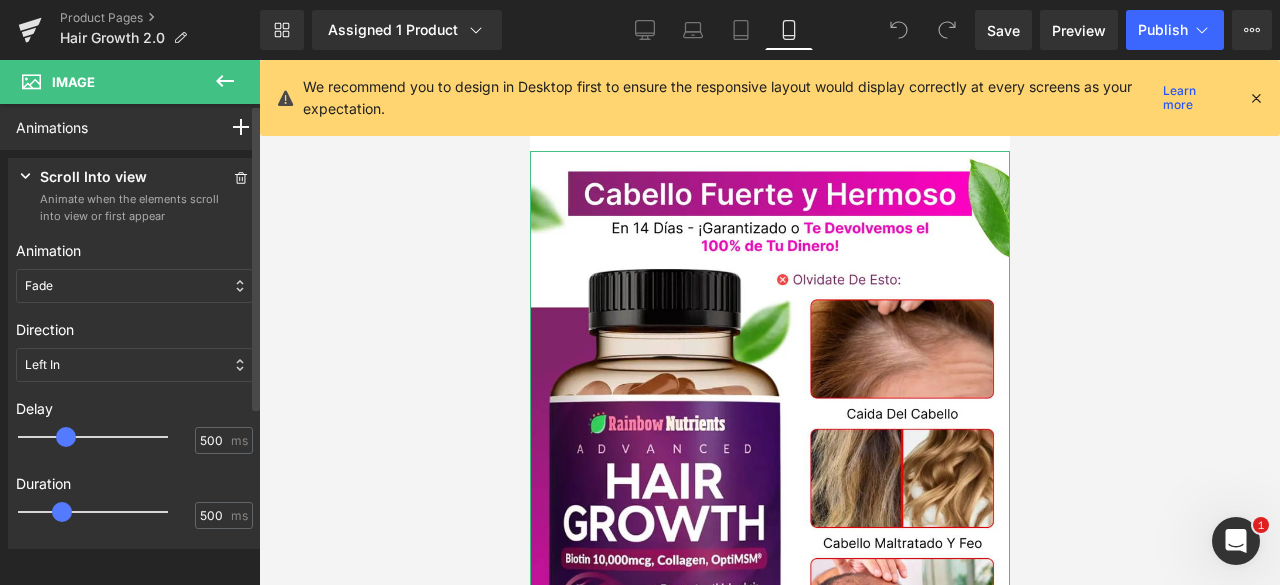 type on "700" 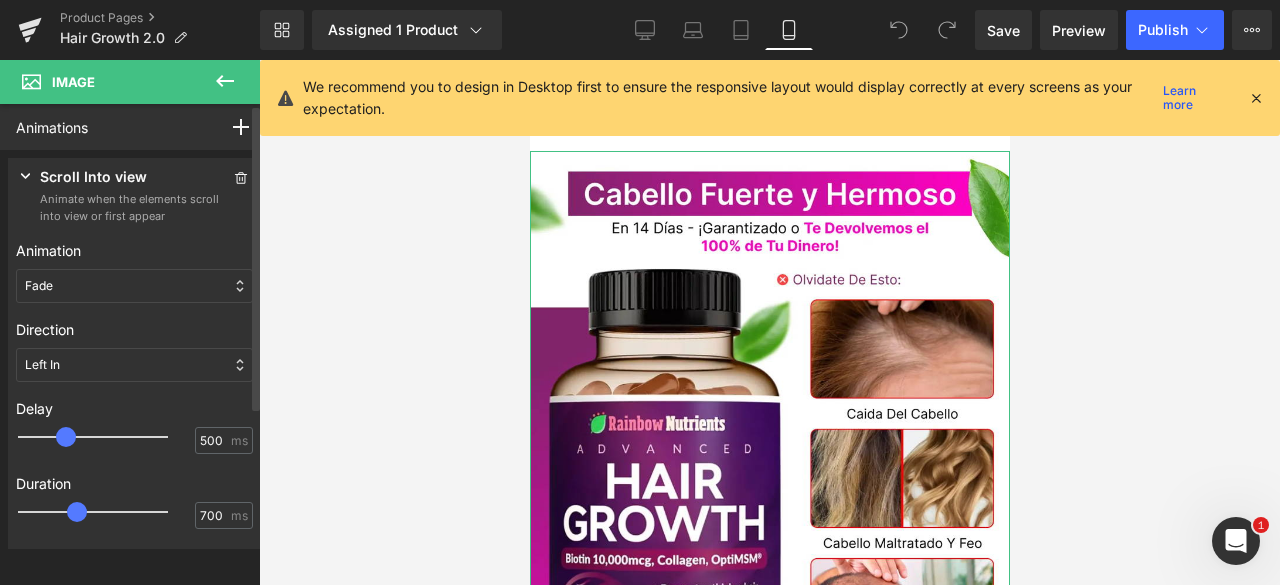 click at bounding box center (107, 512) 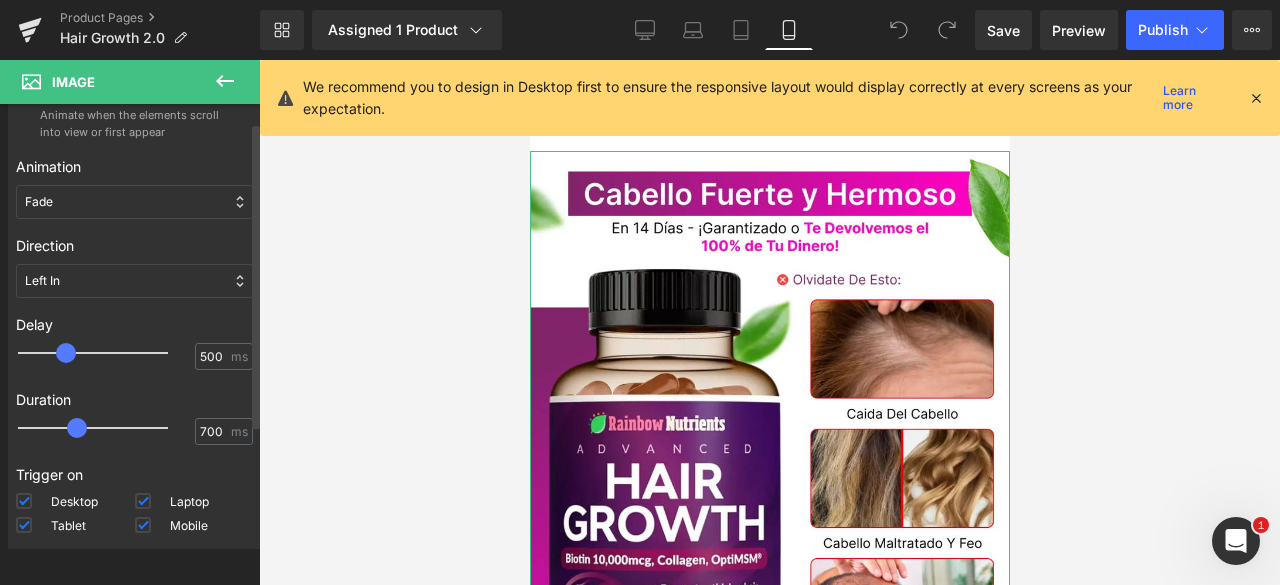 scroll, scrollTop: 197, scrollLeft: 0, axis: vertical 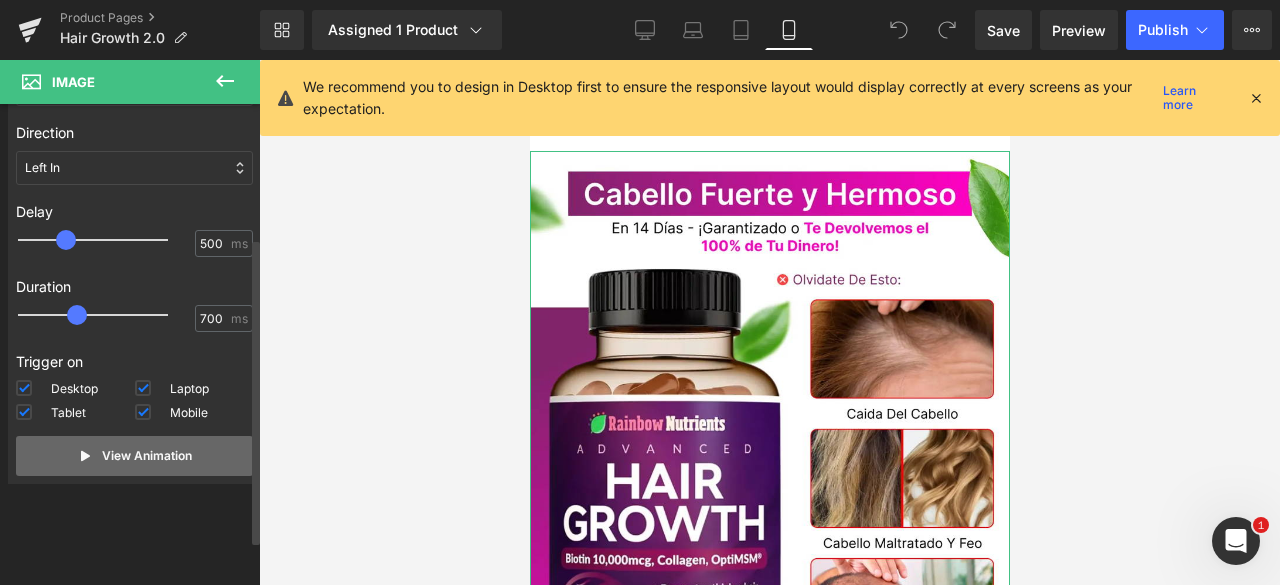 drag, startPoint x: 98, startPoint y: 464, endPoint x: 138, endPoint y: 466, distance: 40.04997 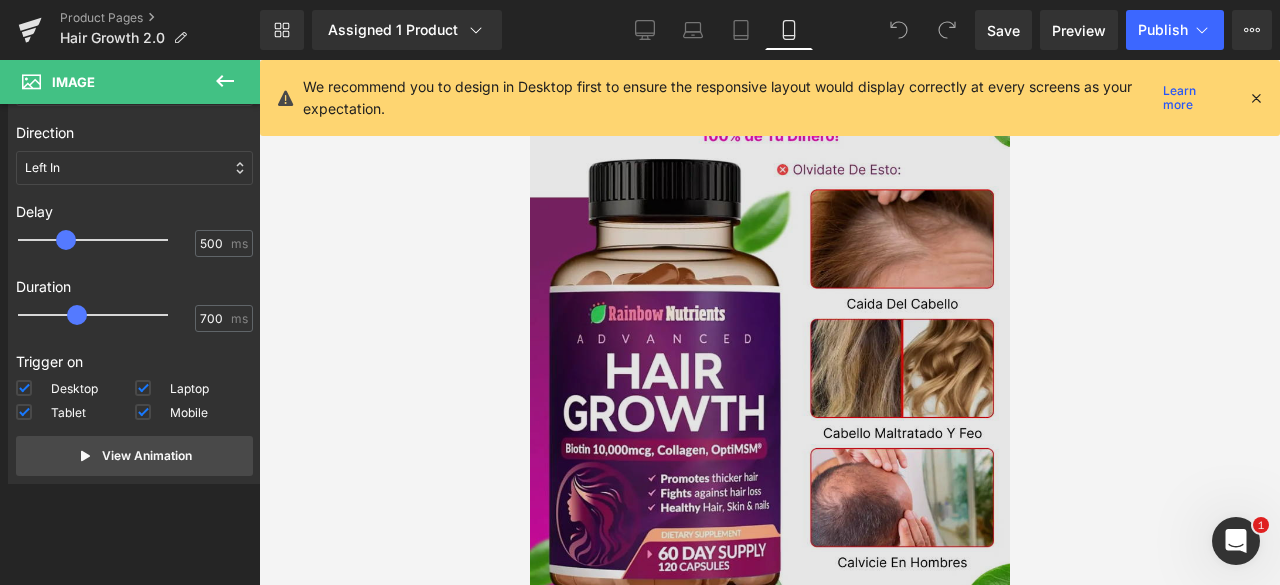 scroll, scrollTop: 0, scrollLeft: 0, axis: both 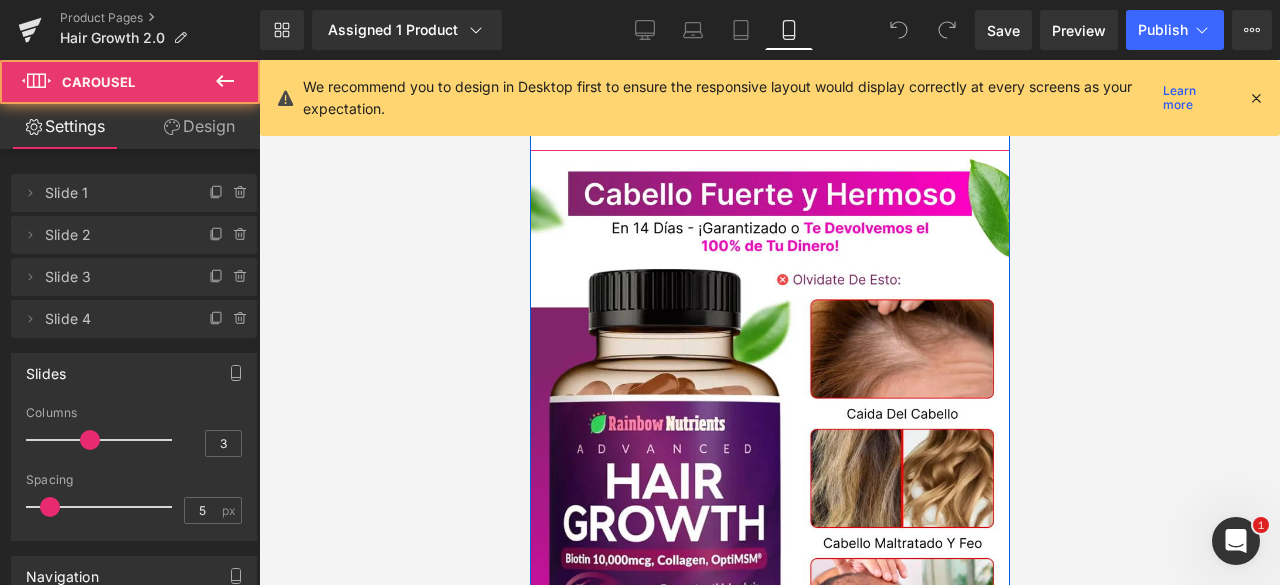 click on "Image
Image
Image
Image
‹ ›" at bounding box center [769, 111] 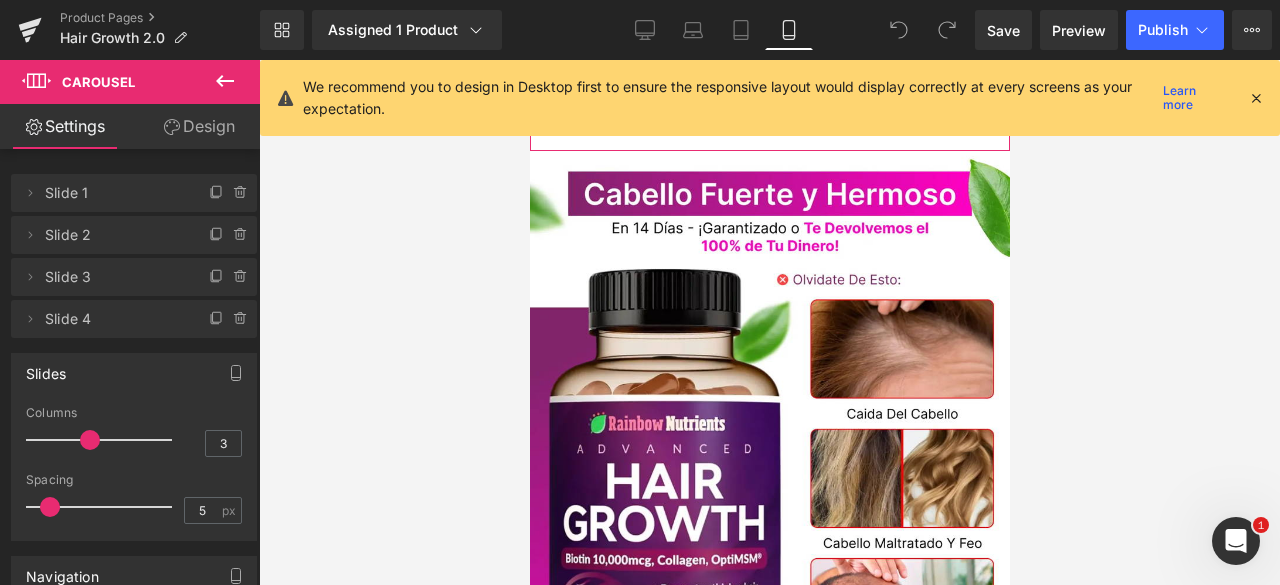 drag, startPoint x: 191, startPoint y: 128, endPoint x: 198, endPoint y: 165, distance: 37.65634 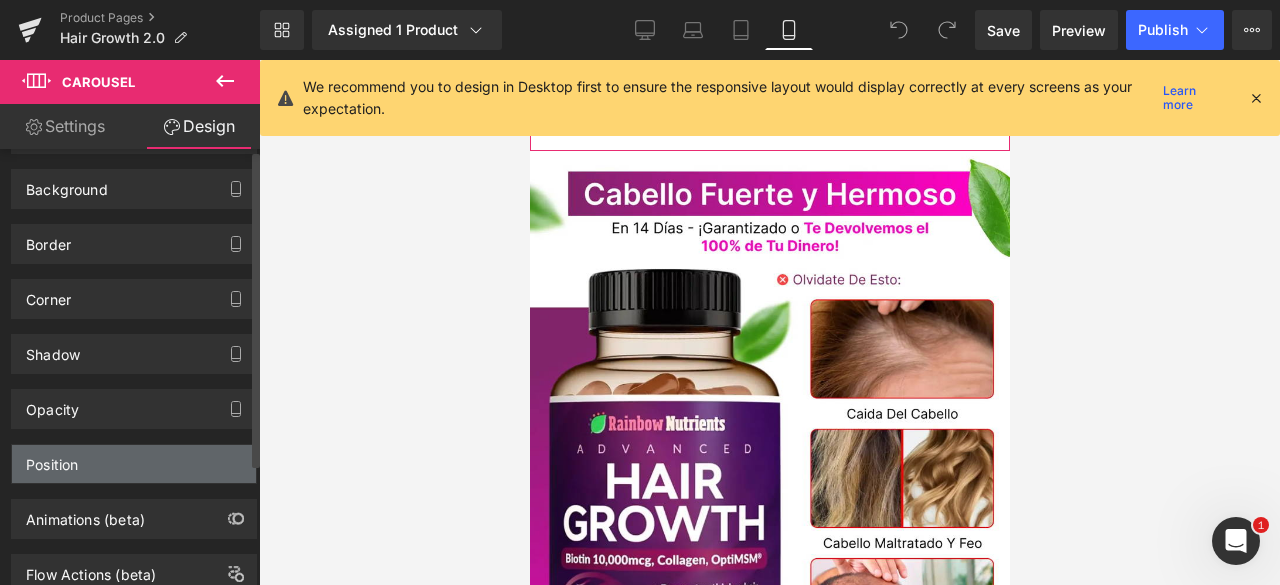 scroll, scrollTop: 168, scrollLeft: 0, axis: vertical 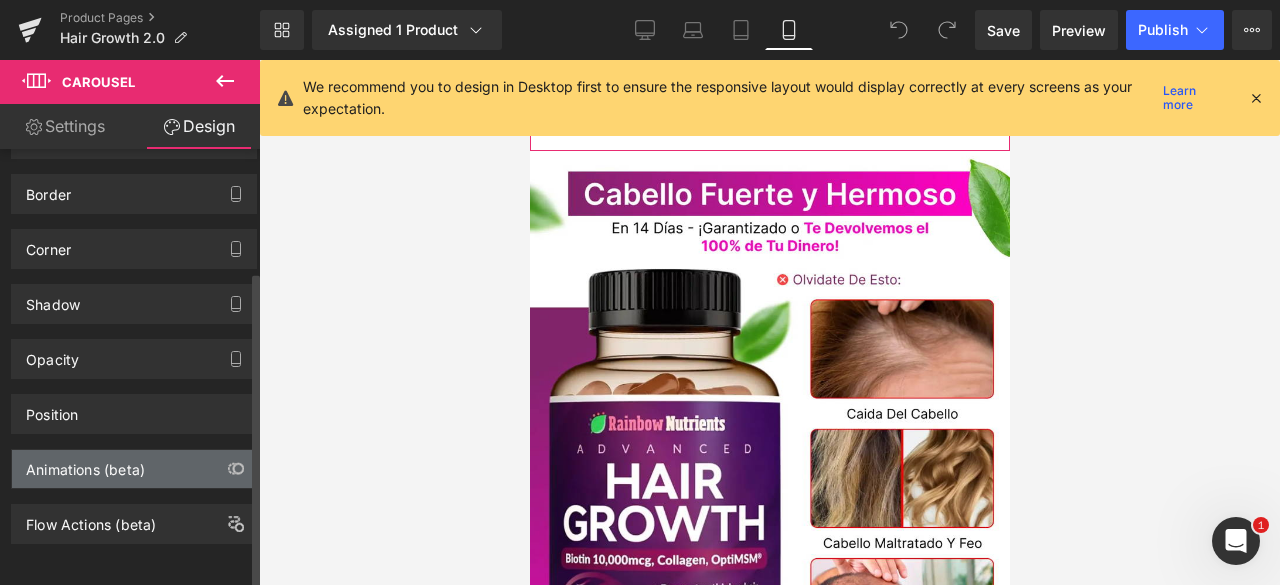 click on "Animations (beta)" at bounding box center [85, 464] 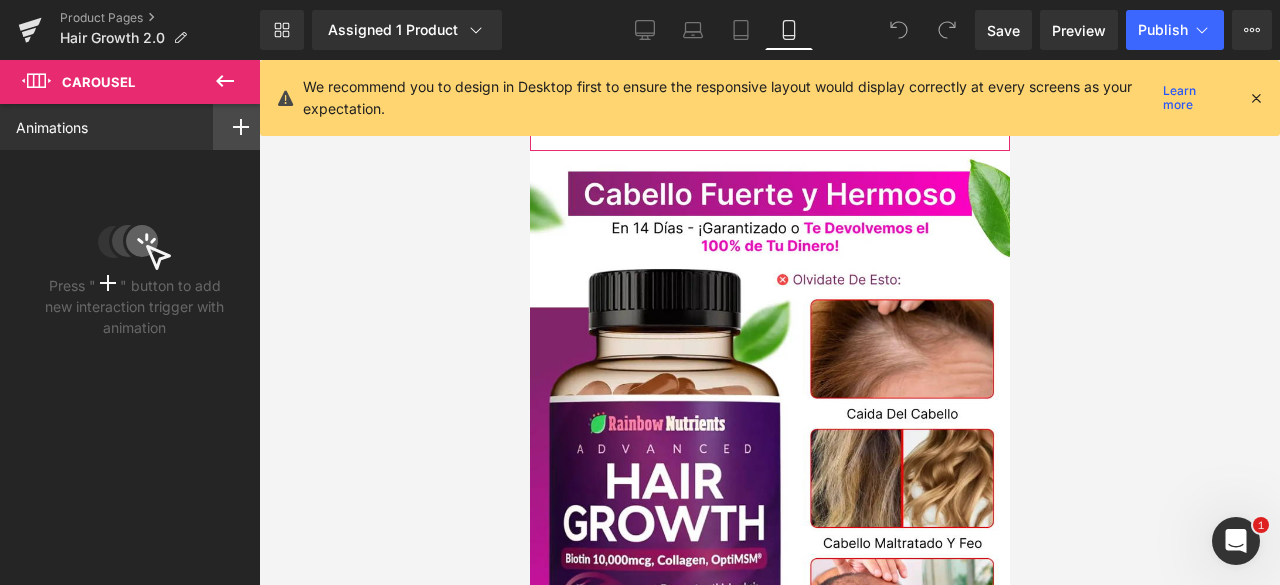 click 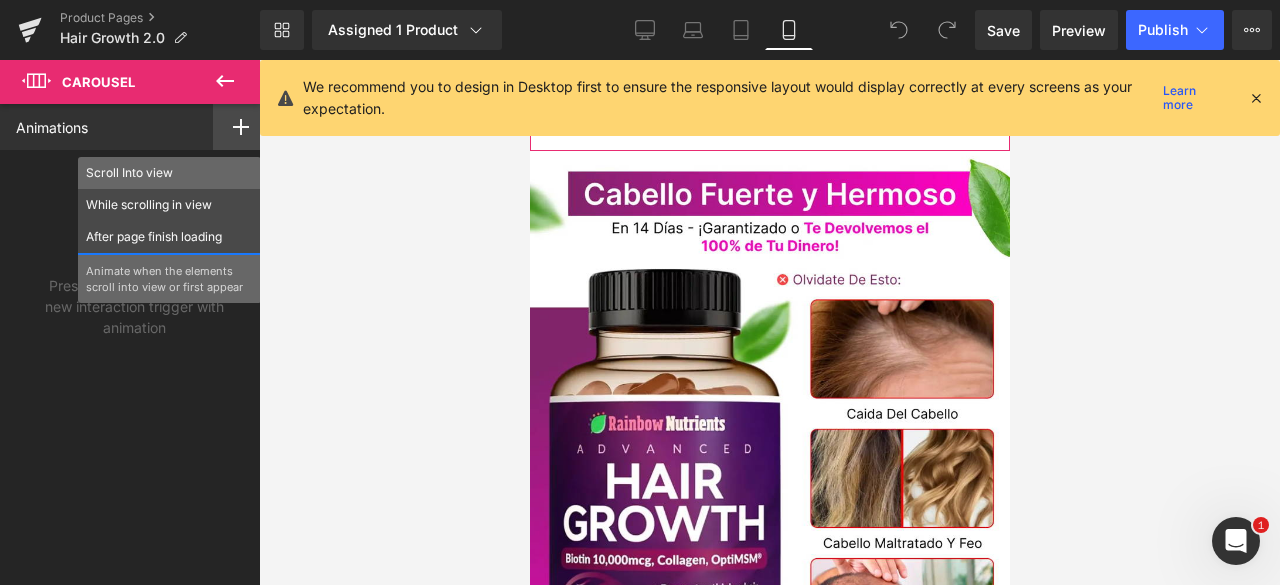 click on "Scroll Into view" at bounding box center [169, 173] 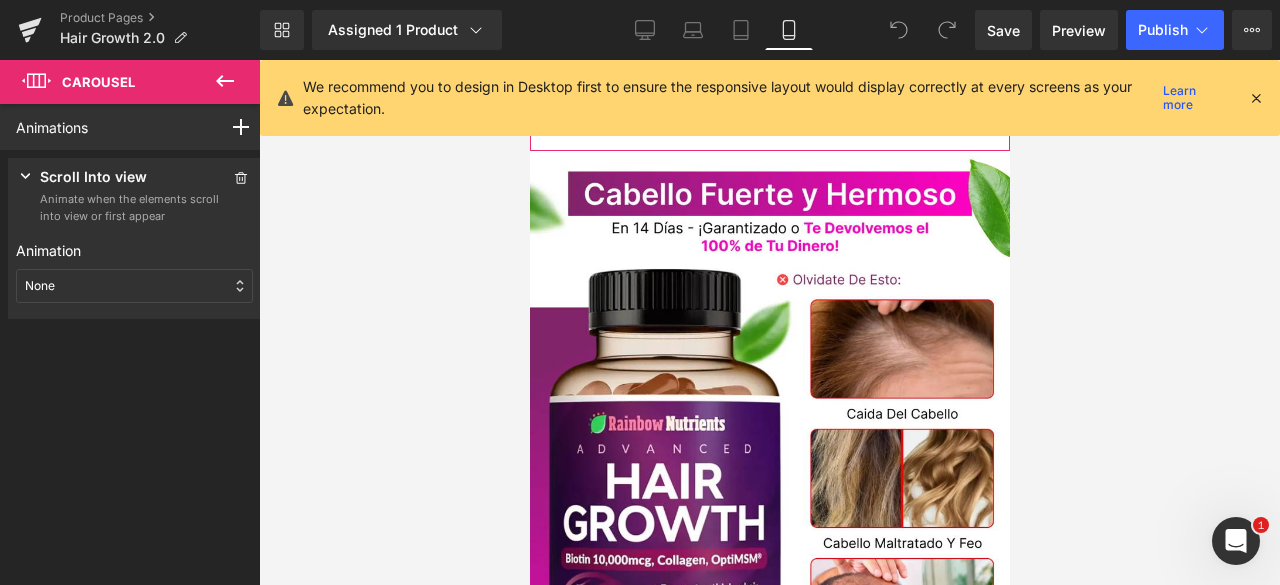 drag, startPoint x: 72, startPoint y: 290, endPoint x: 84, endPoint y: 329, distance: 40.804413 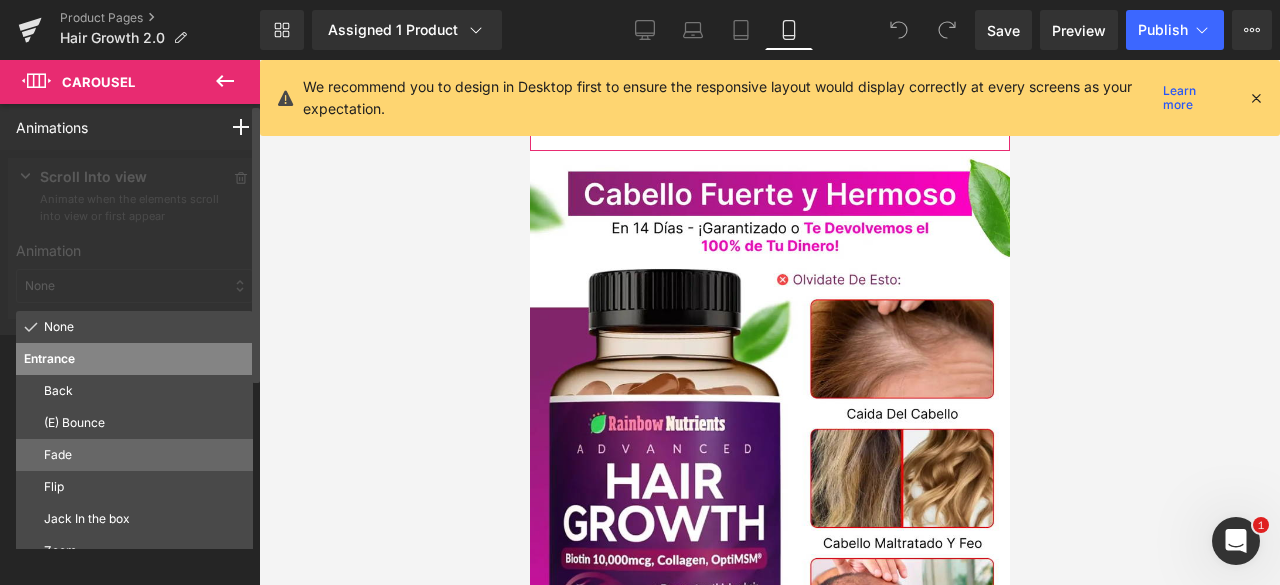 click on "Fade" at bounding box center (144, 455) 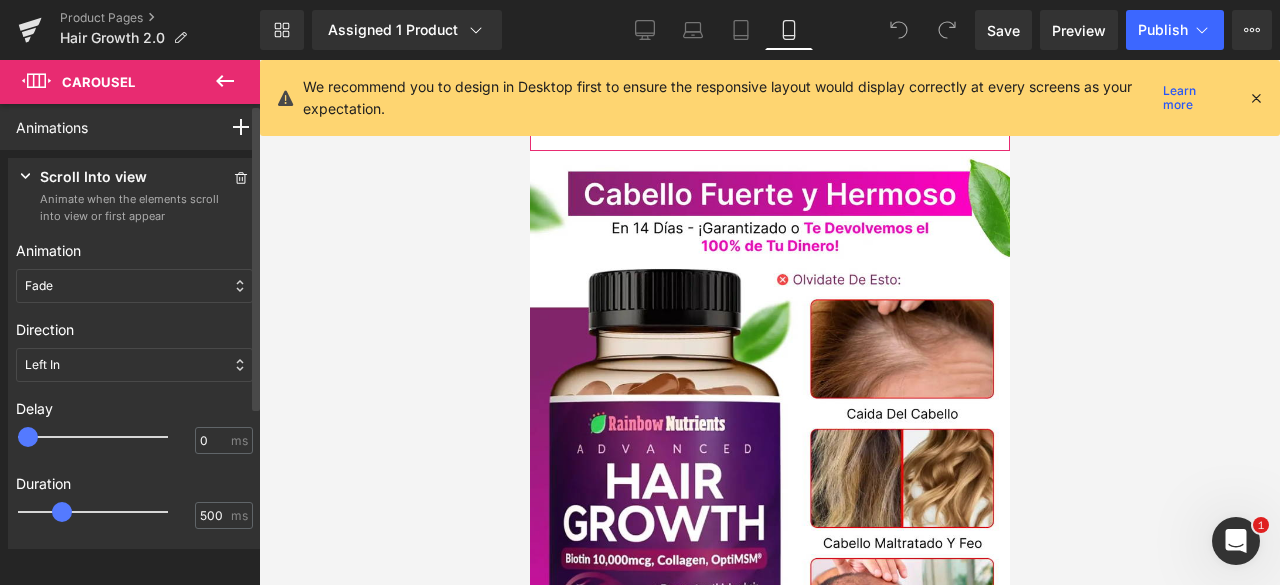 type on "500" 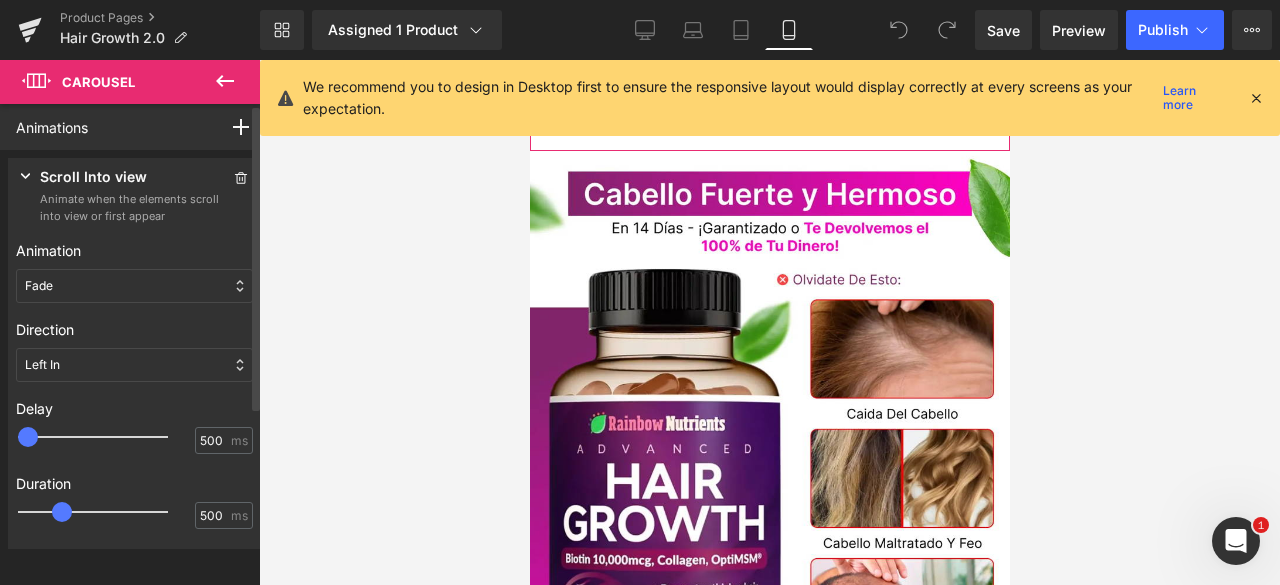 click at bounding box center [107, 437] 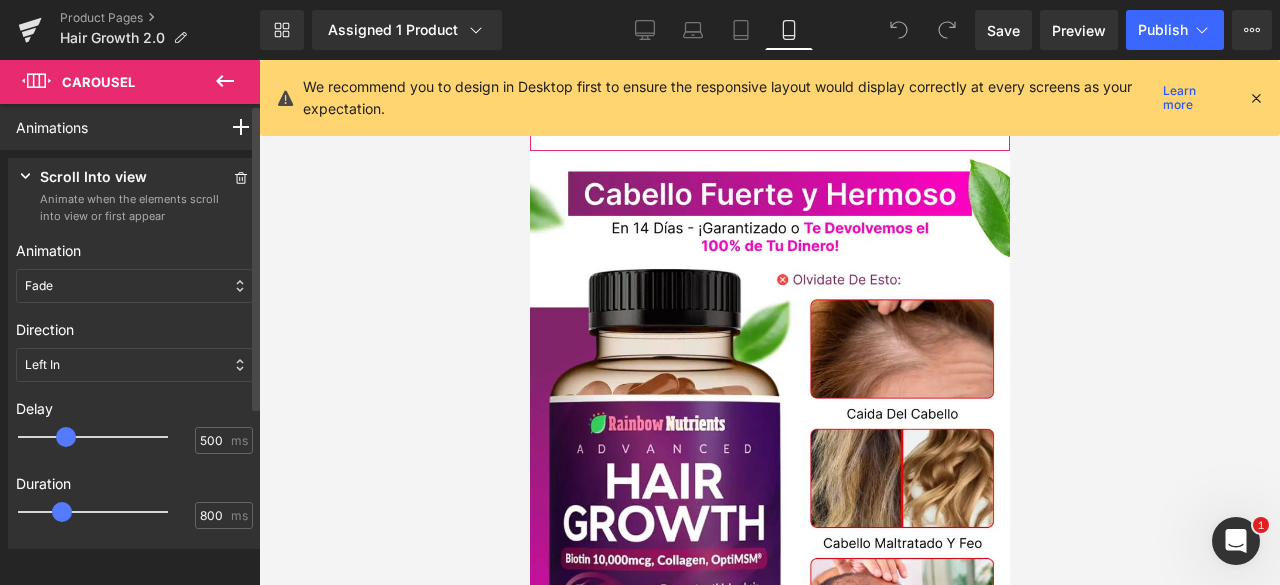 click at bounding box center (107, 512) 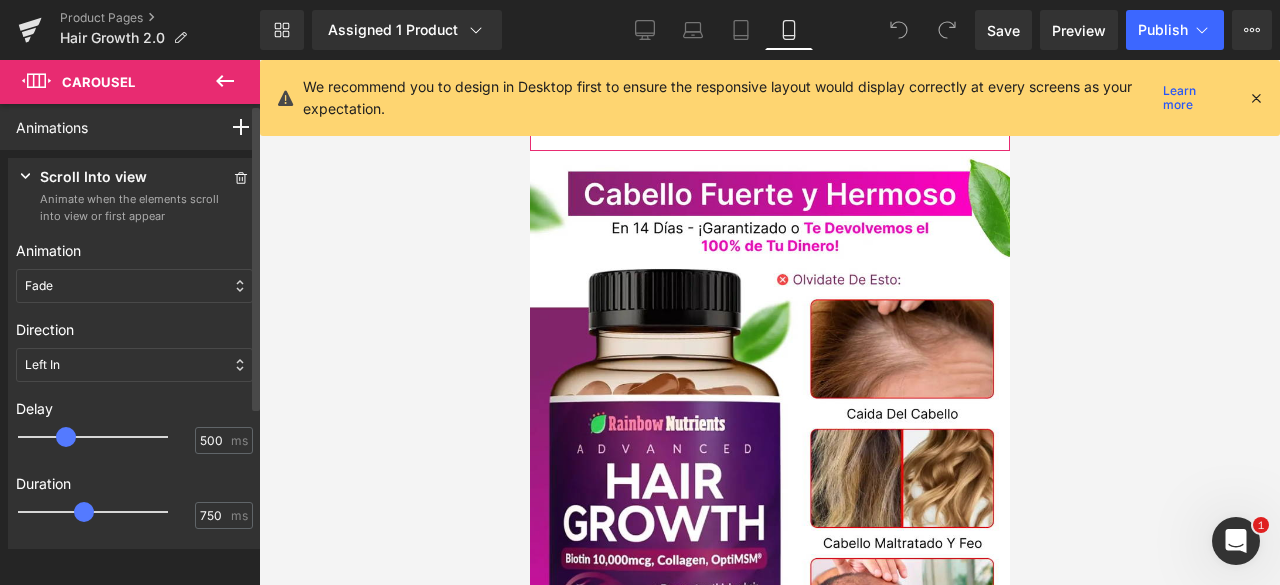 type on "700" 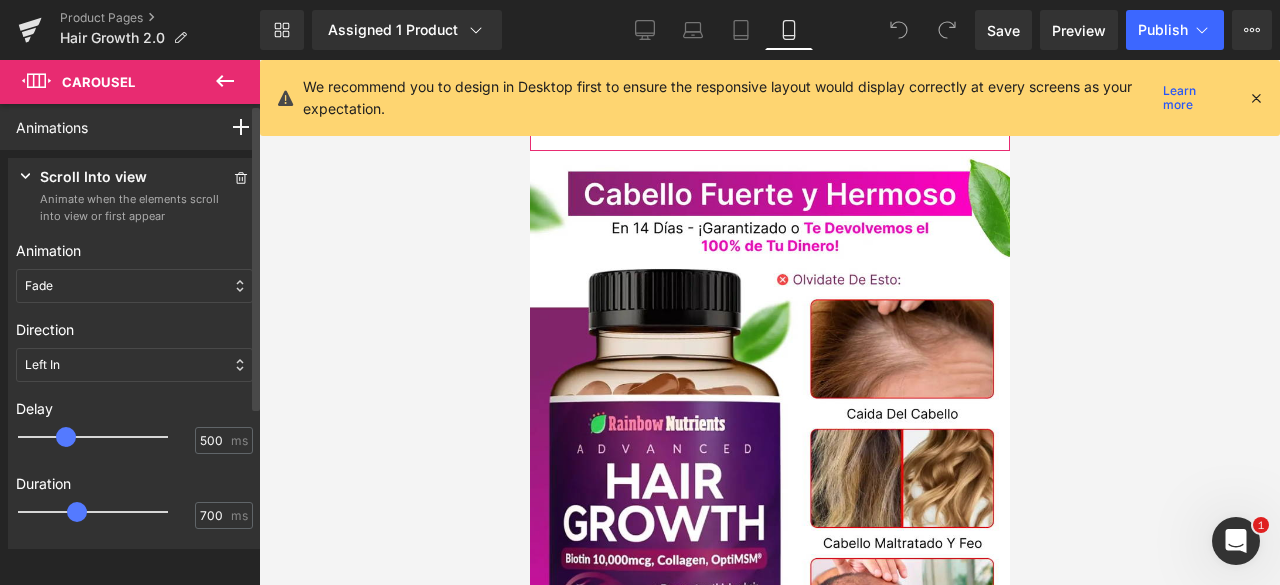click at bounding box center (77, 512) 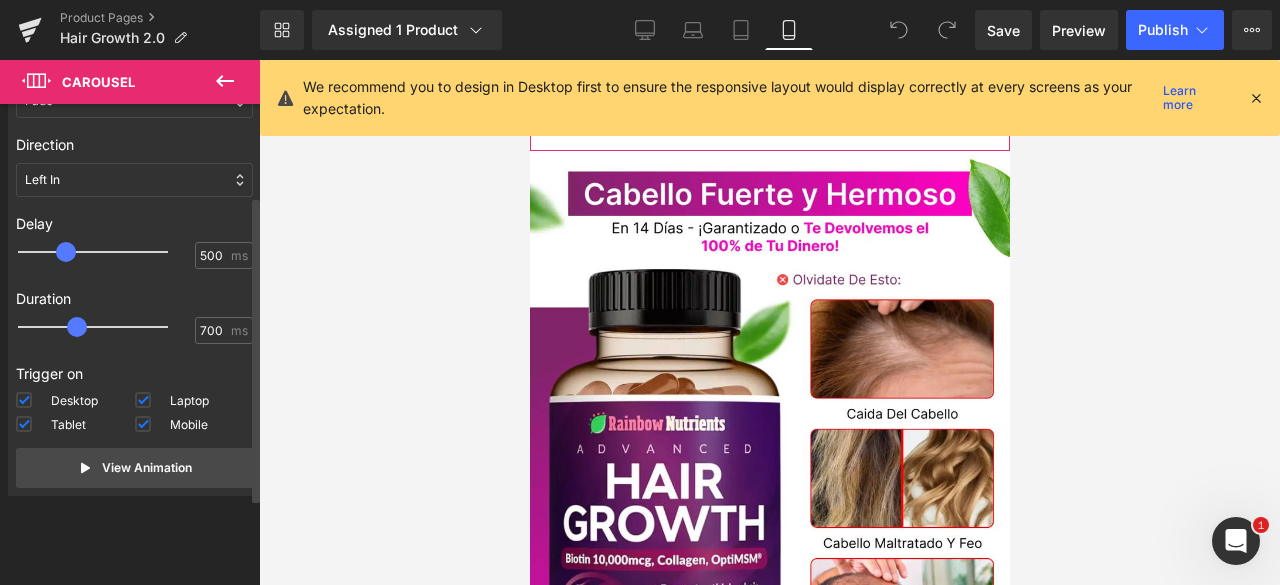 scroll, scrollTop: 197, scrollLeft: 0, axis: vertical 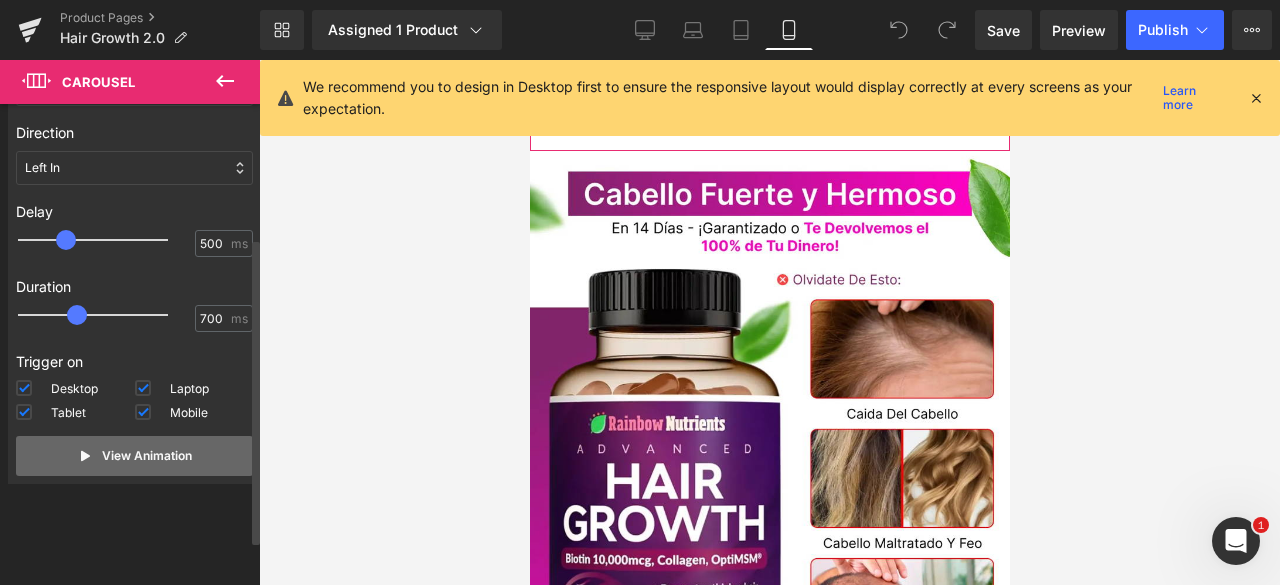 click on "View Animation" at bounding box center [134, 456] 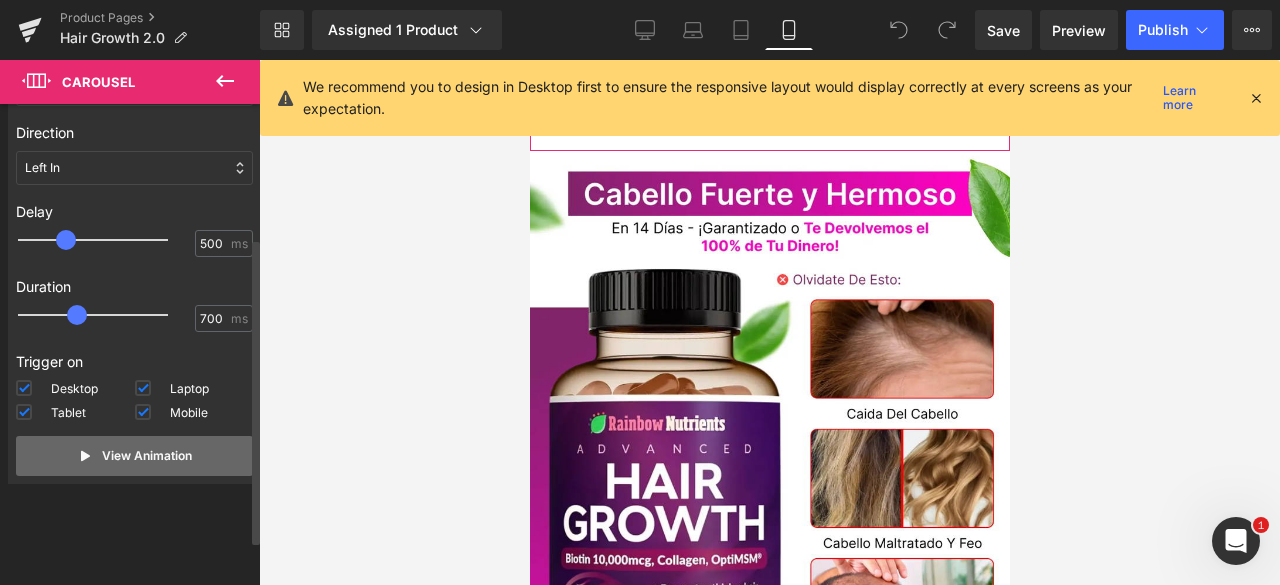 click on "View Animation" at bounding box center [147, 456] 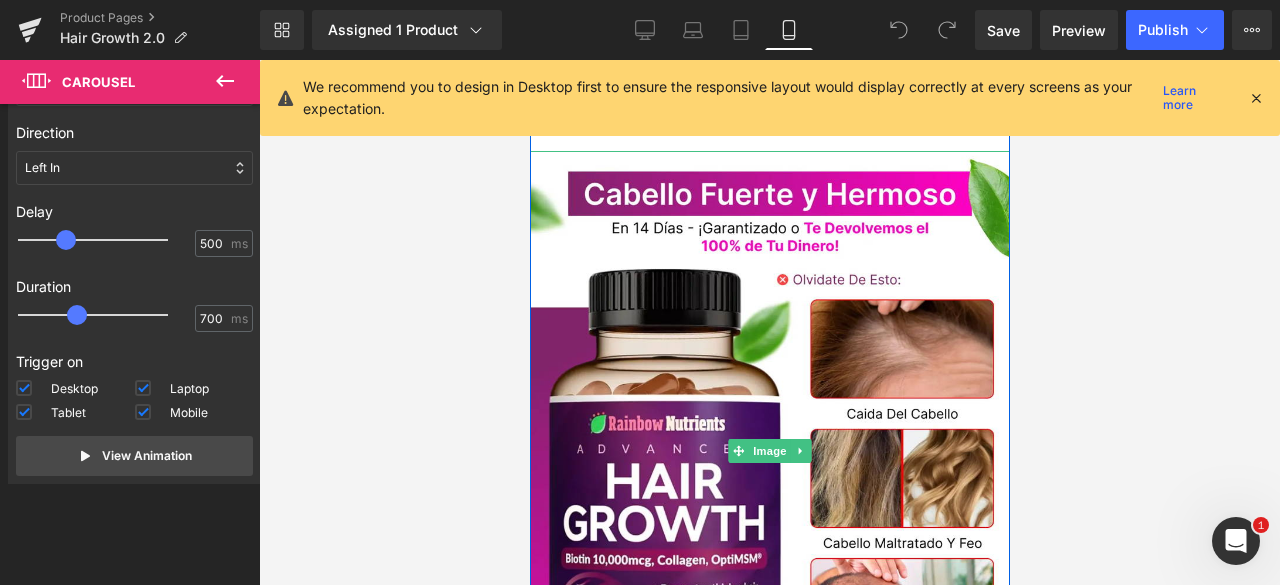 click on "Image
Image
Image
Image
‹ ›
Carousel" at bounding box center [769, 111] 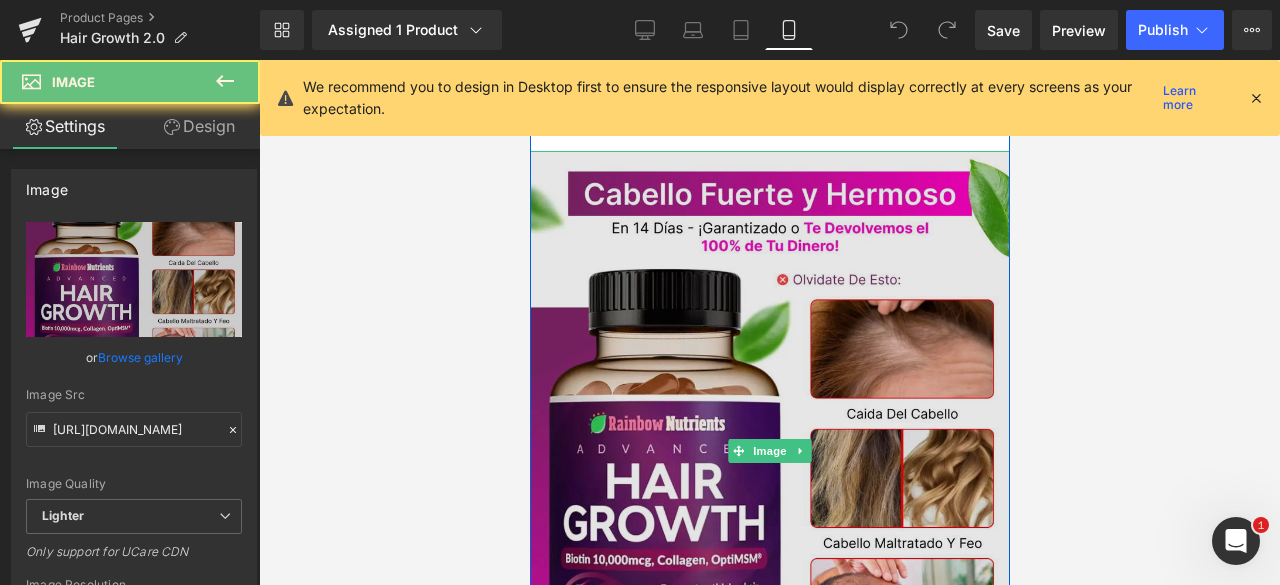 click at bounding box center (769, 451) 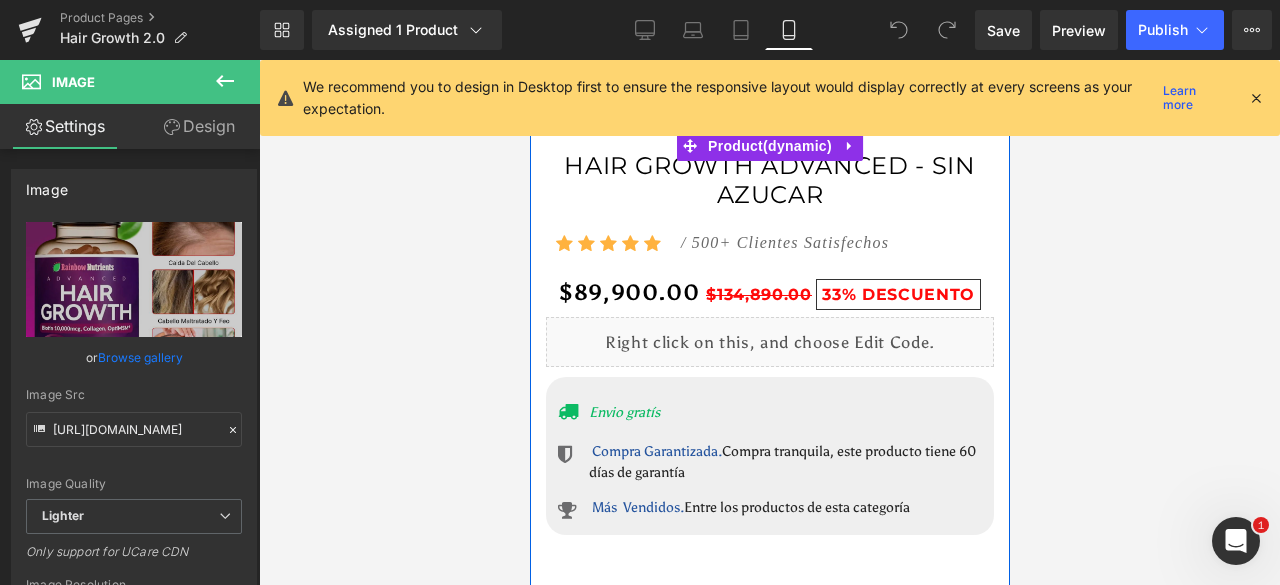 scroll, scrollTop: 459, scrollLeft: 0, axis: vertical 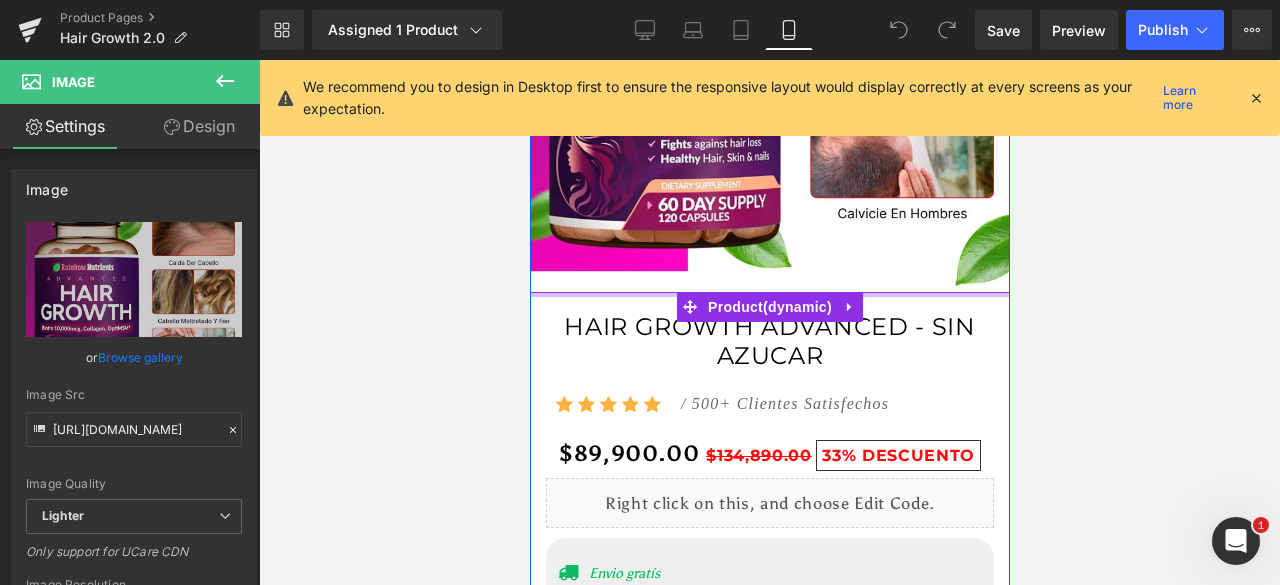 click at bounding box center [769, 294] 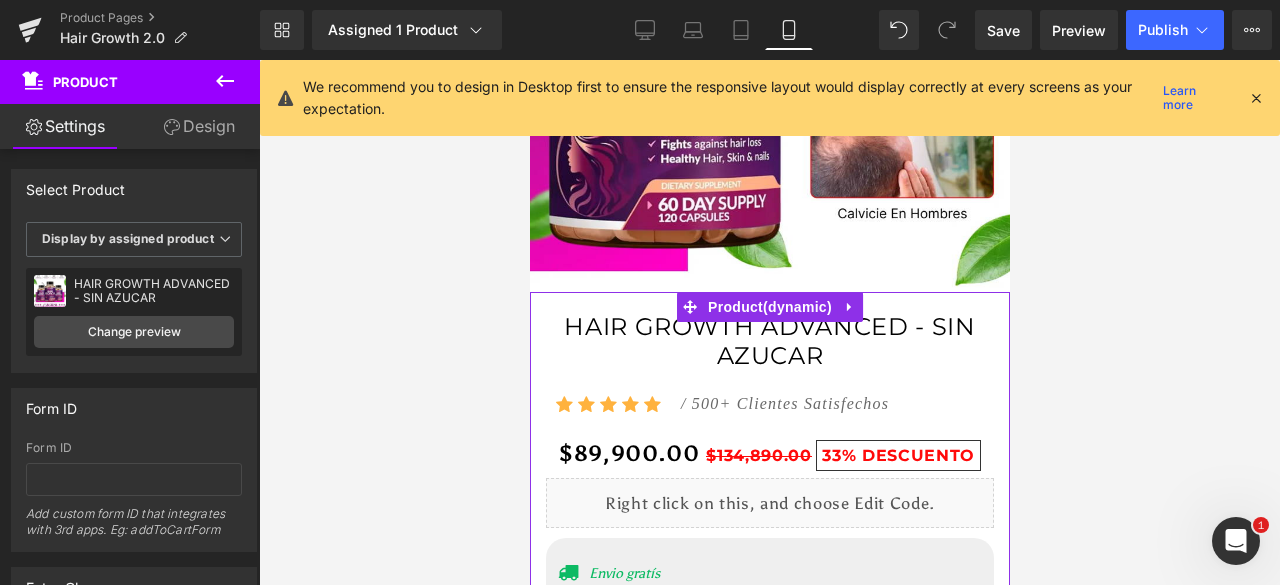 click on "Design" at bounding box center [199, 126] 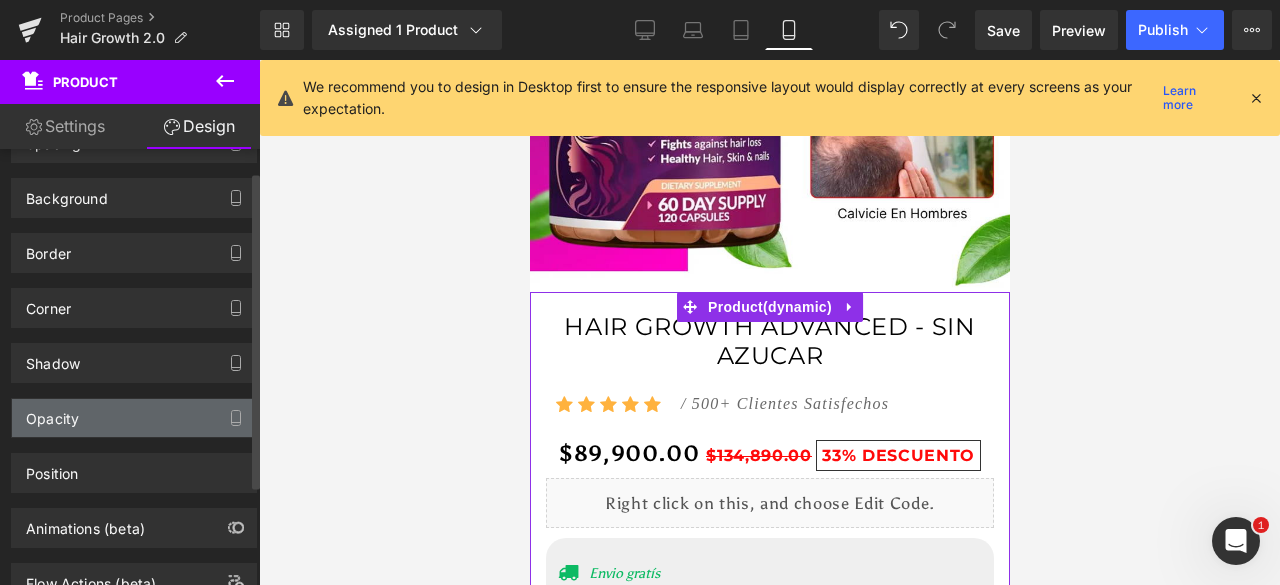 scroll, scrollTop: 168, scrollLeft: 0, axis: vertical 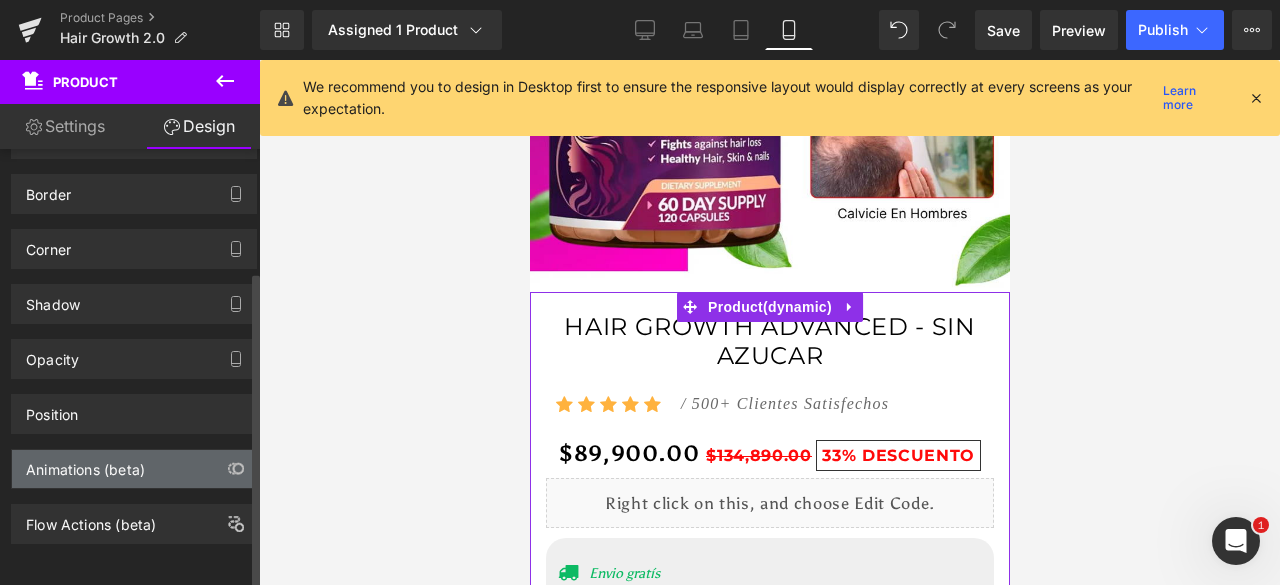click on "Animations (beta)" at bounding box center [85, 464] 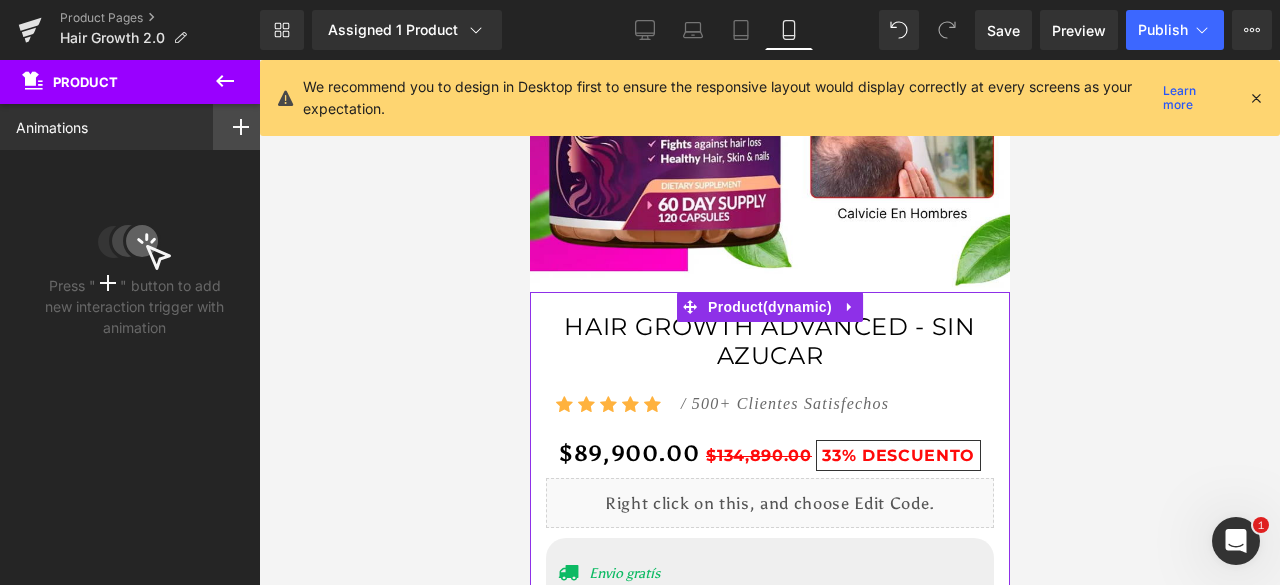 click at bounding box center [241, 127] 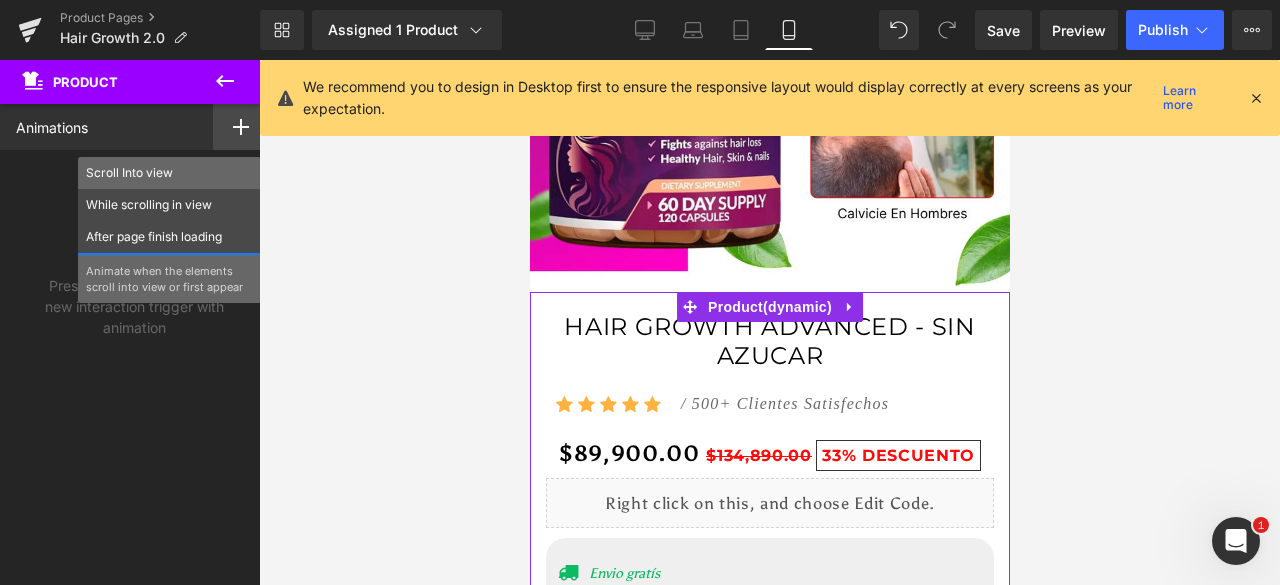 click on "Scroll Into view" at bounding box center (169, 173) 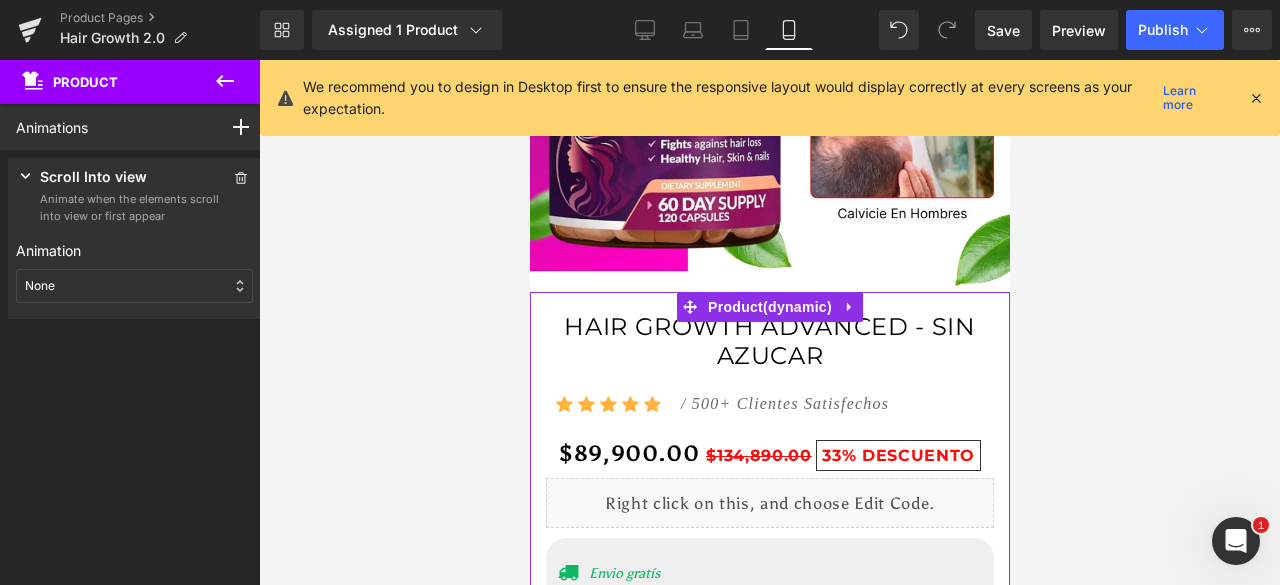 click on "None" at bounding box center (134, 286) 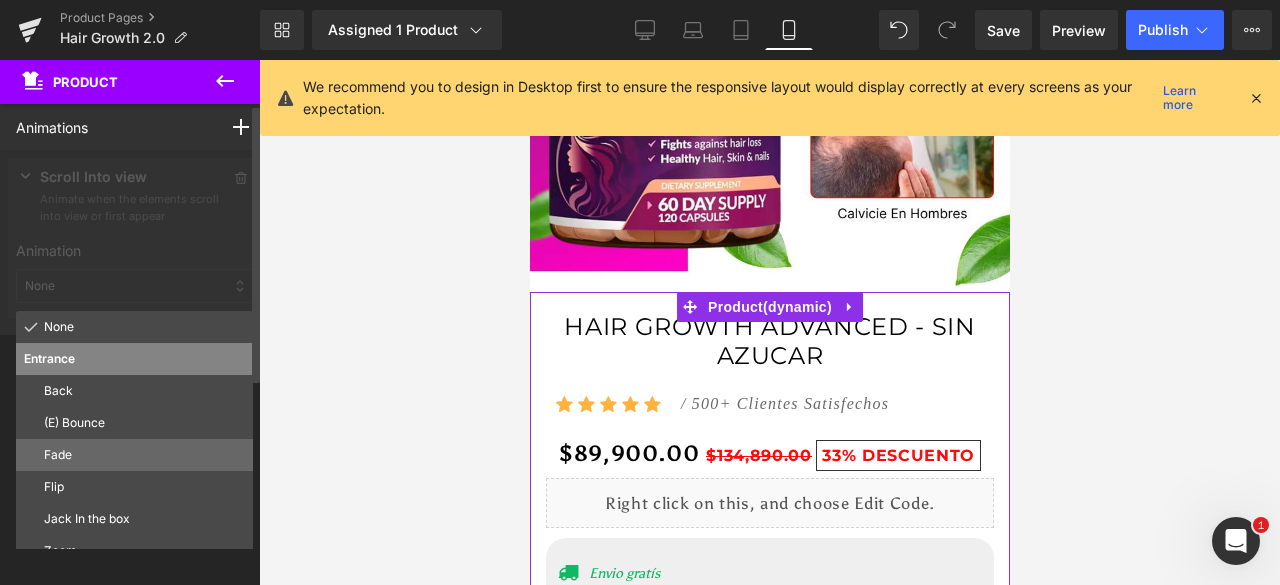 click on "Fade" at bounding box center [134, 455] 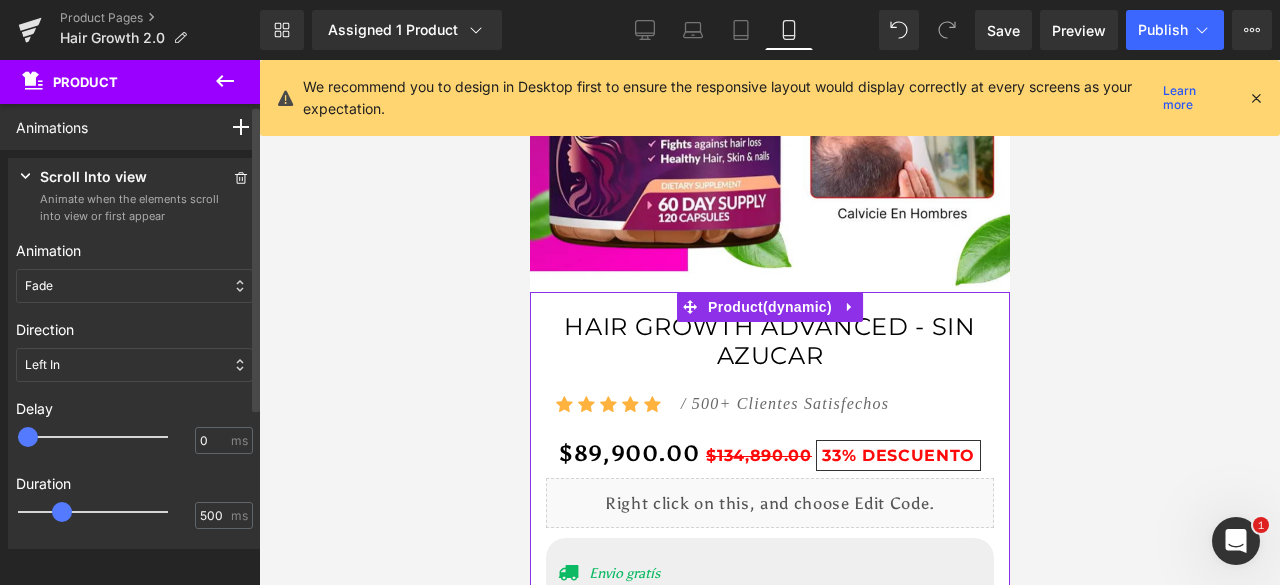 scroll, scrollTop: 100, scrollLeft: 0, axis: vertical 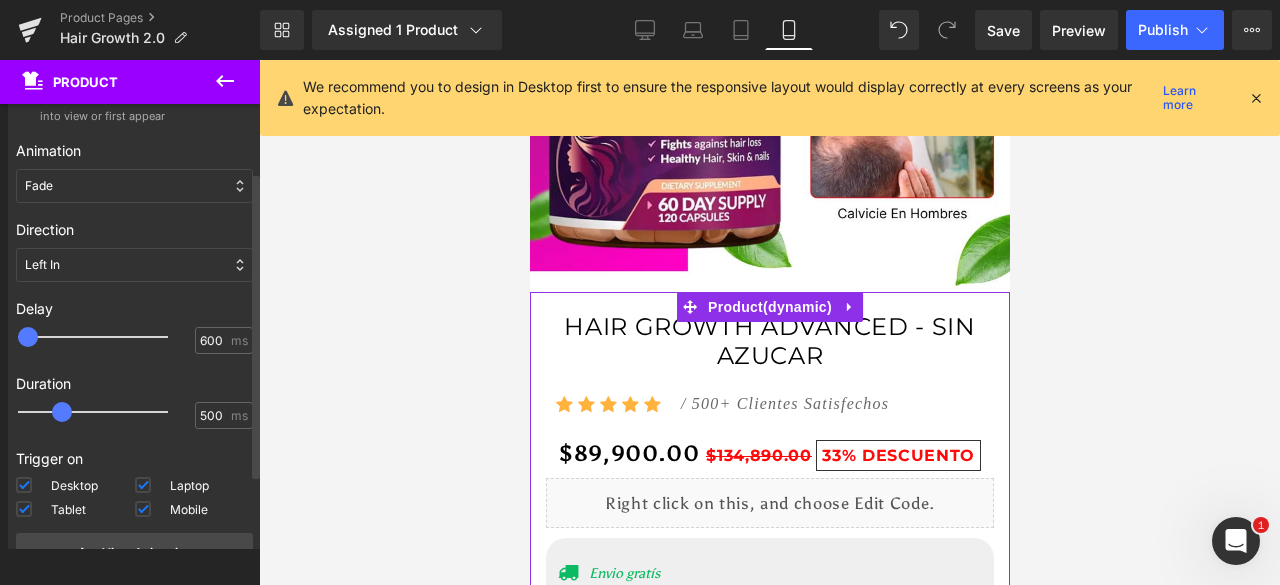 click at bounding box center (107, 337) 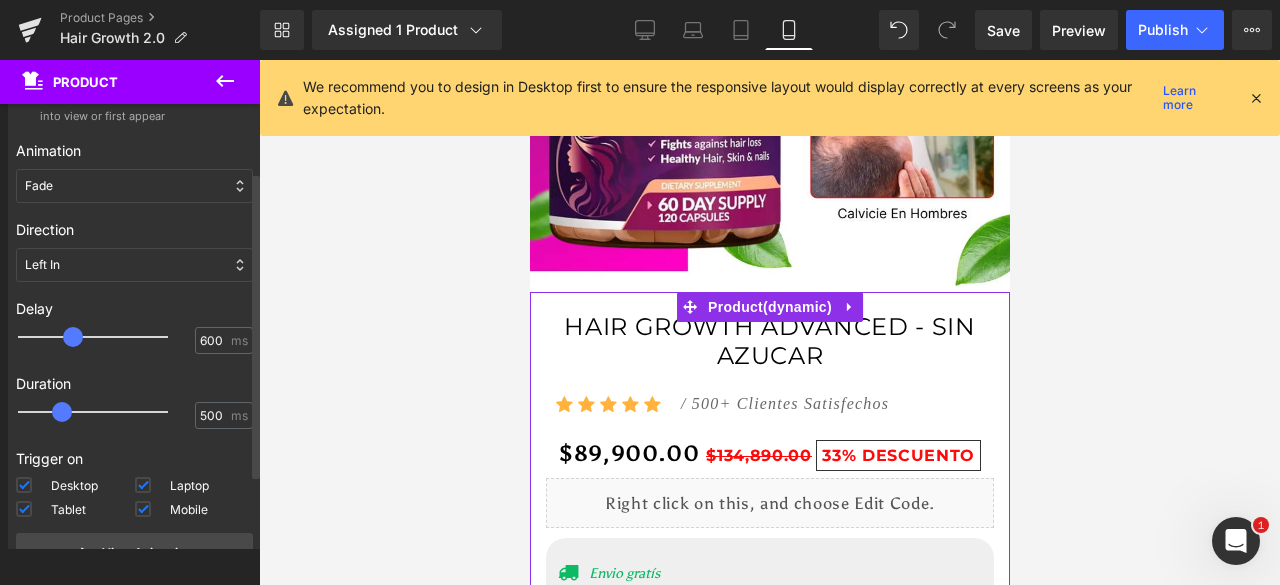 type on "500" 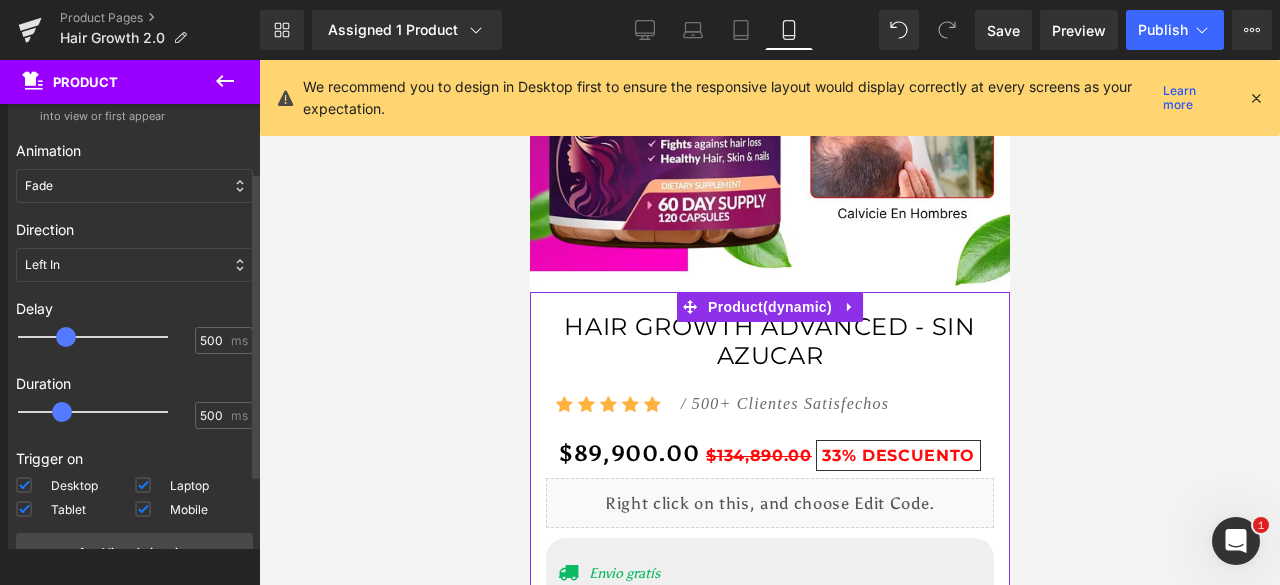 click at bounding box center [66, 337] 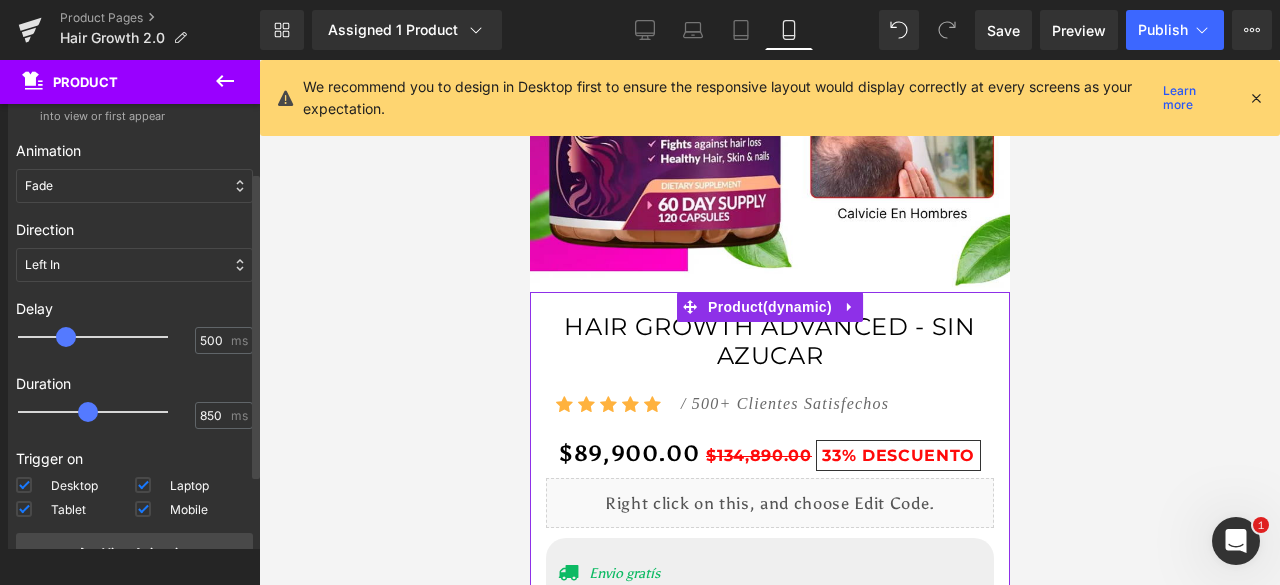 click at bounding box center (107, 412) 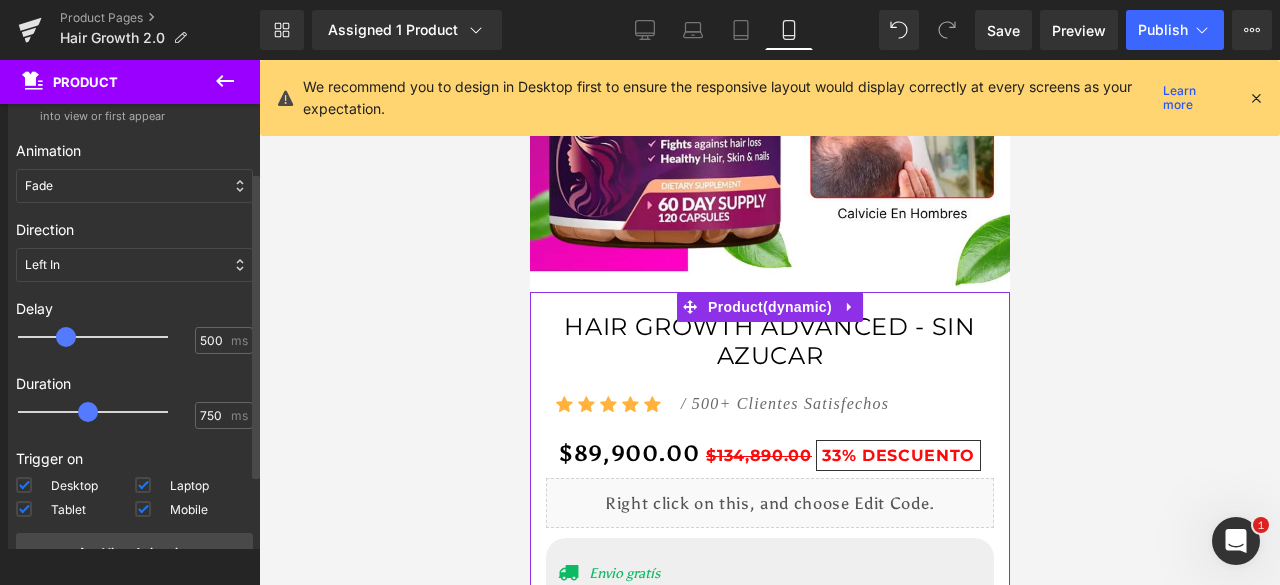 type on "700" 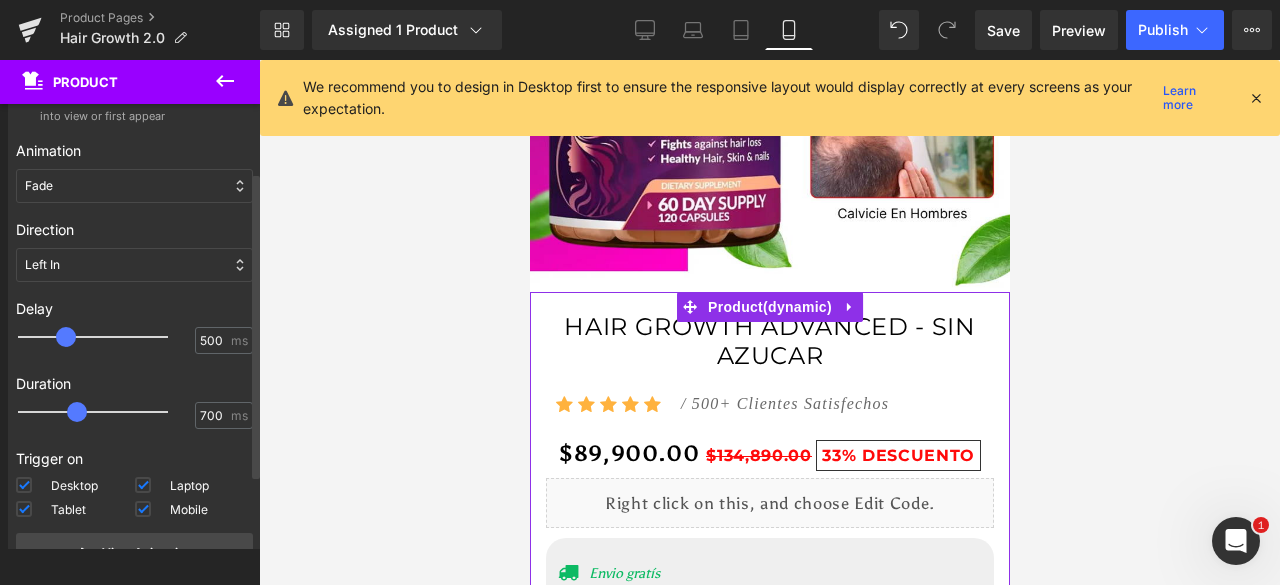 click at bounding box center [77, 412] 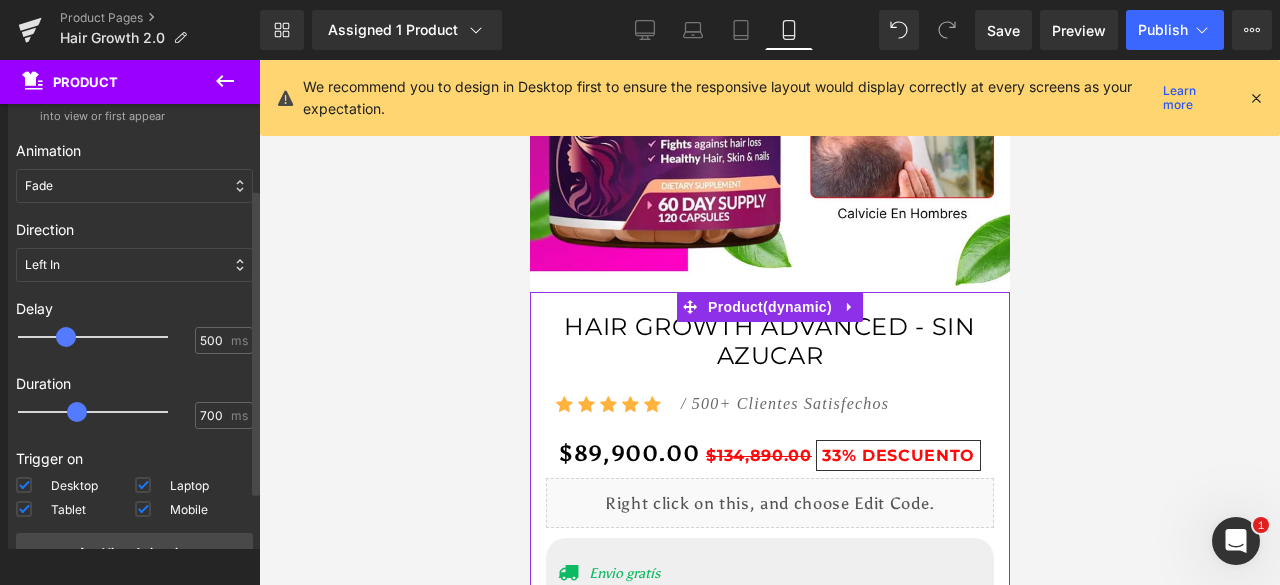 scroll, scrollTop: 197, scrollLeft: 0, axis: vertical 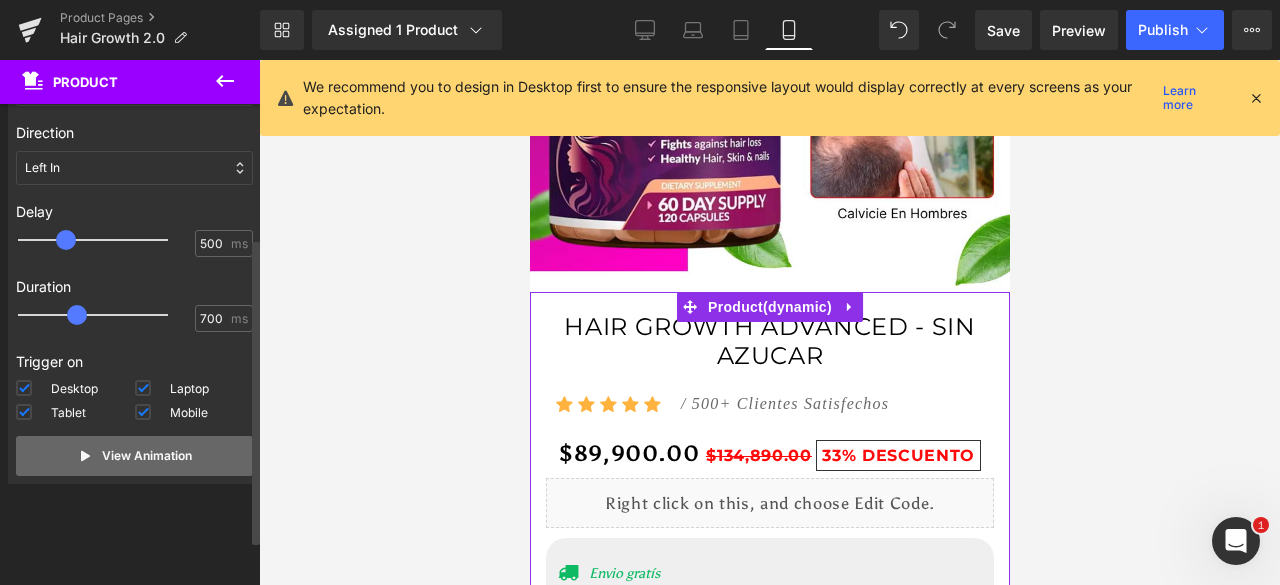 drag, startPoint x: 108, startPoint y: 440, endPoint x: 114, endPoint y: 453, distance: 14.3178215 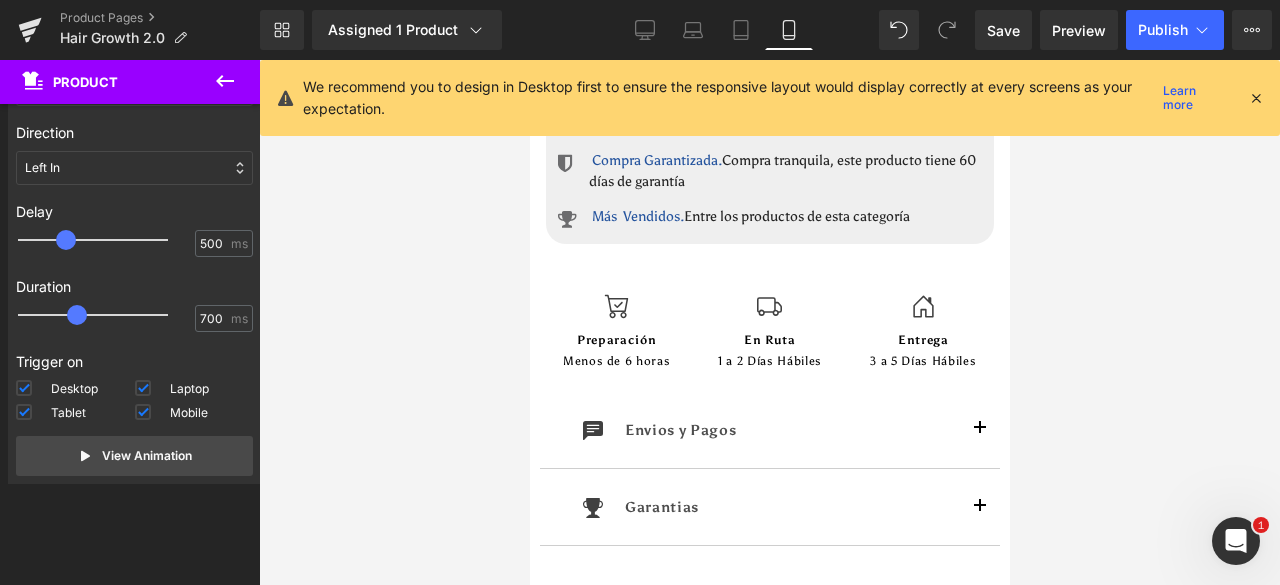 scroll, scrollTop: 1159, scrollLeft: 0, axis: vertical 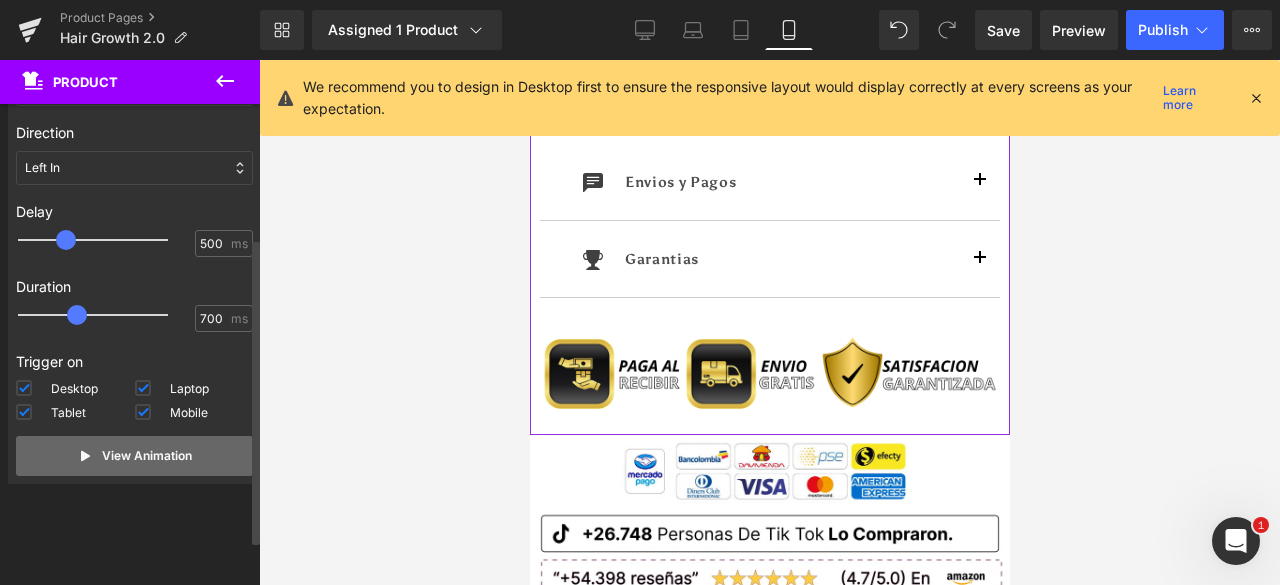 click on "View Animation" at bounding box center [134, 456] 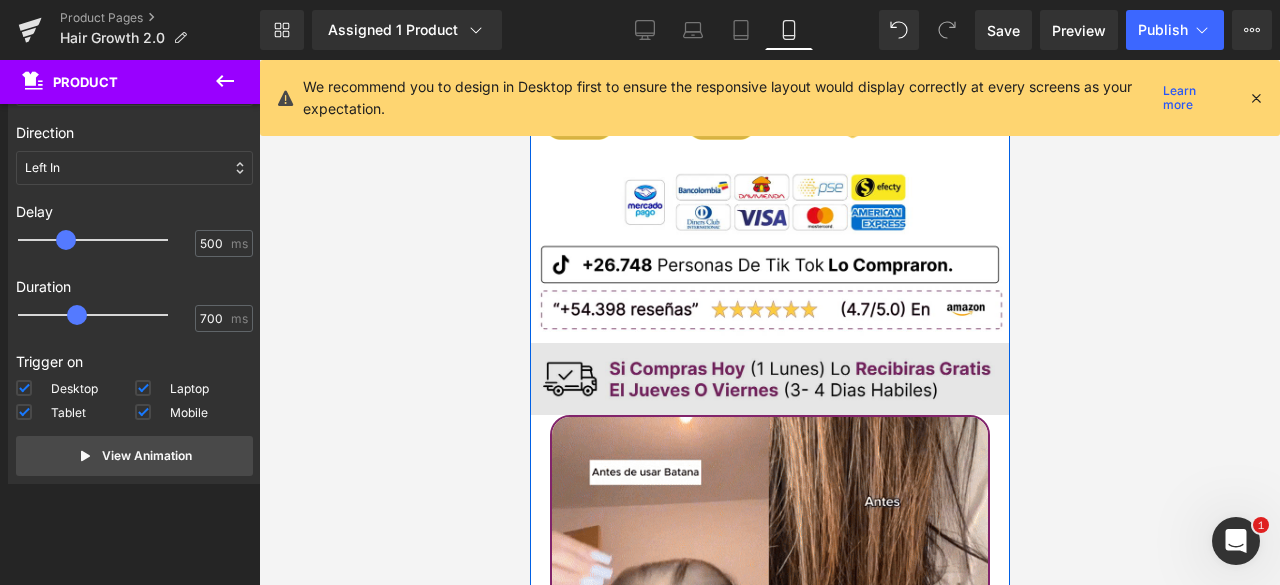 scroll, scrollTop: 1459, scrollLeft: 0, axis: vertical 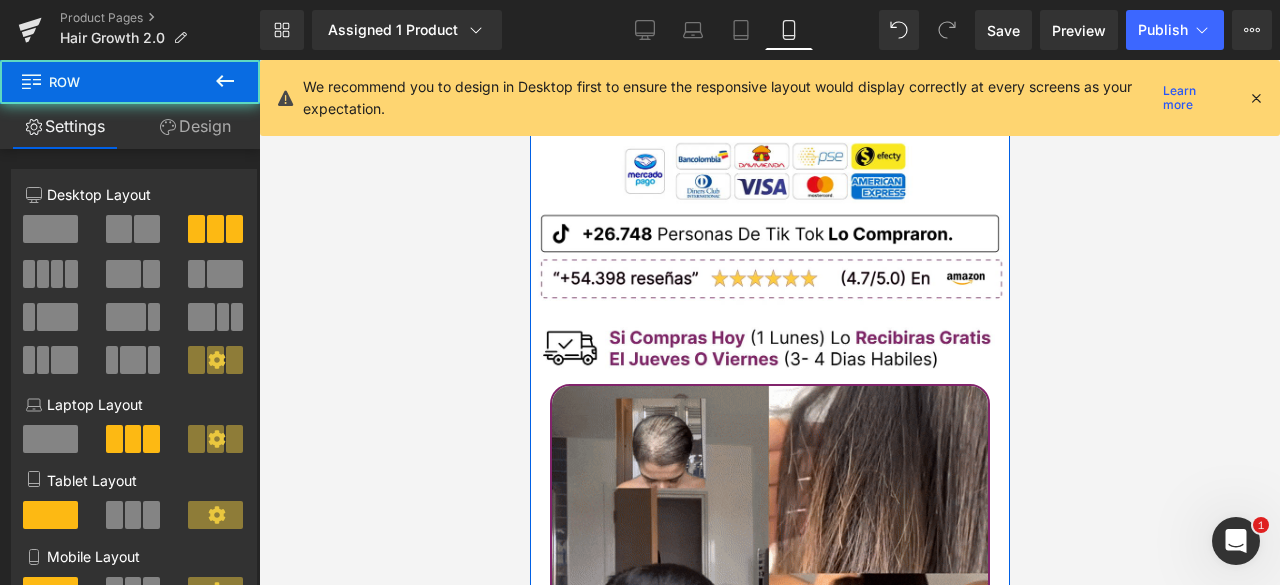 click on "Image
Image
Image
Image
‹ ›
Carousel         Image
Sale Off" at bounding box center (769, 2440) 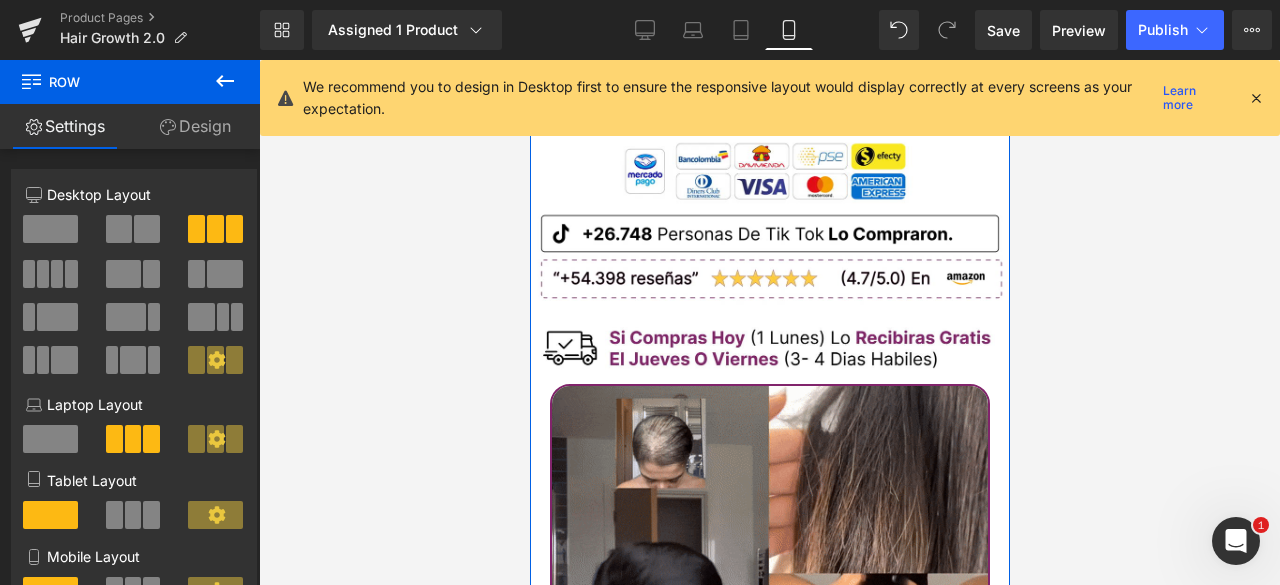click on "Design" at bounding box center (195, 126) 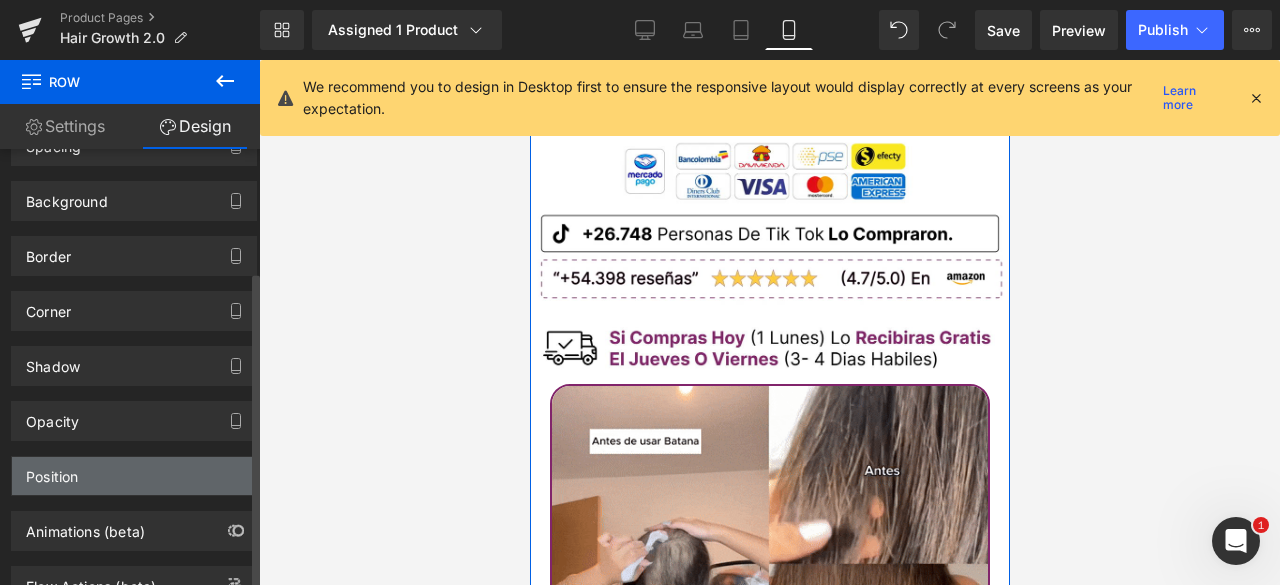 scroll, scrollTop: 168, scrollLeft: 0, axis: vertical 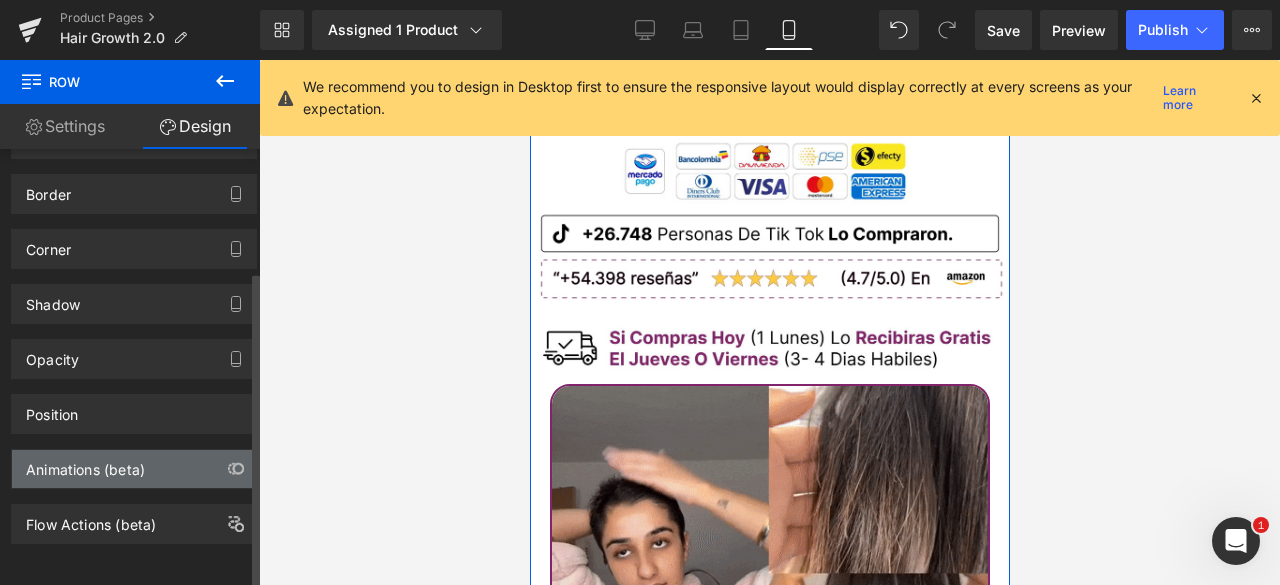 click on "Animations (beta)" at bounding box center [85, 464] 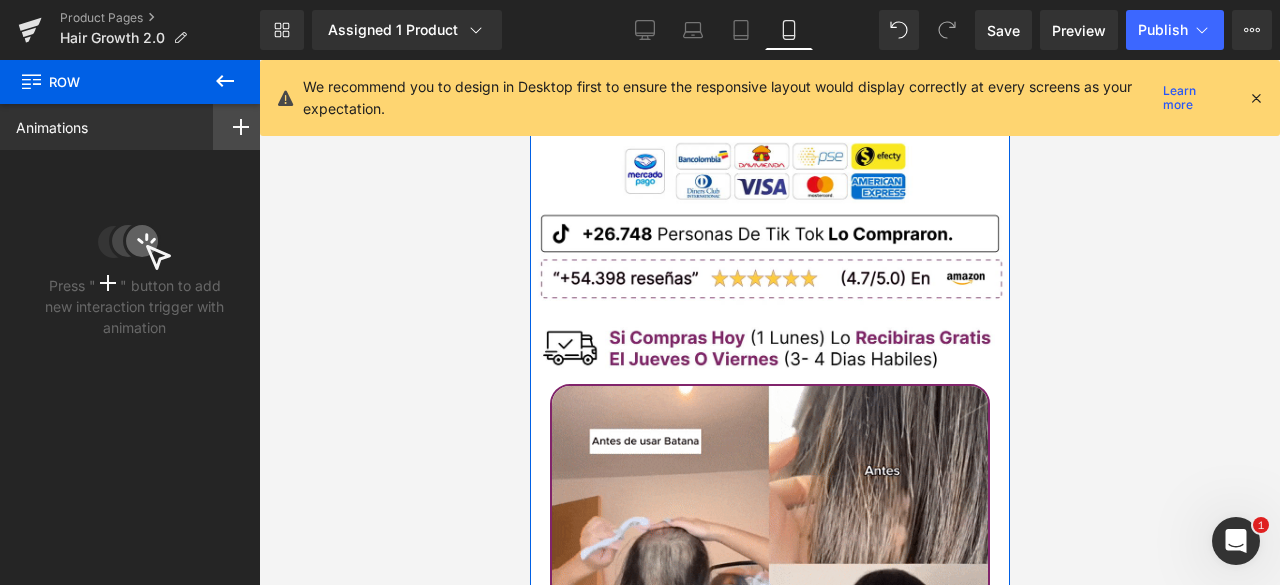click 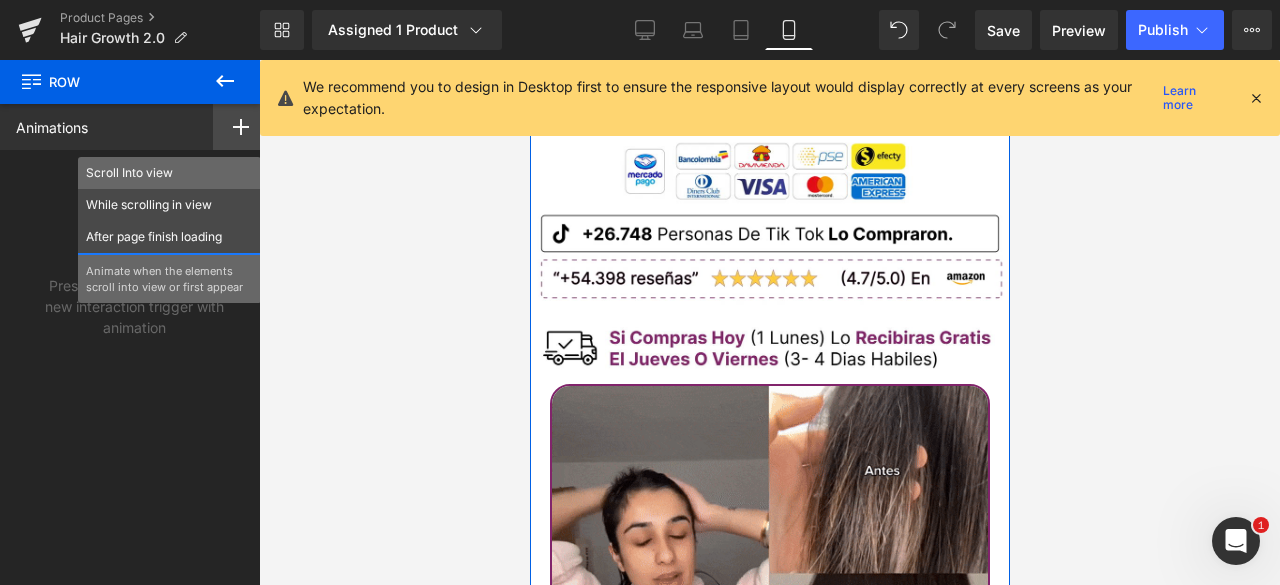 click on "Scroll Into view" at bounding box center [169, 173] 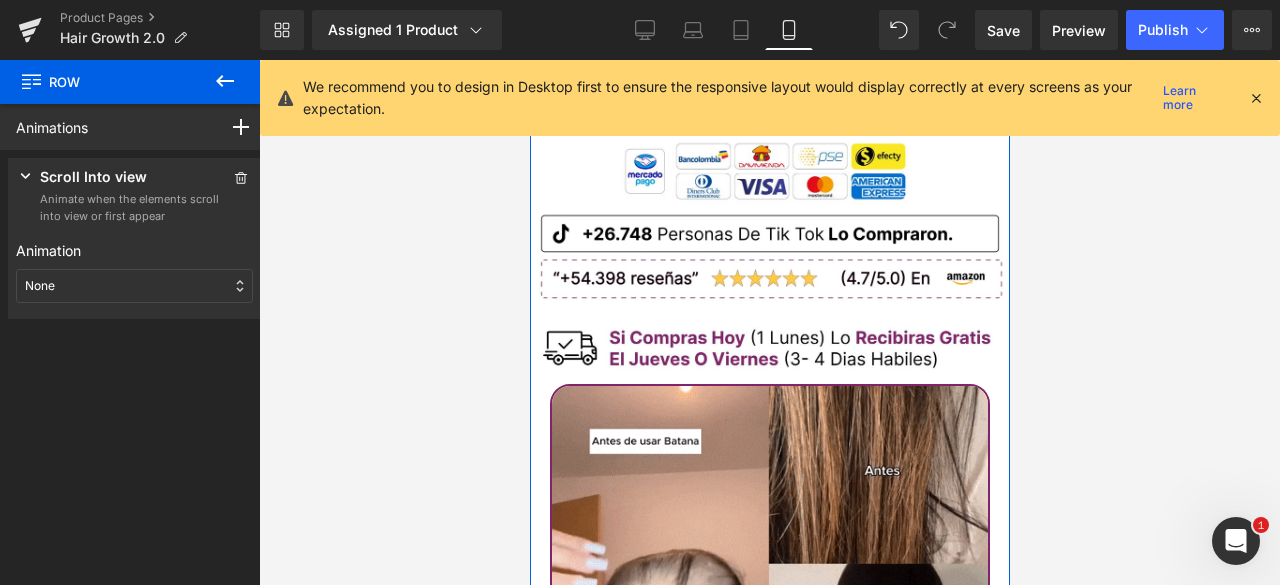click on "None" at bounding box center (134, 286) 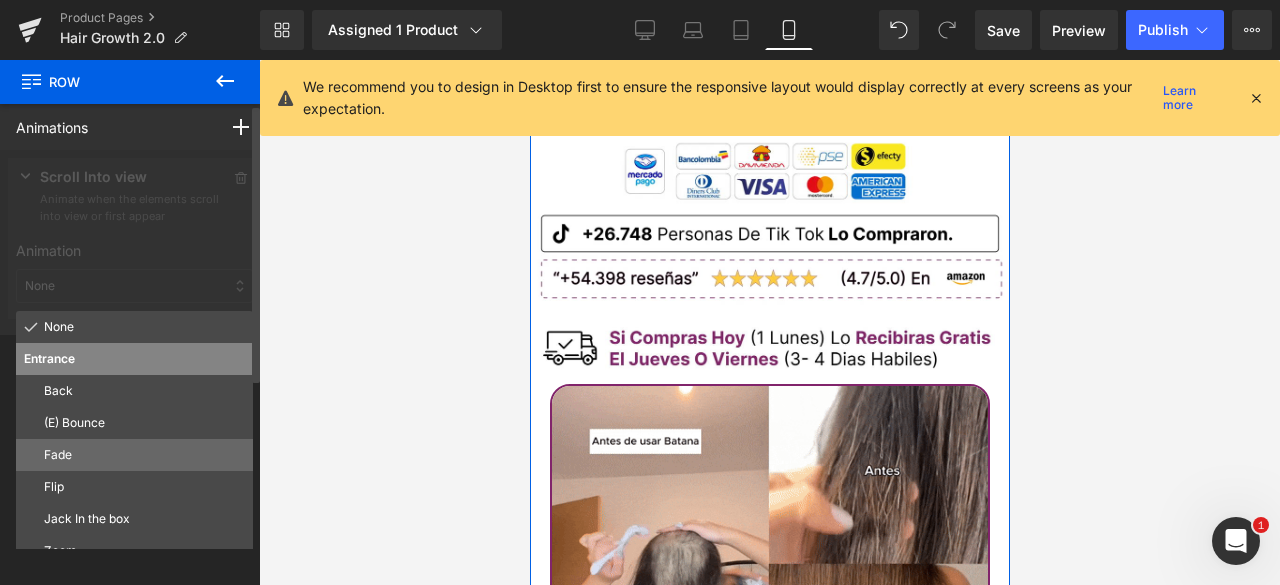 click on "Fade" at bounding box center (144, 455) 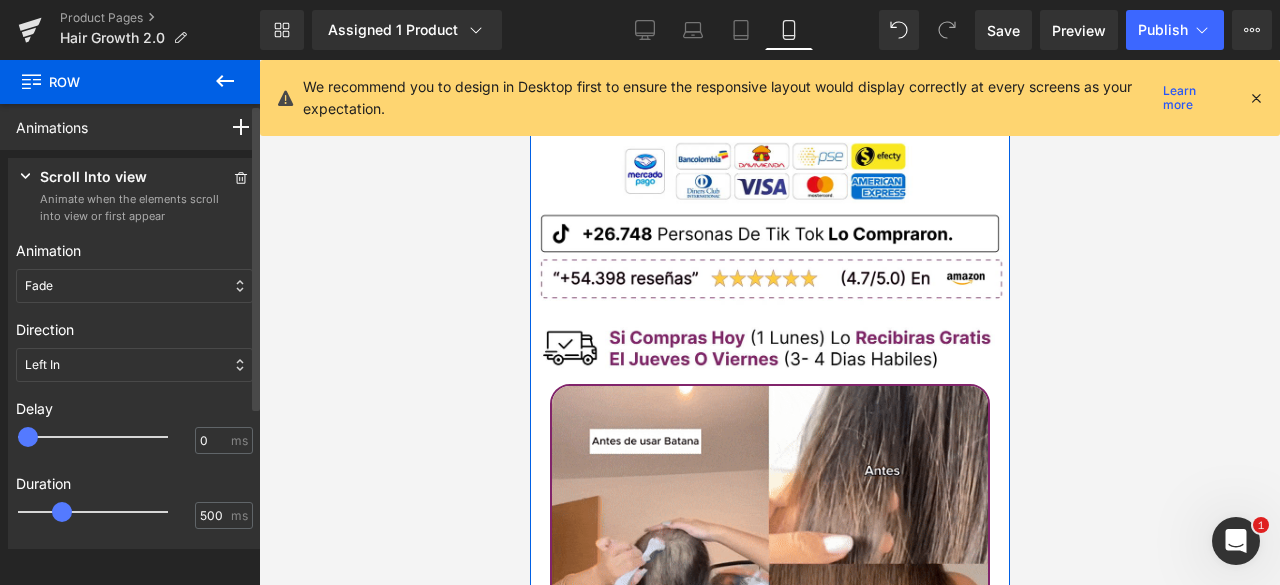 type on "500" 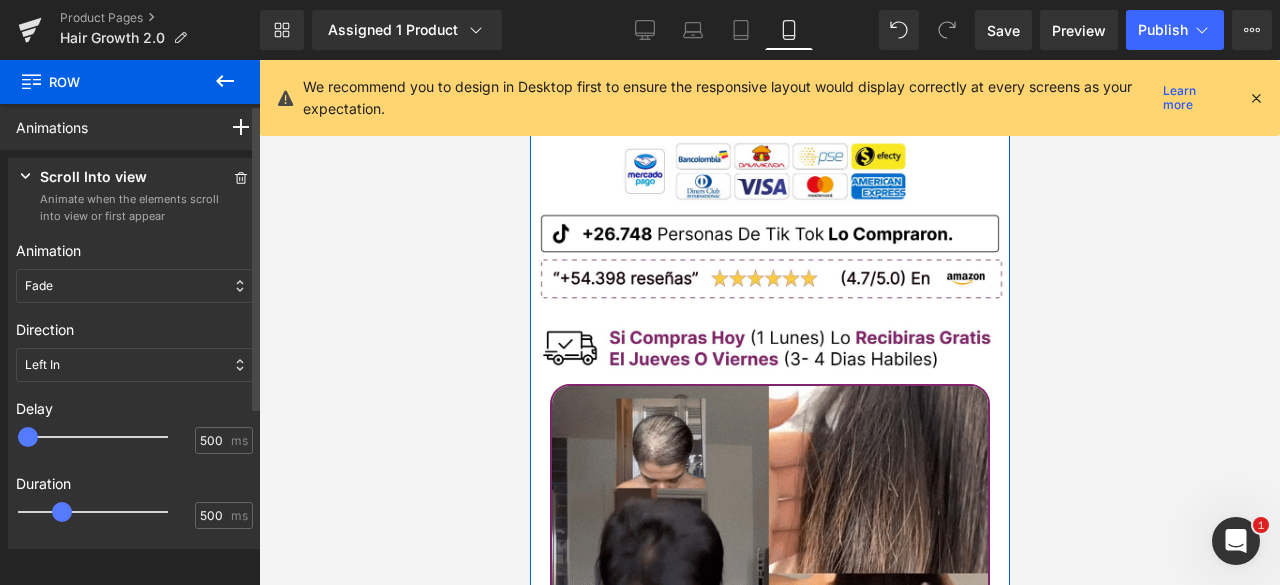 click at bounding box center [107, 437] 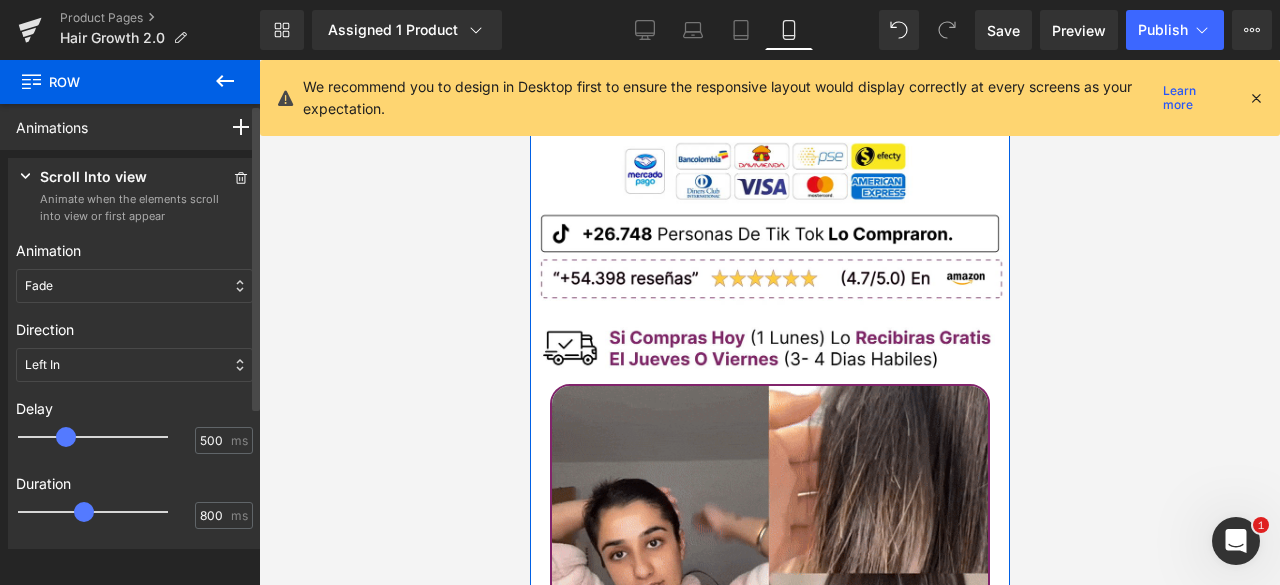 click at bounding box center (107, 512) 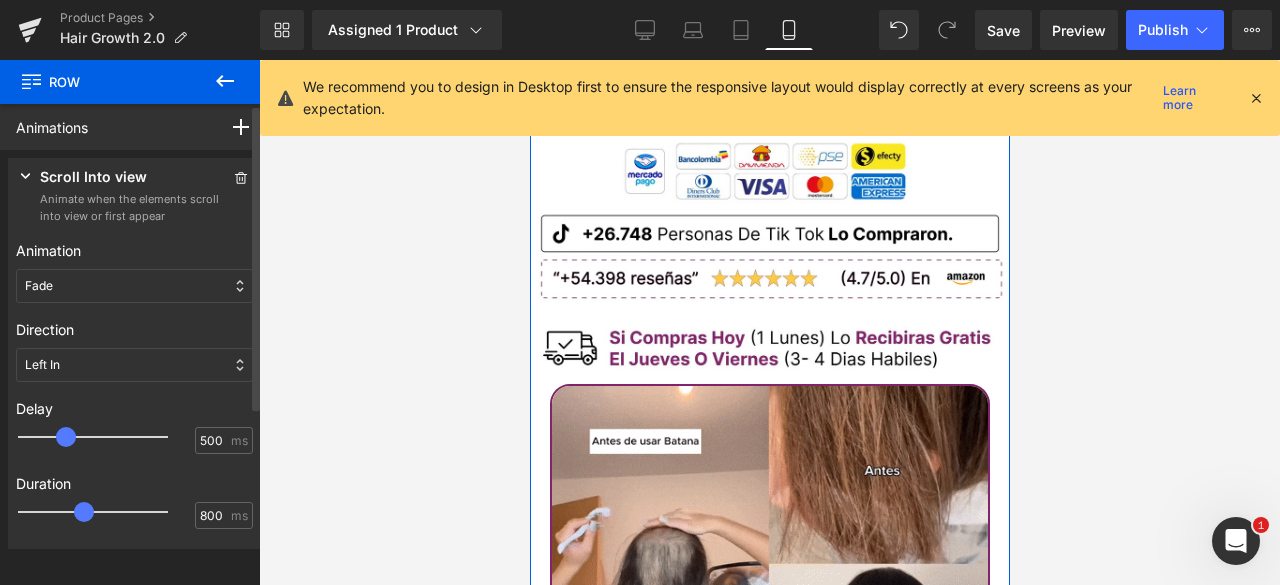 type on "750" 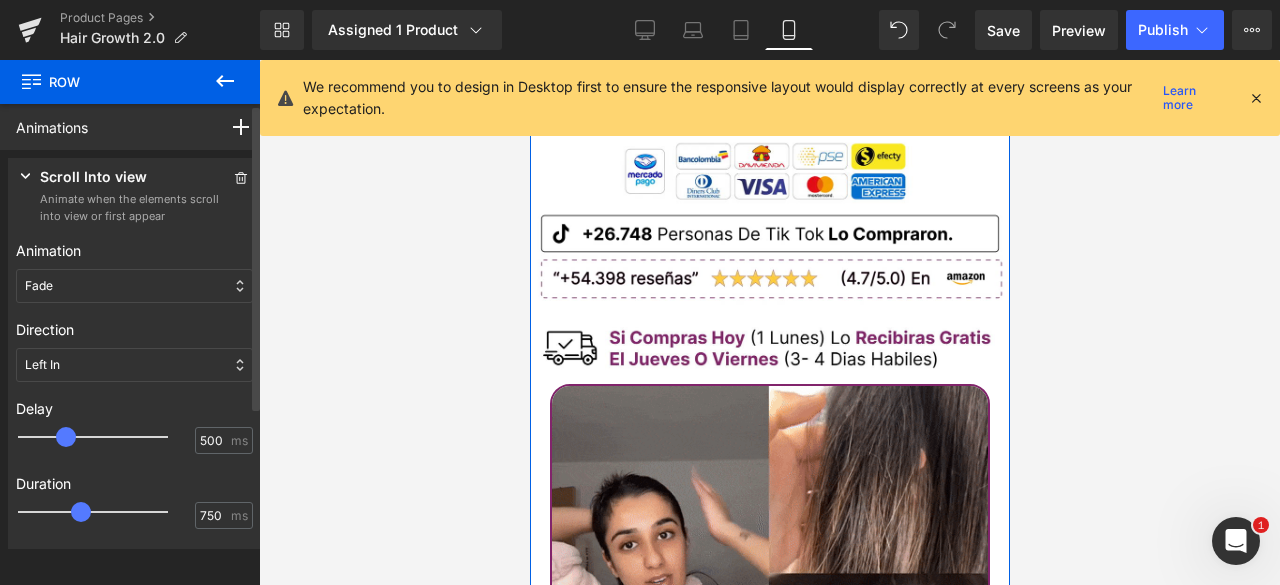 click at bounding box center [81, 512] 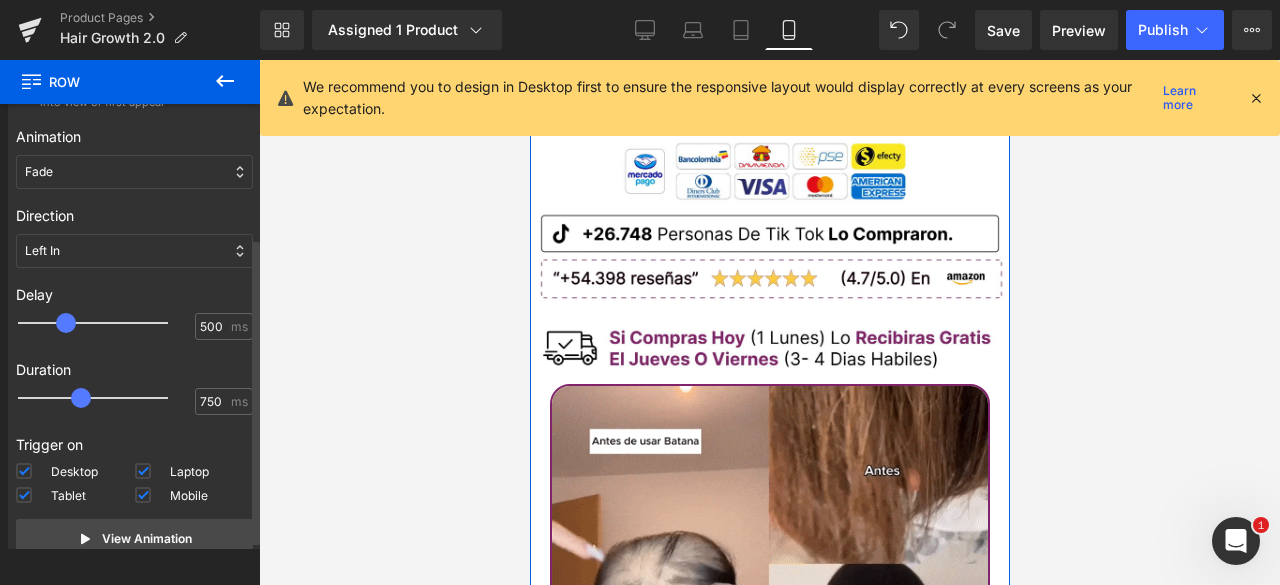 scroll, scrollTop: 197, scrollLeft: 0, axis: vertical 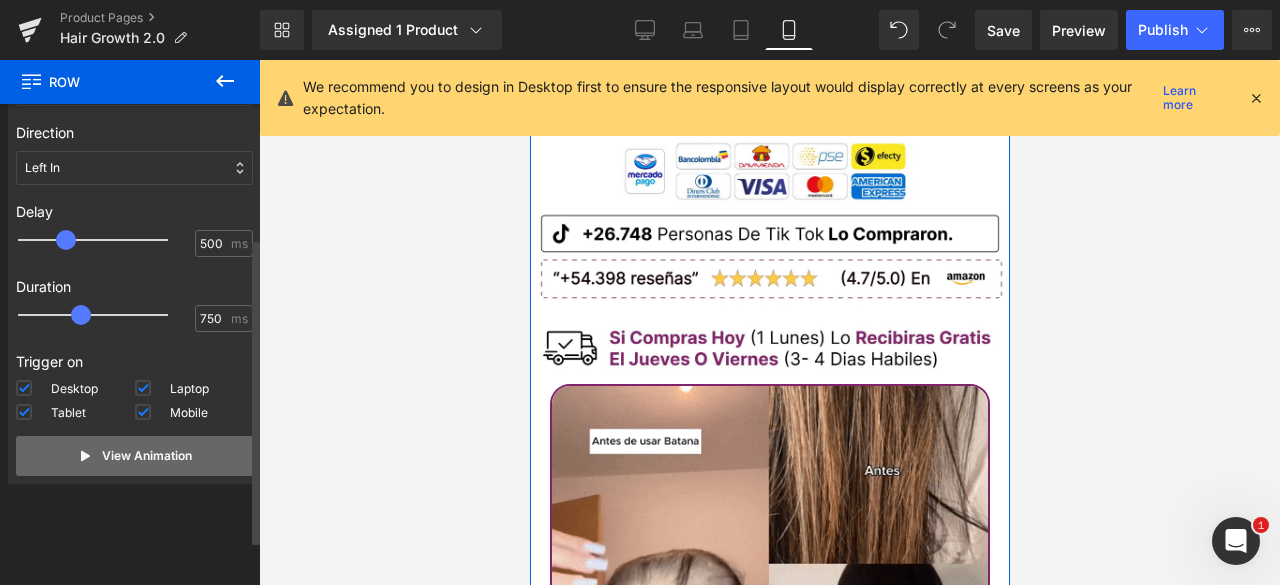 click on "View Animation" at bounding box center [147, 456] 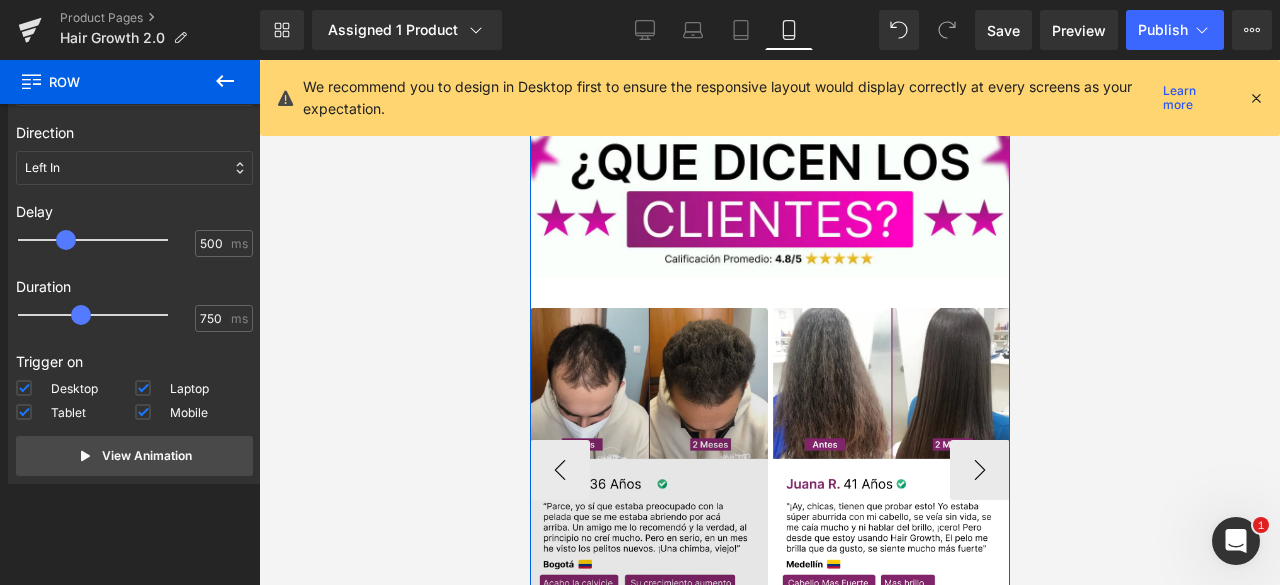scroll, scrollTop: 2259, scrollLeft: 0, axis: vertical 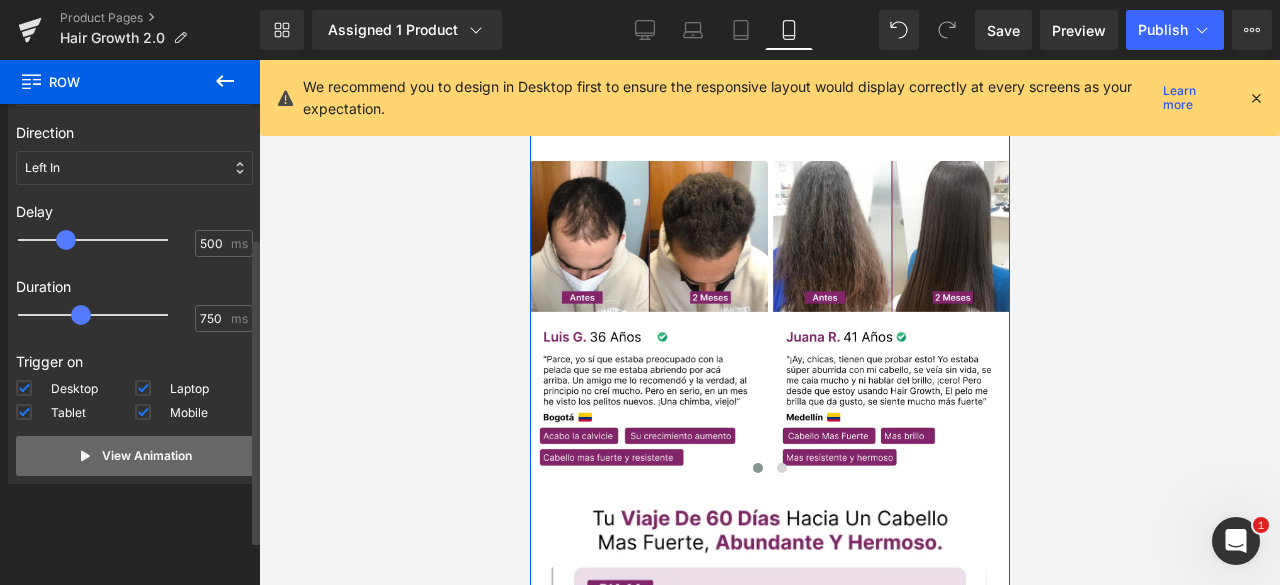 click on "View Animation" at bounding box center (134, 456) 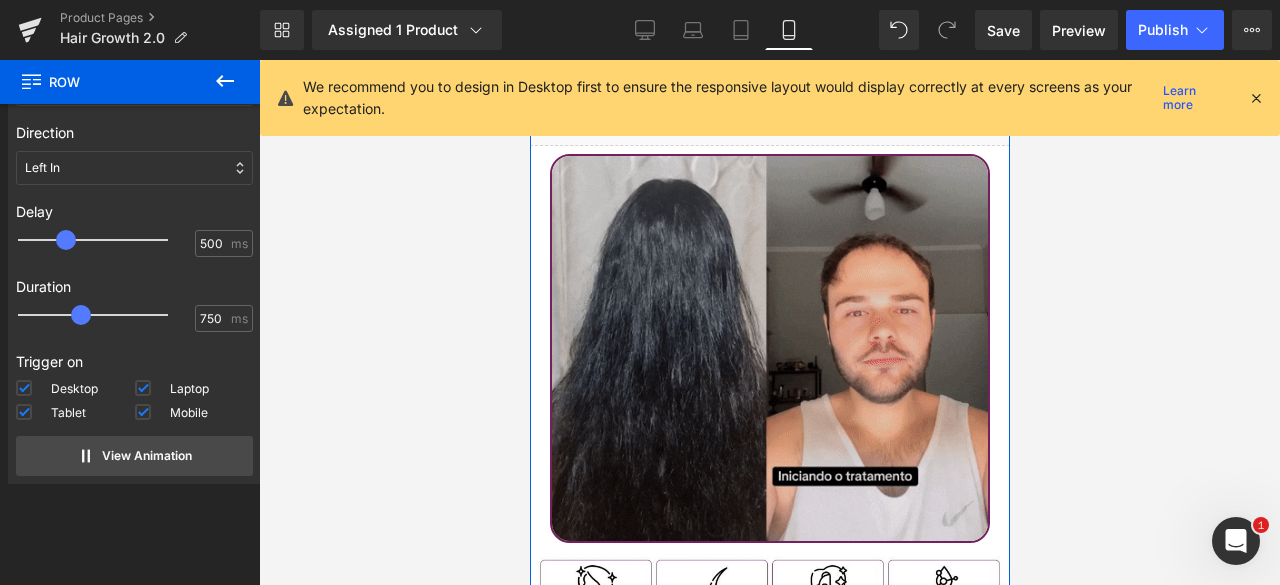 scroll, scrollTop: 3259, scrollLeft: 0, axis: vertical 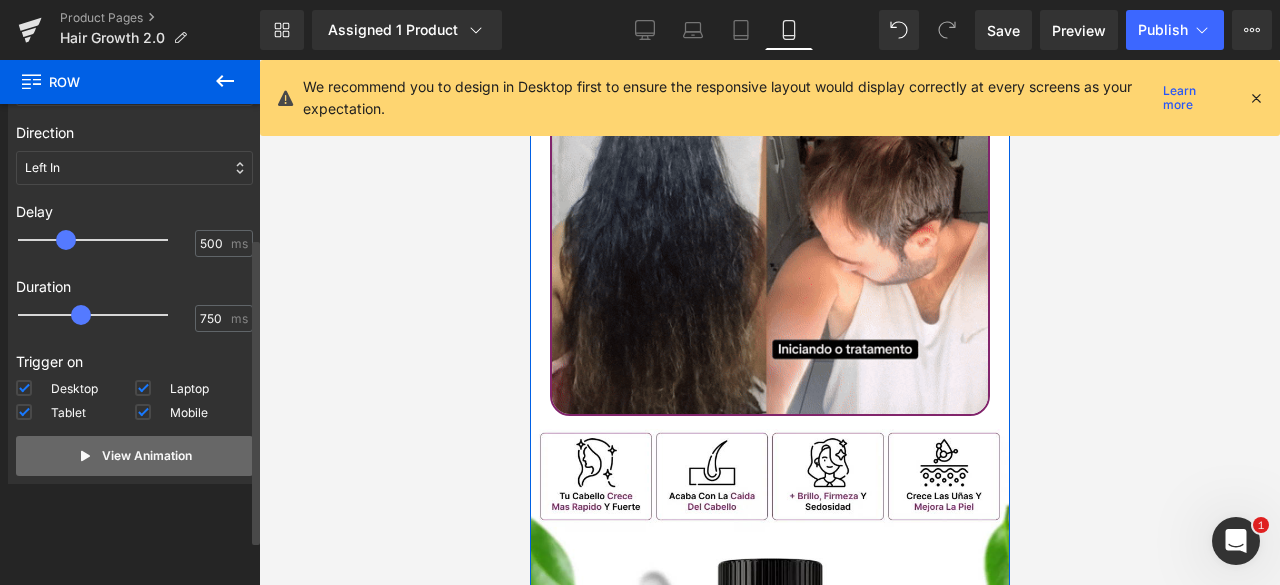click on "View Animation" at bounding box center (134, 456) 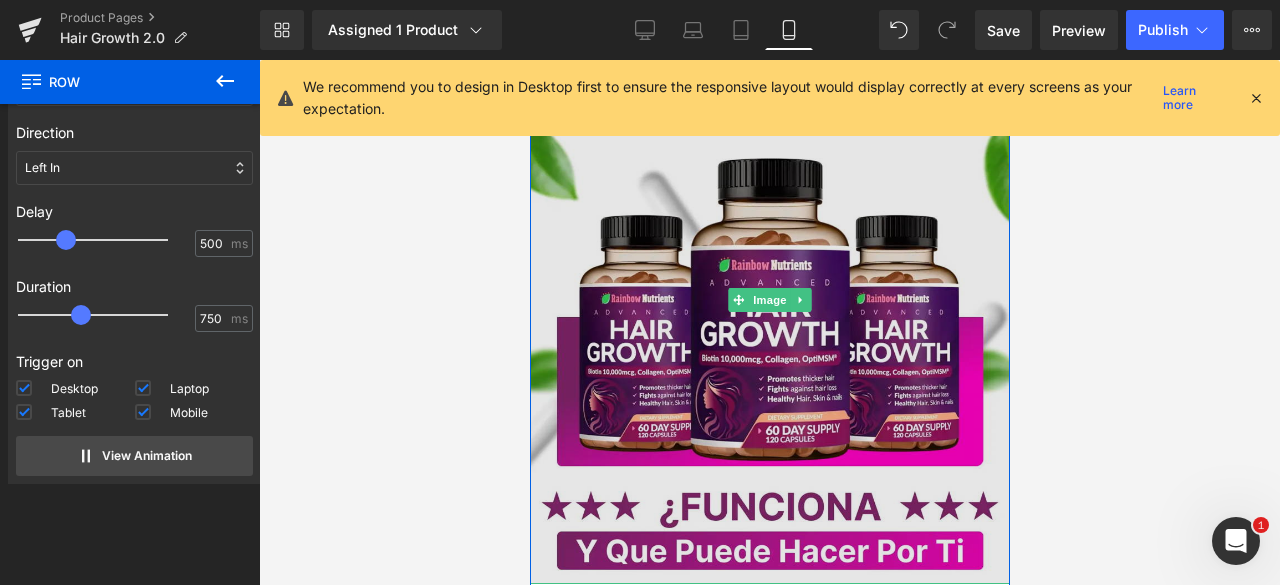 scroll, scrollTop: 3959, scrollLeft: 0, axis: vertical 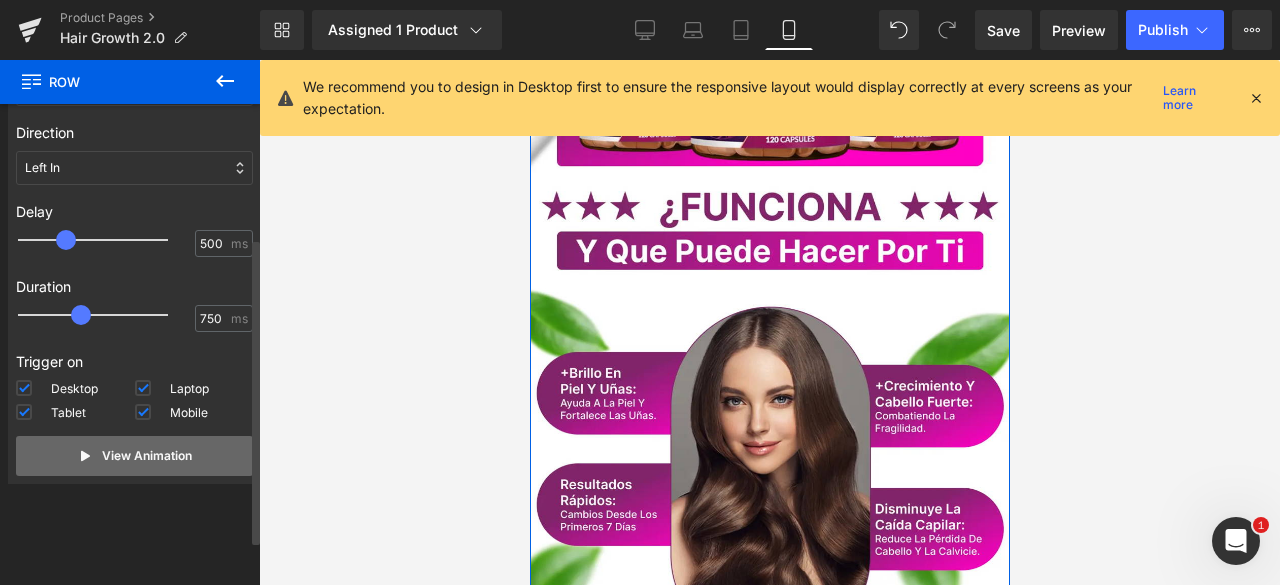 click on "View Animation" at bounding box center (134, 456) 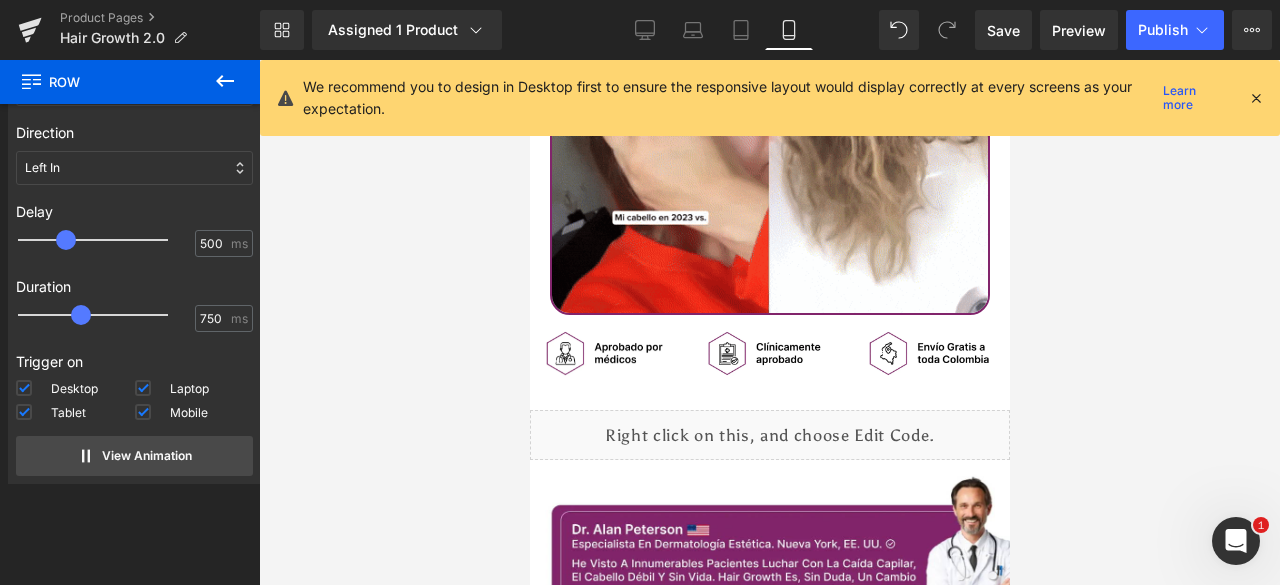 scroll, scrollTop: 5159, scrollLeft: 0, axis: vertical 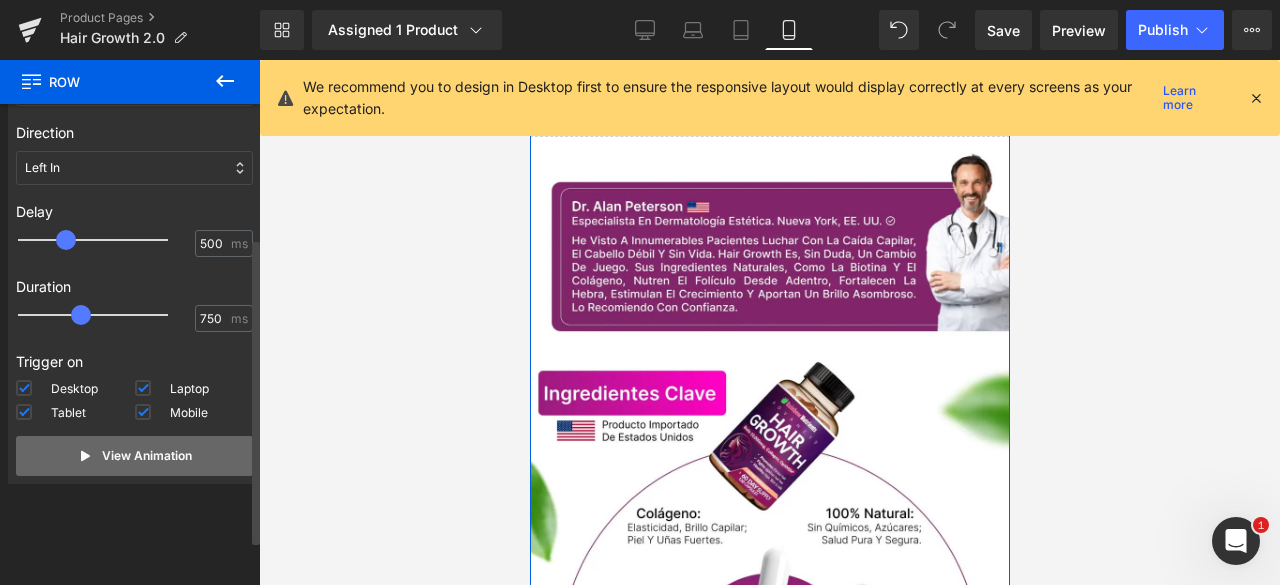 click on "View Animation" at bounding box center [134, 456] 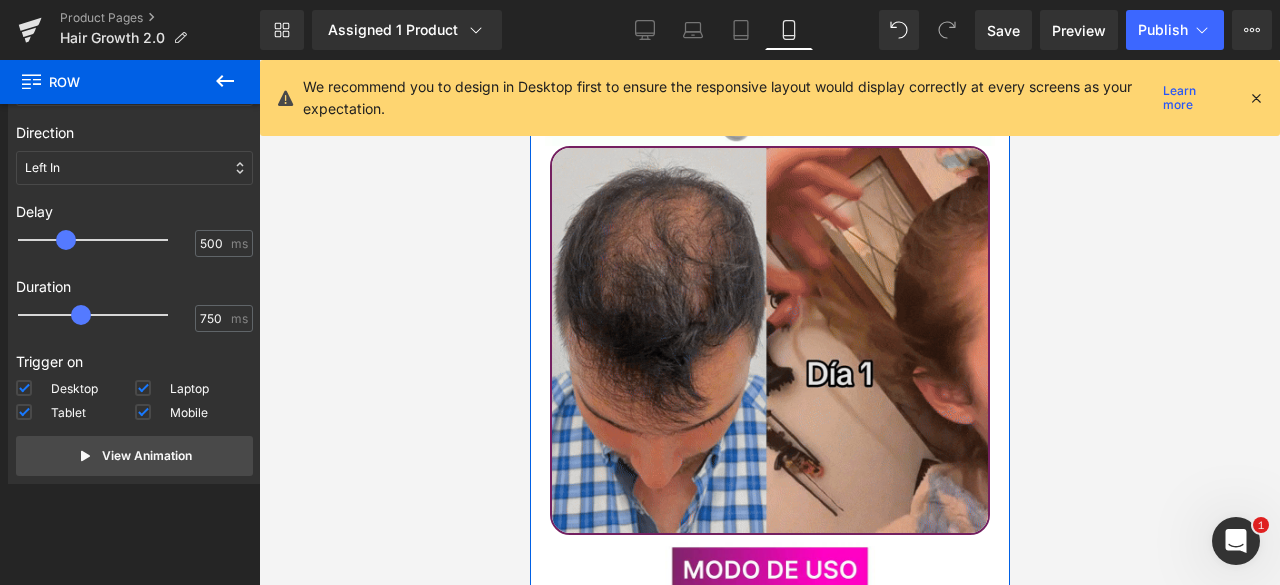 scroll, scrollTop: 5959, scrollLeft: 0, axis: vertical 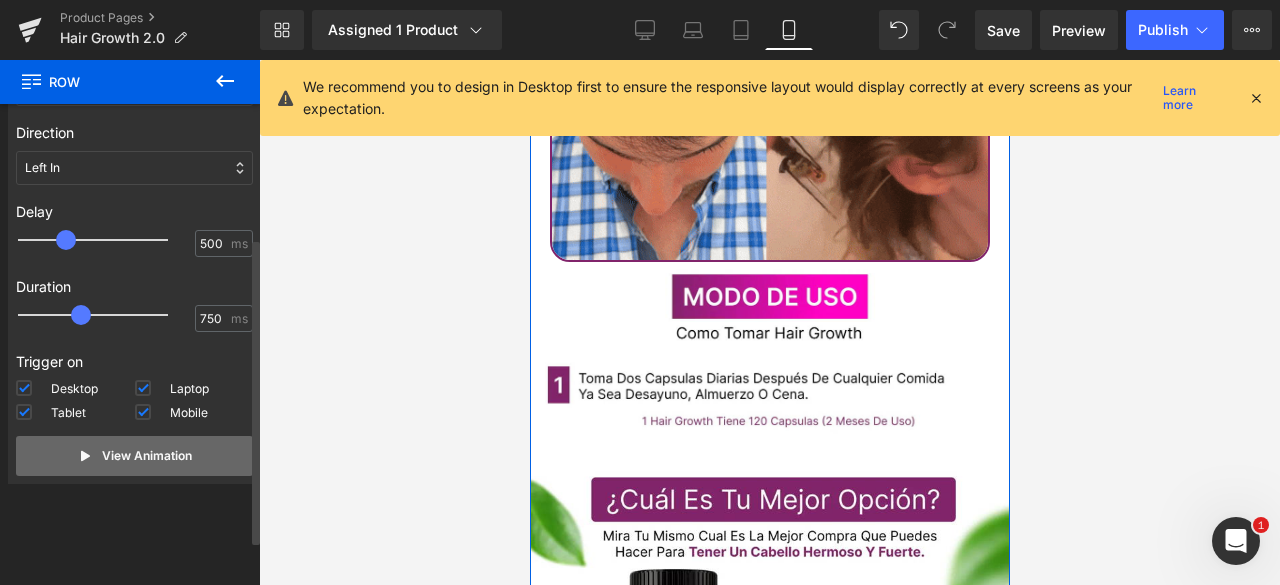 click on "View Animation" at bounding box center [147, 456] 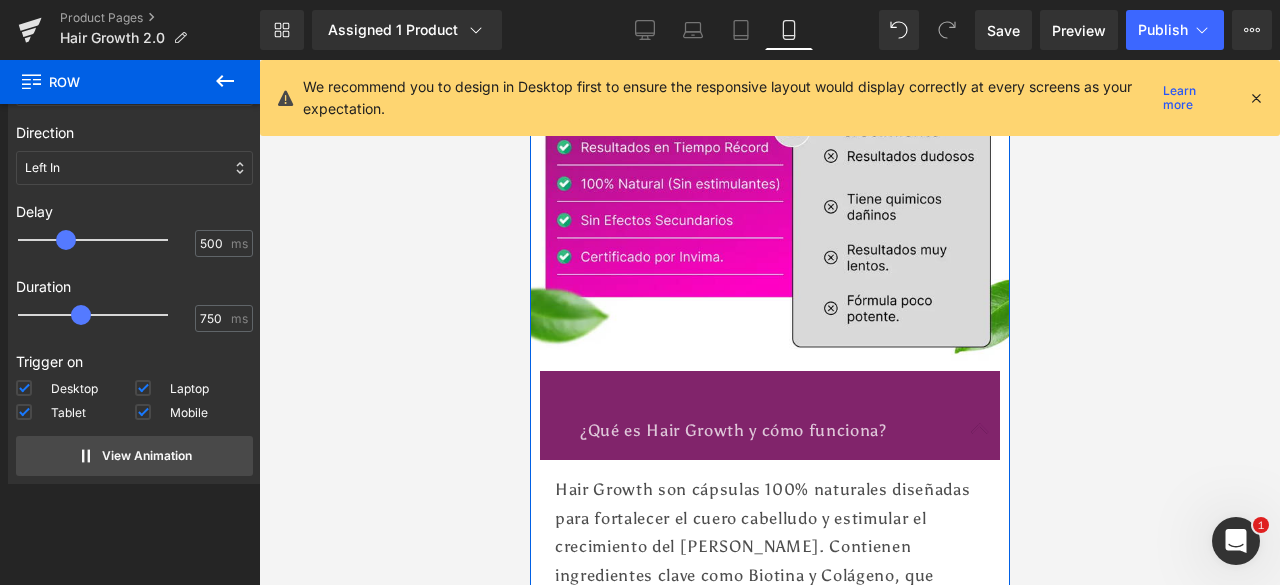 scroll, scrollTop: 6959, scrollLeft: 0, axis: vertical 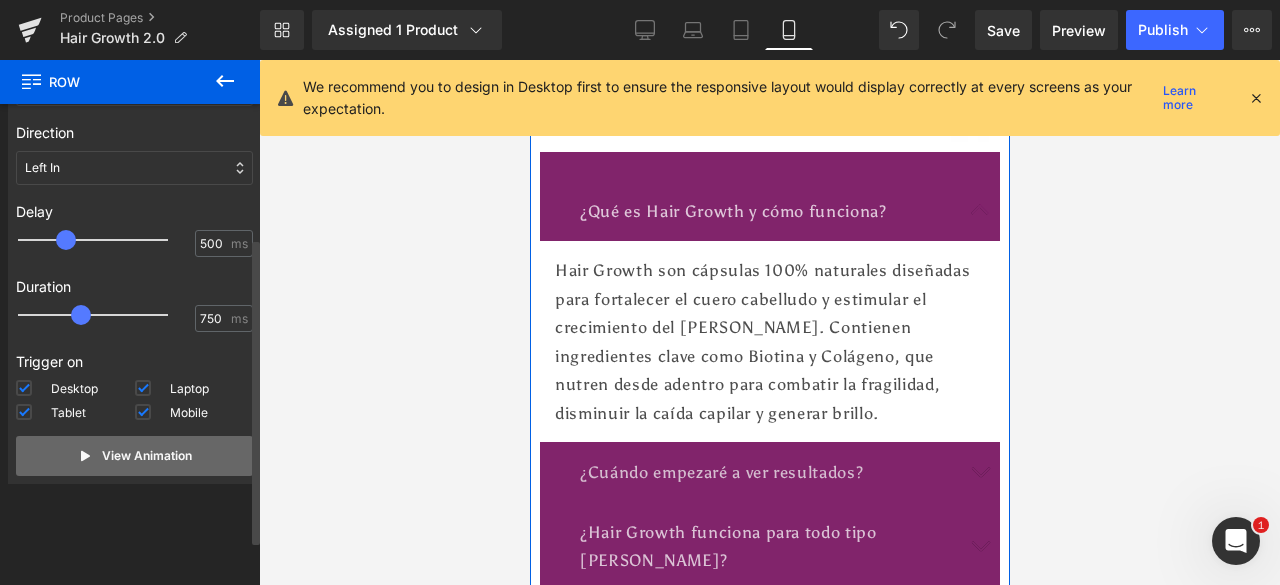 click on "View Animation" at bounding box center [147, 456] 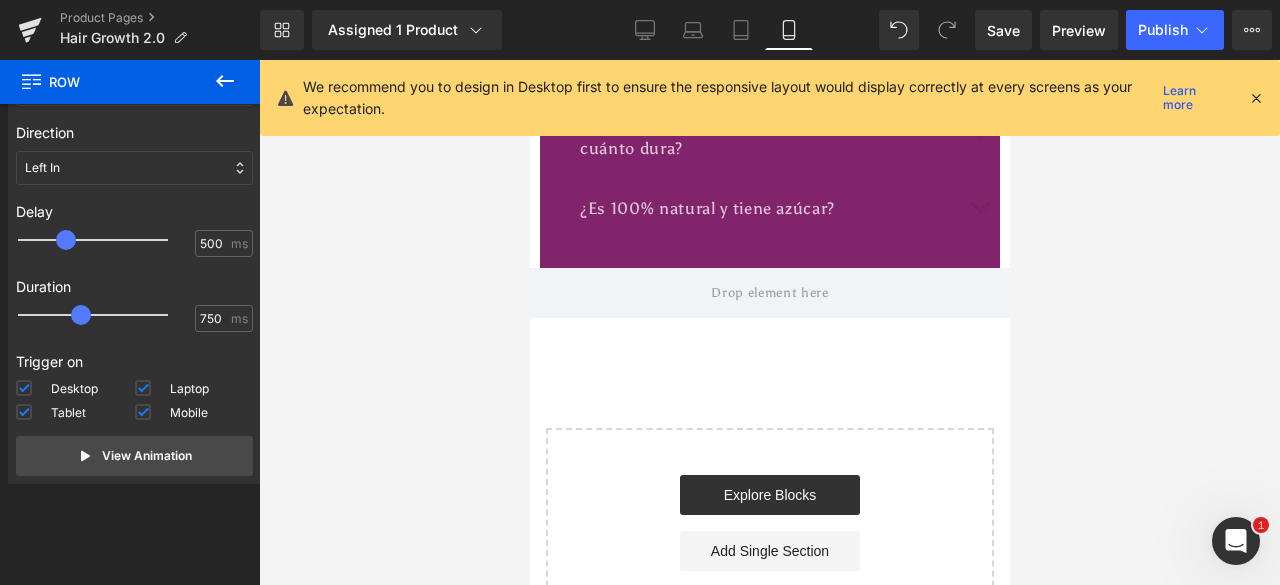 scroll, scrollTop: 7320, scrollLeft: 0, axis: vertical 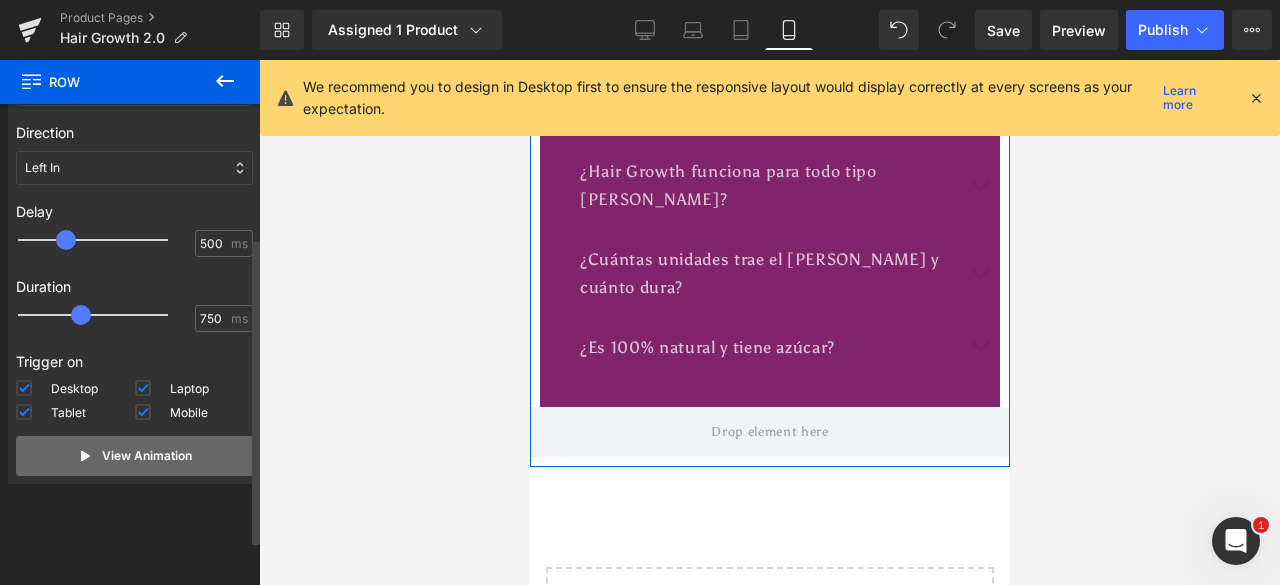 click on "View Animation" at bounding box center (134, 456) 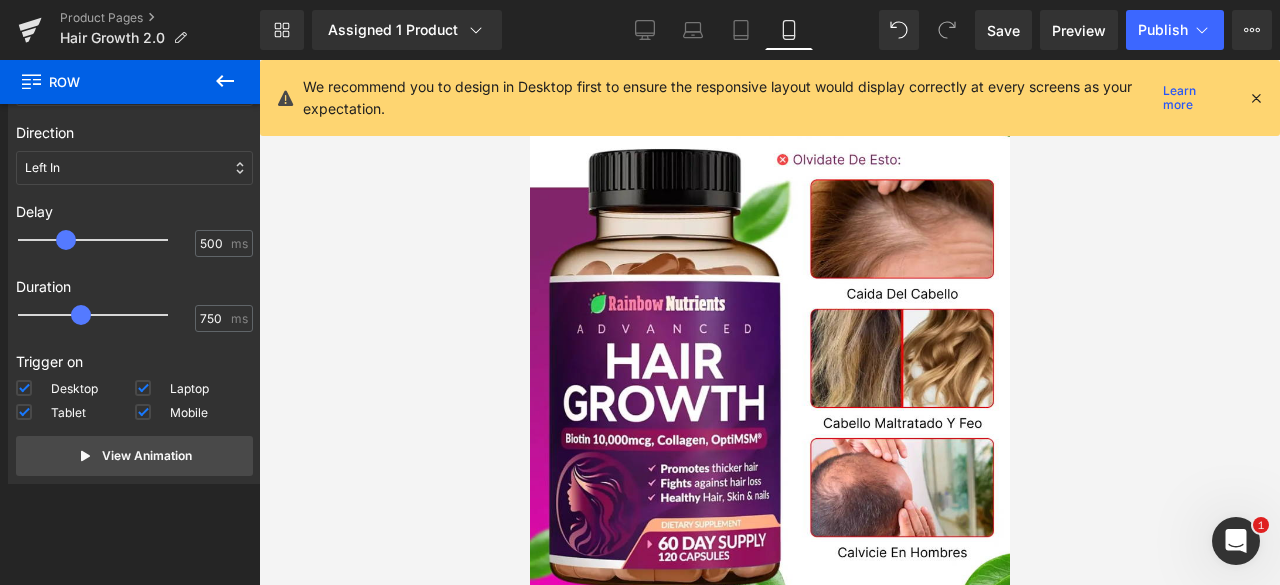 scroll, scrollTop: 0, scrollLeft: 0, axis: both 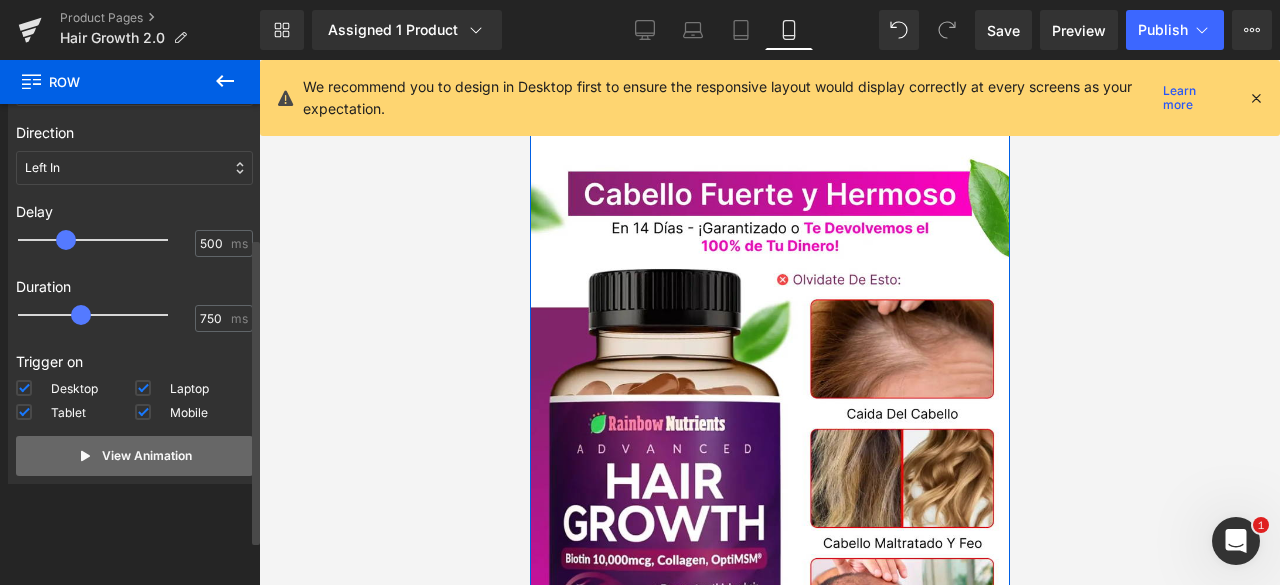 click on "View Animation" at bounding box center [147, 456] 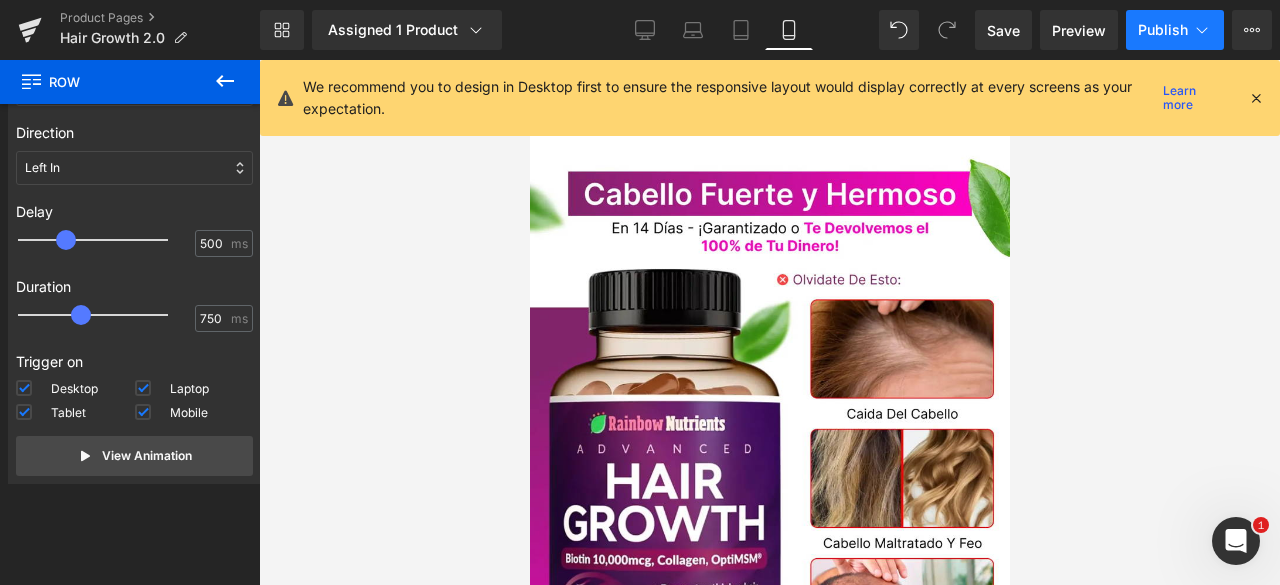 click on "Publish" at bounding box center (1175, 30) 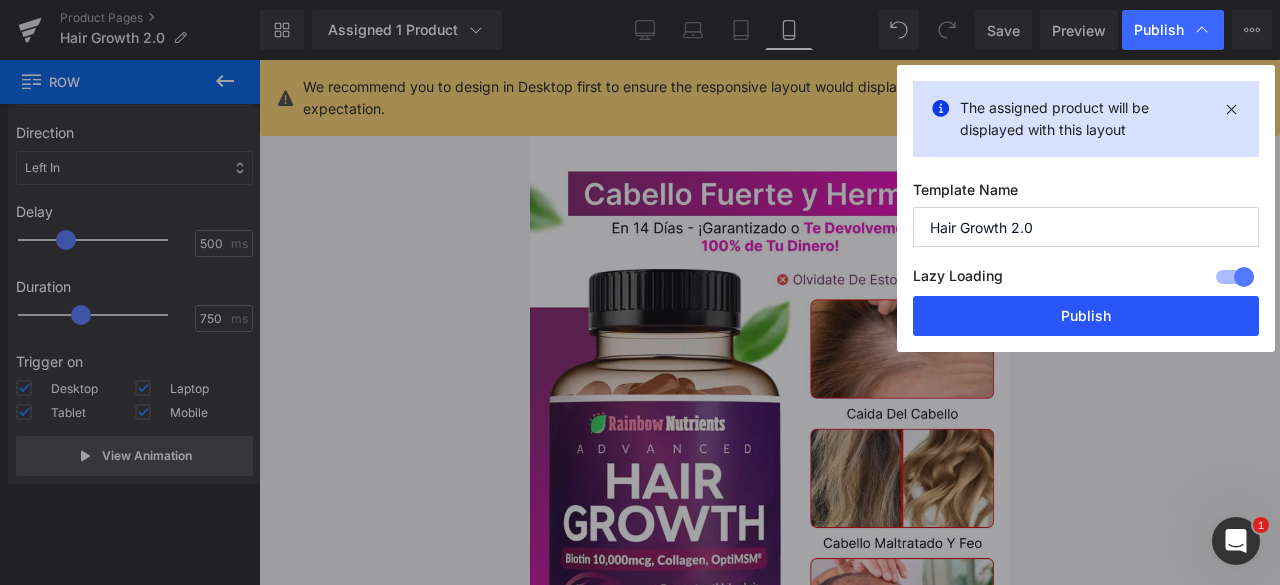 click on "Publish" at bounding box center (1086, 316) 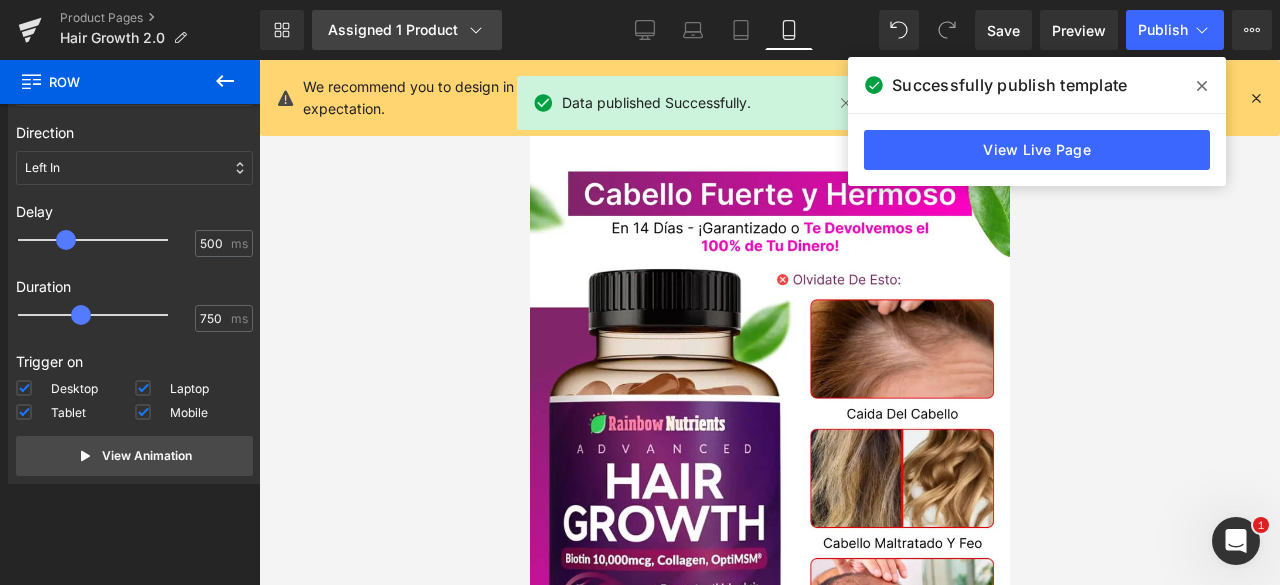 click on "Assigned 1 Product" at bounding box center [407, 30] 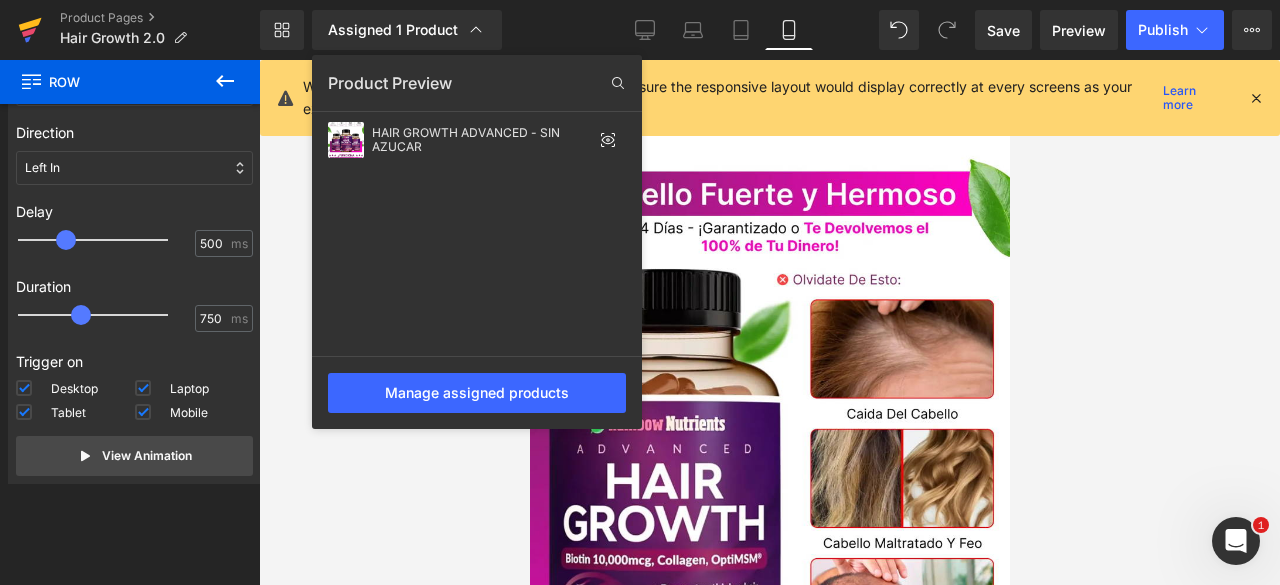 click 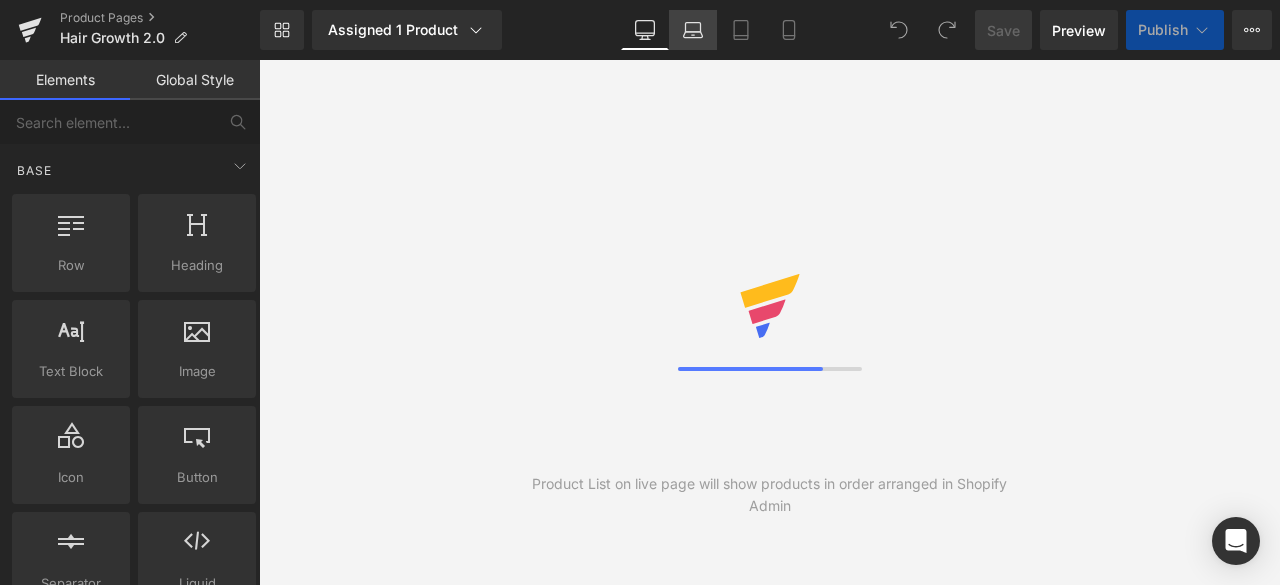 scroll, scrollTop: 0, scrollLeft: 0, axis: both 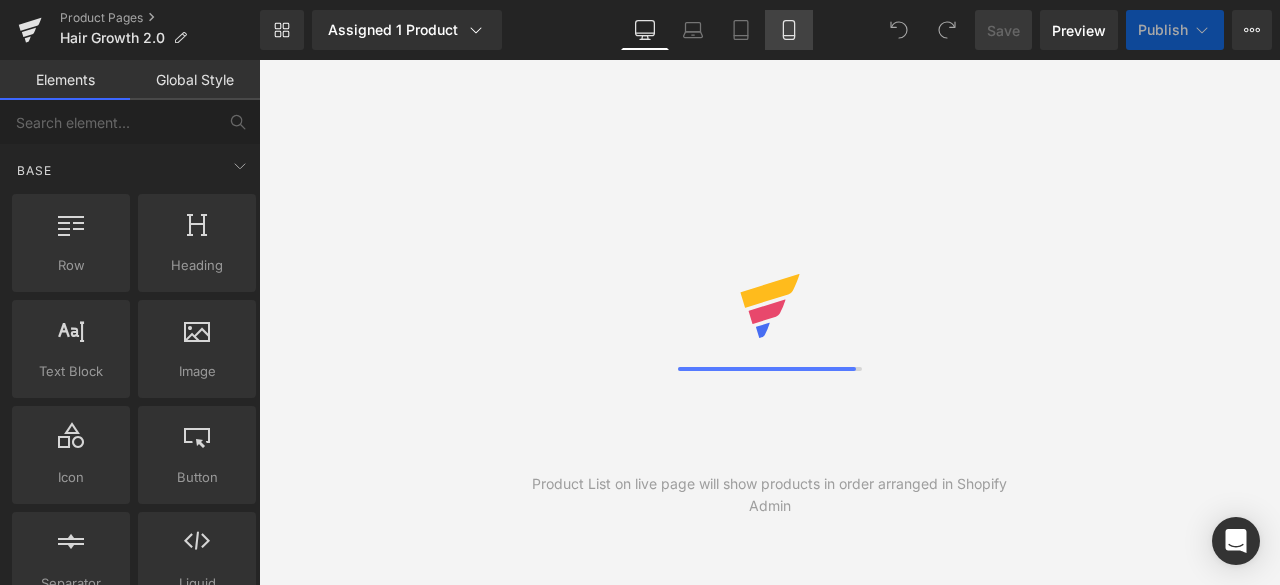 click on "Mobile" at bounding box center (789, 30) 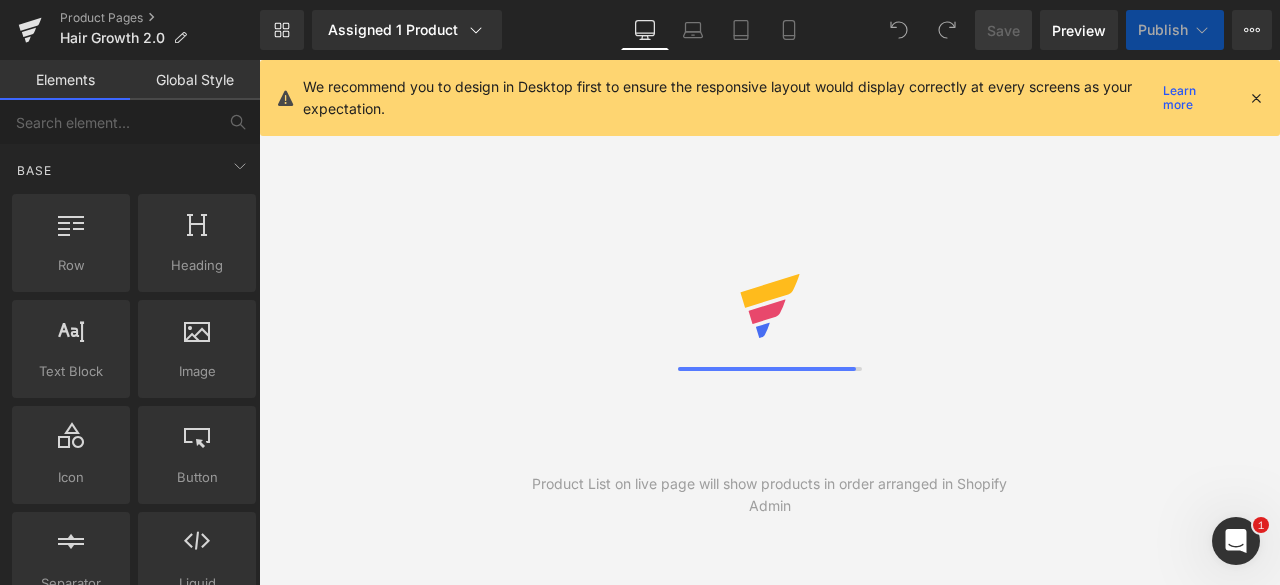 scroll, scrollTop: 0, scrollLeft: 0, axis: both 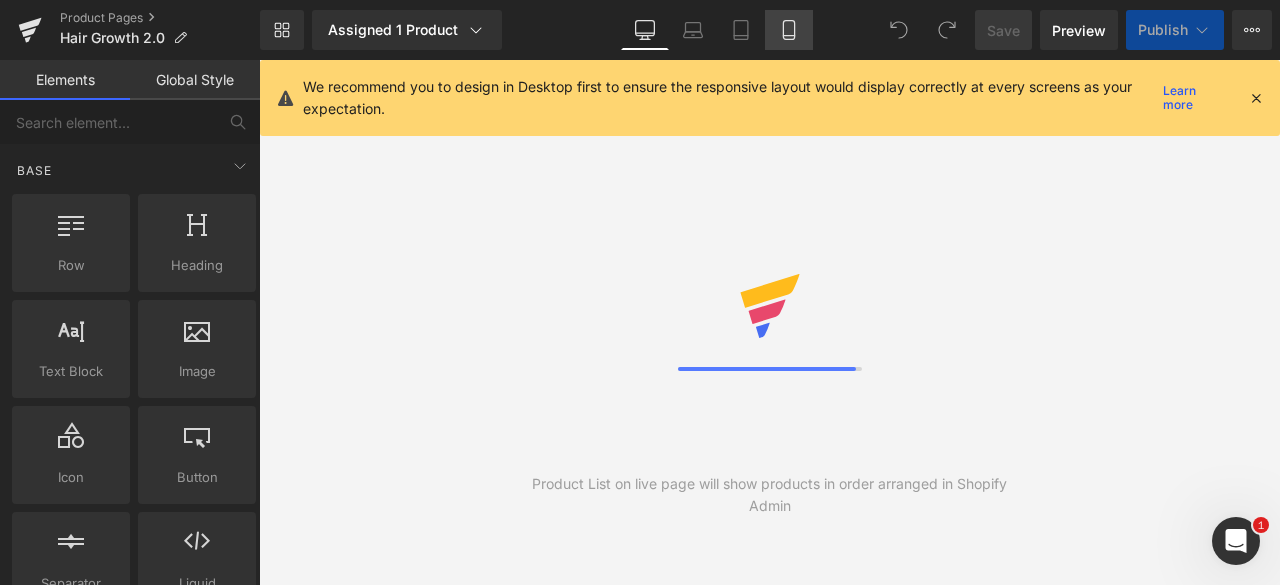 click 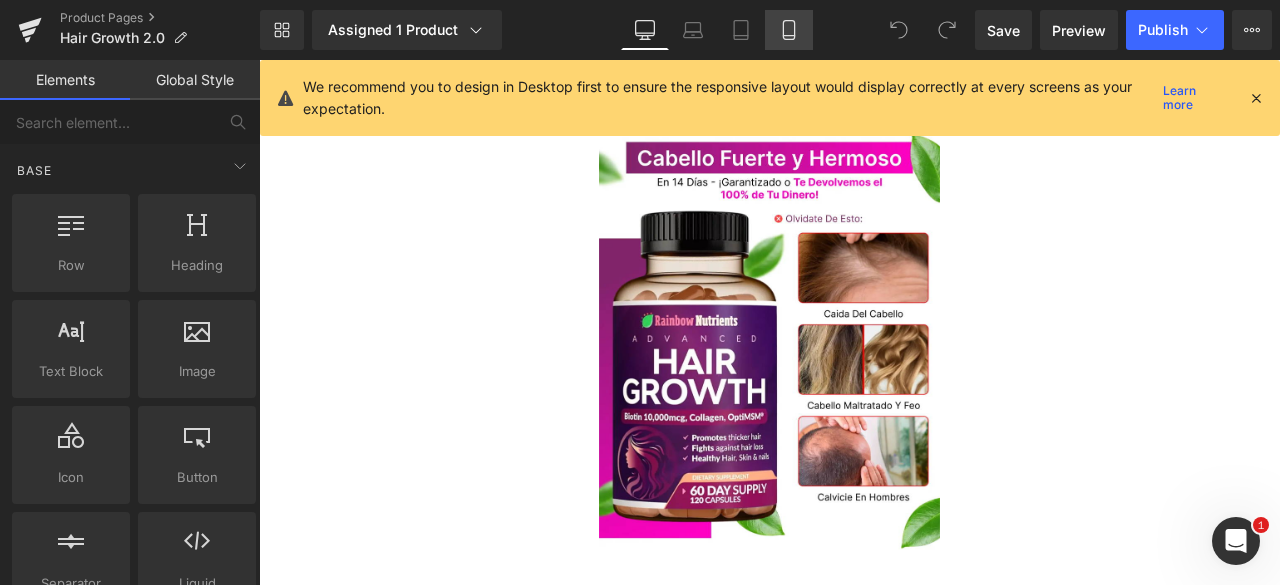 click 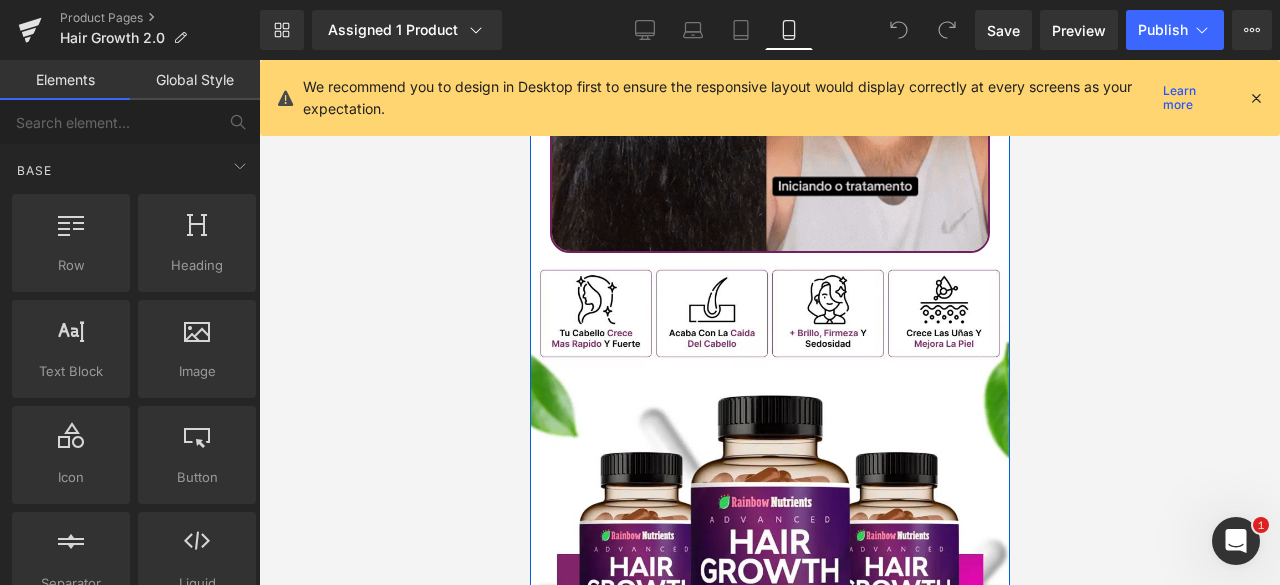 scroll, scrollTop: 3800, scrollLeft: 0, axis: vertical 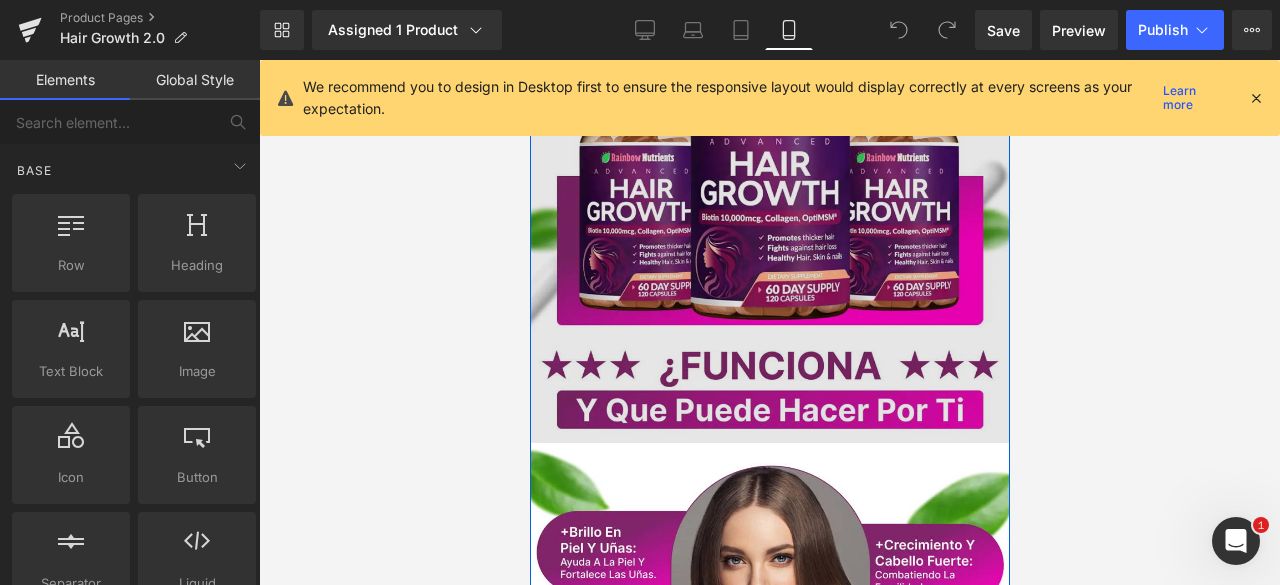 click at bounding box center (769, 159) 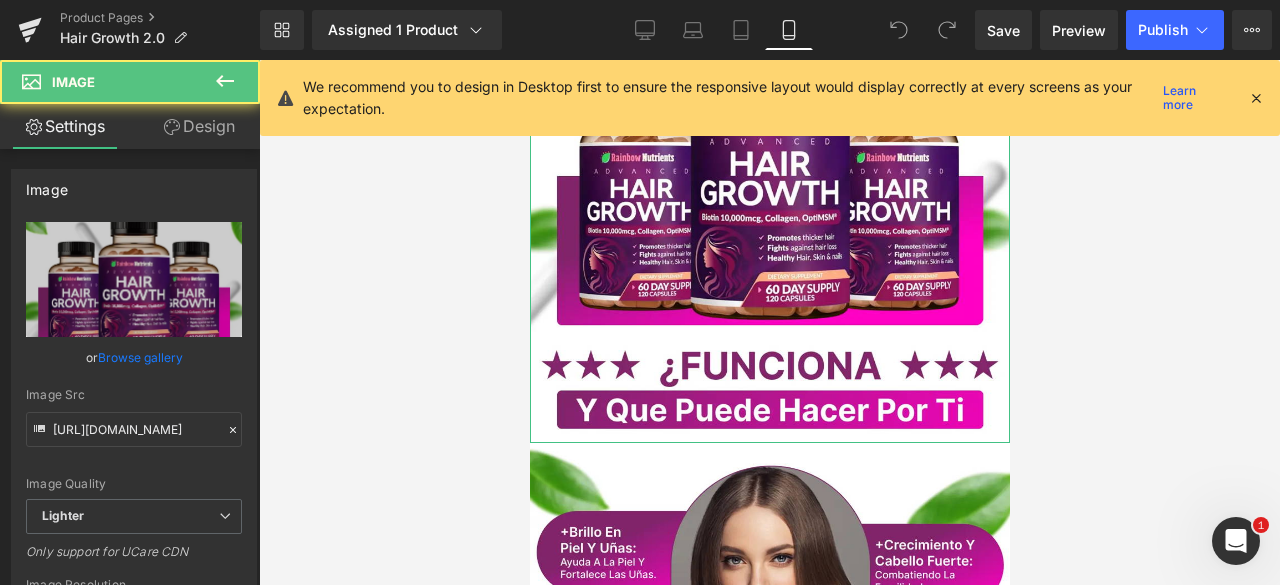 click on "Design" at bounding box center (199, 126) 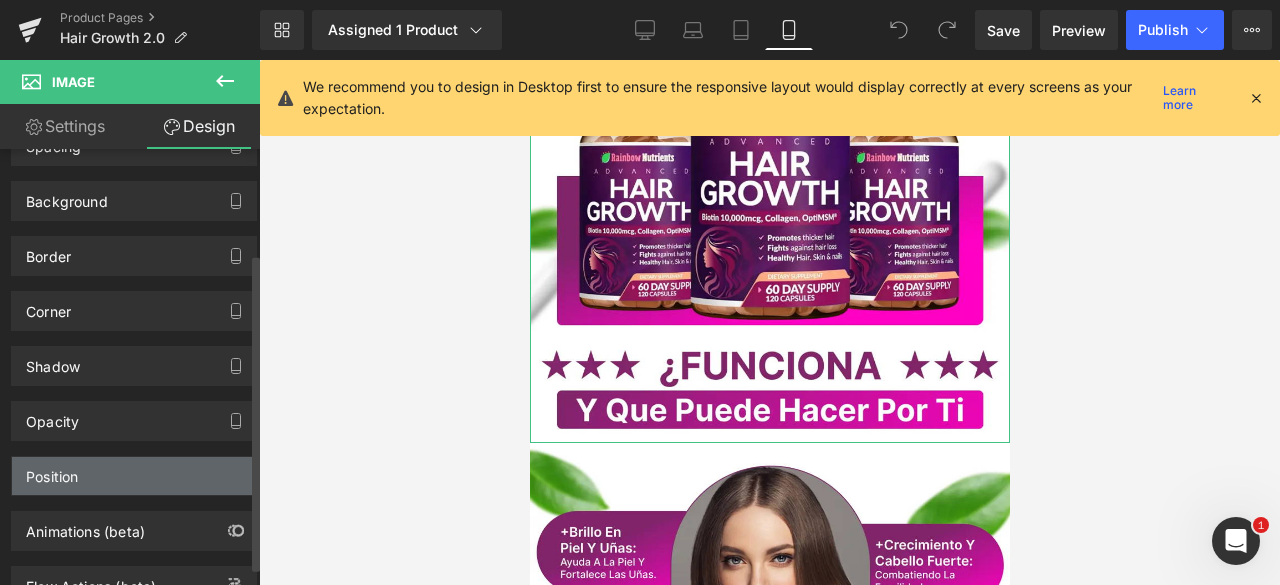 scroll, scrollTop: 168, scrollLeft: 0, axis: vertical 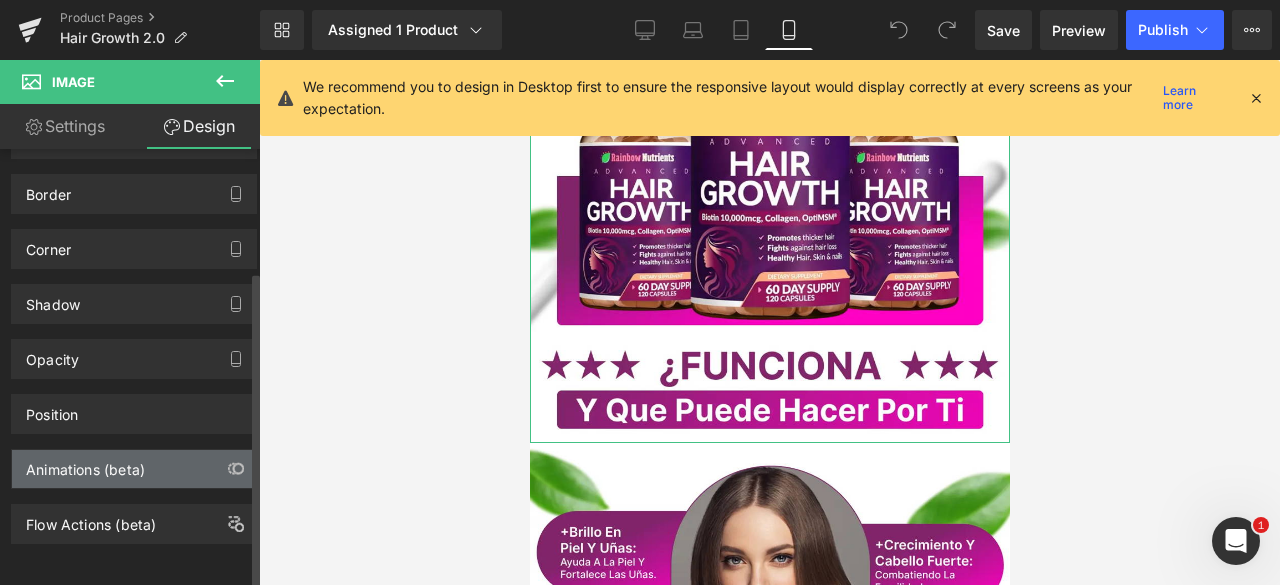 click on "Animations (beta)" at bounding box center (134, 469) 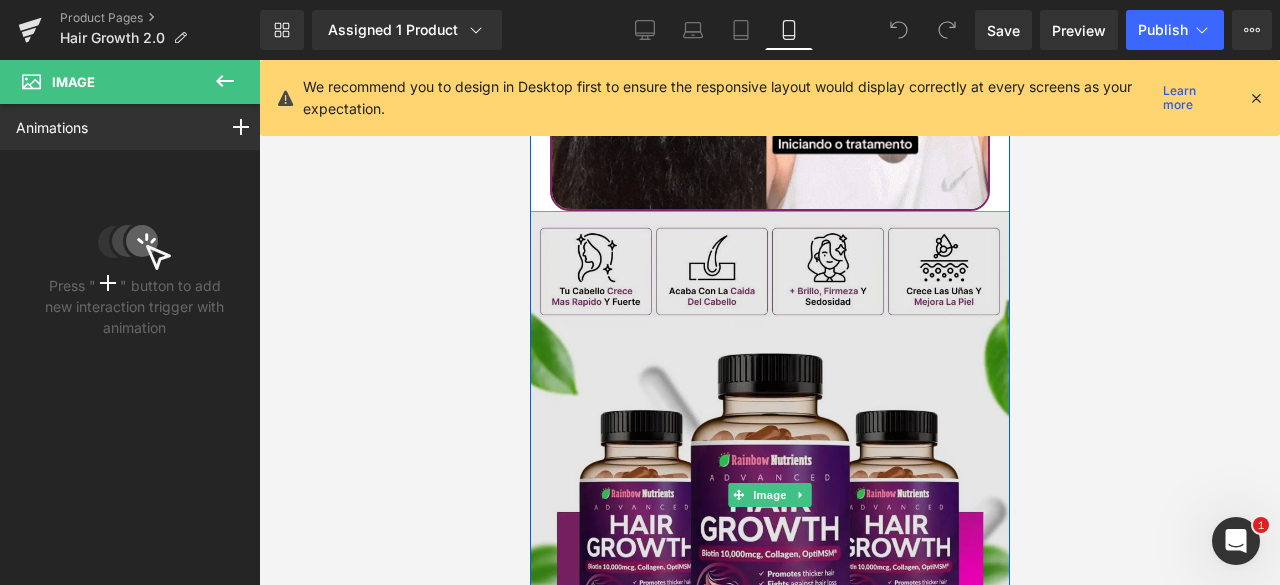 scroll, scrollTop: 3400, scrollLeft: 0, axis: vertical 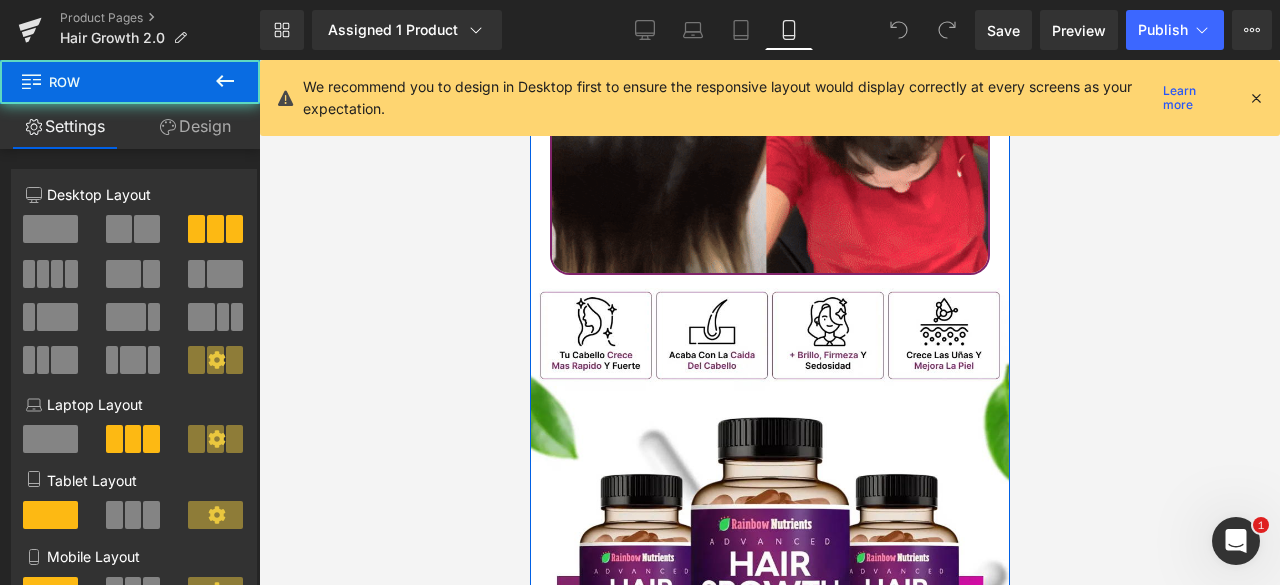 click on "Image
Image
Image
Image
‹ ›
Carousel         Image
Sale Off" at bounding box center (769, 485) 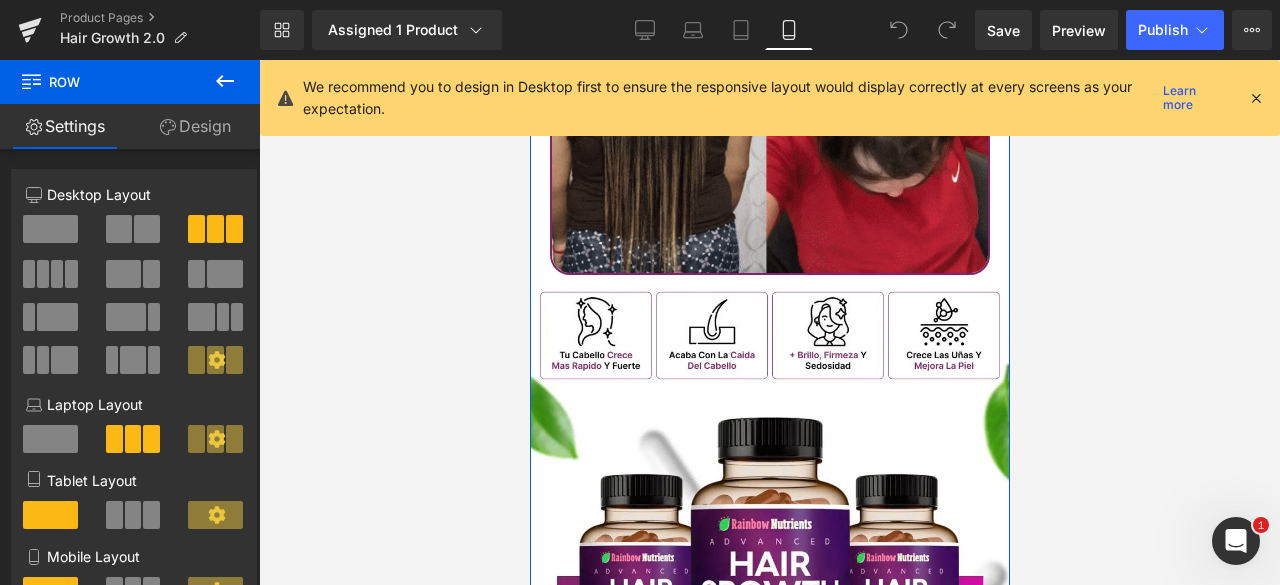 click on "Design" at bounding box center [195, 126] 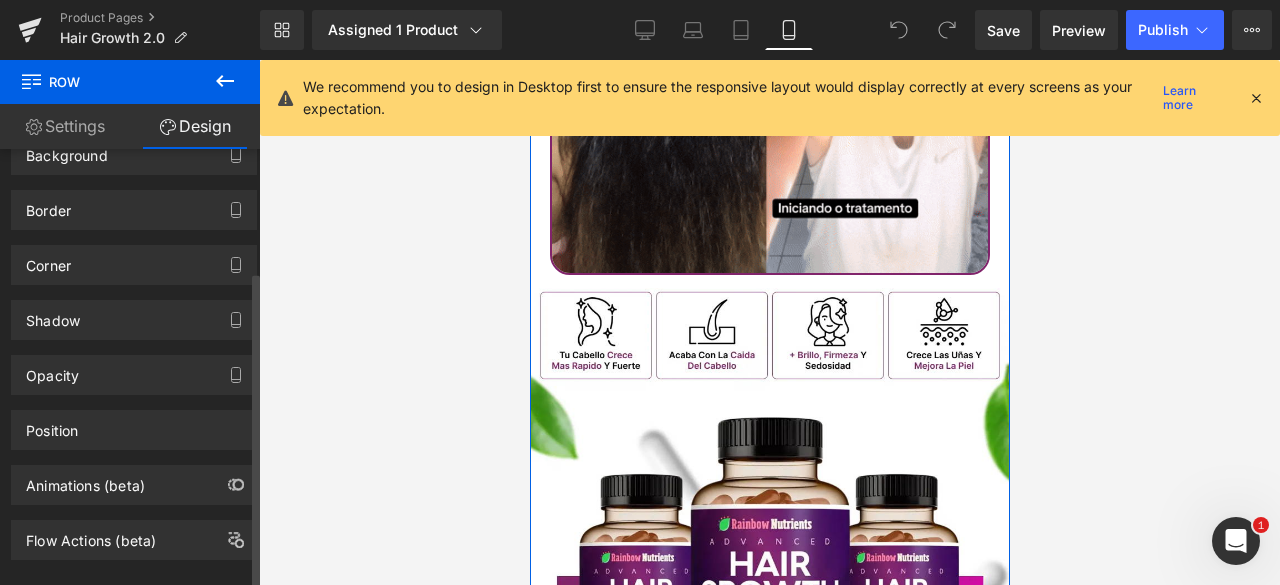 scroll, scrollTop: 168, scrollLeft: 0, axis: vertical 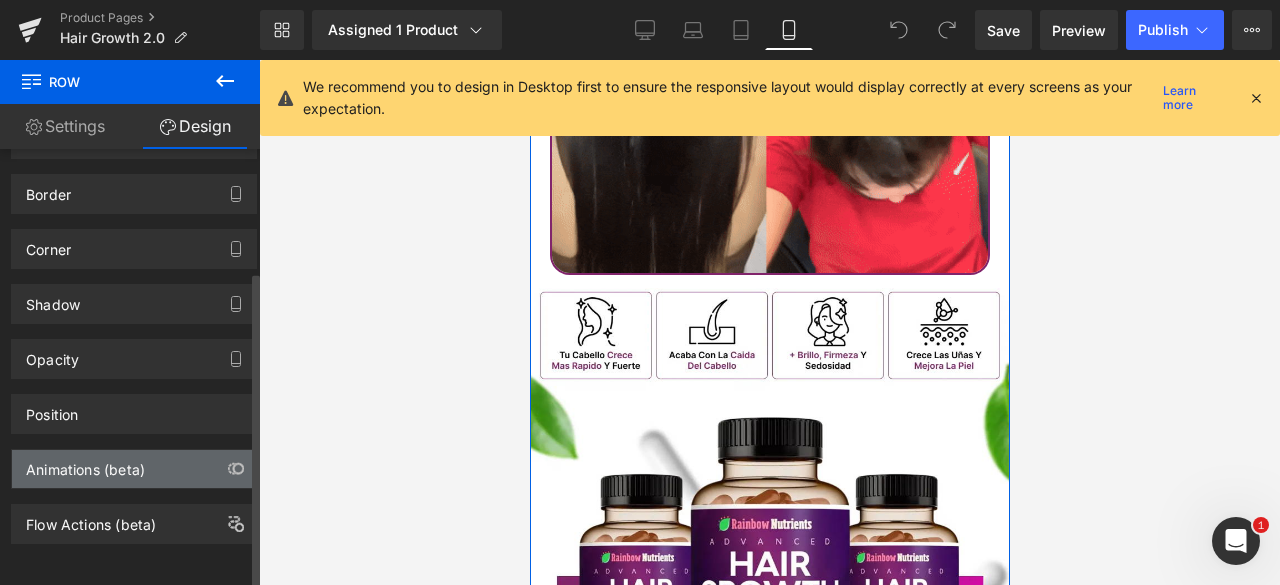 click on "Animations (beta)" at bounding box center [85, 464] 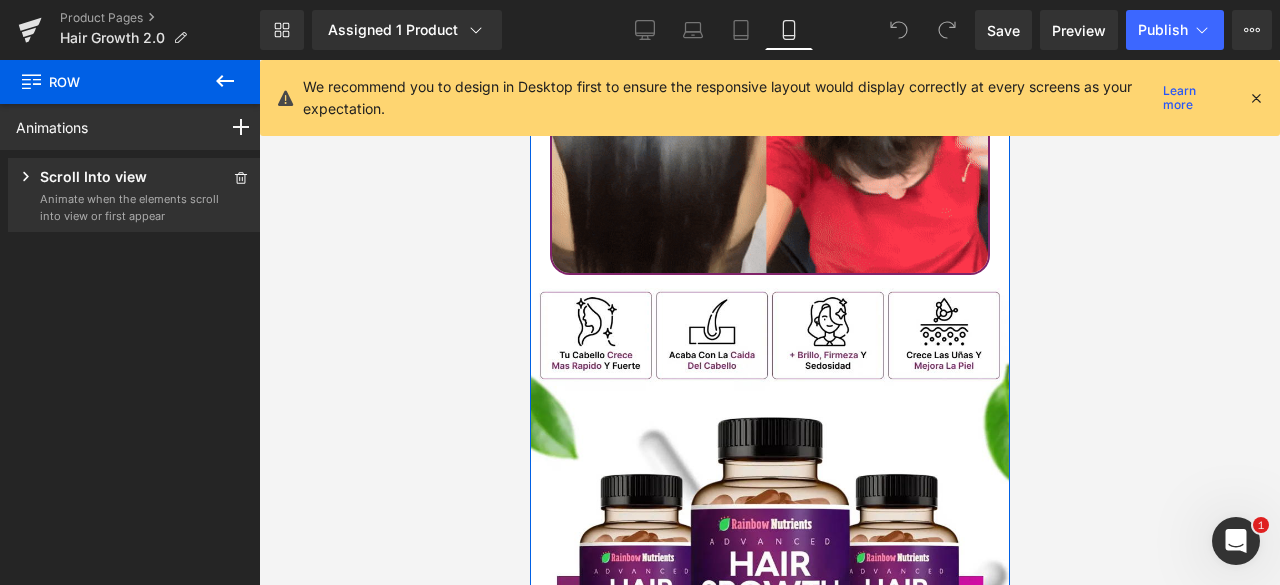 click on "Scroll Into view" at bounding box center (118, 178) 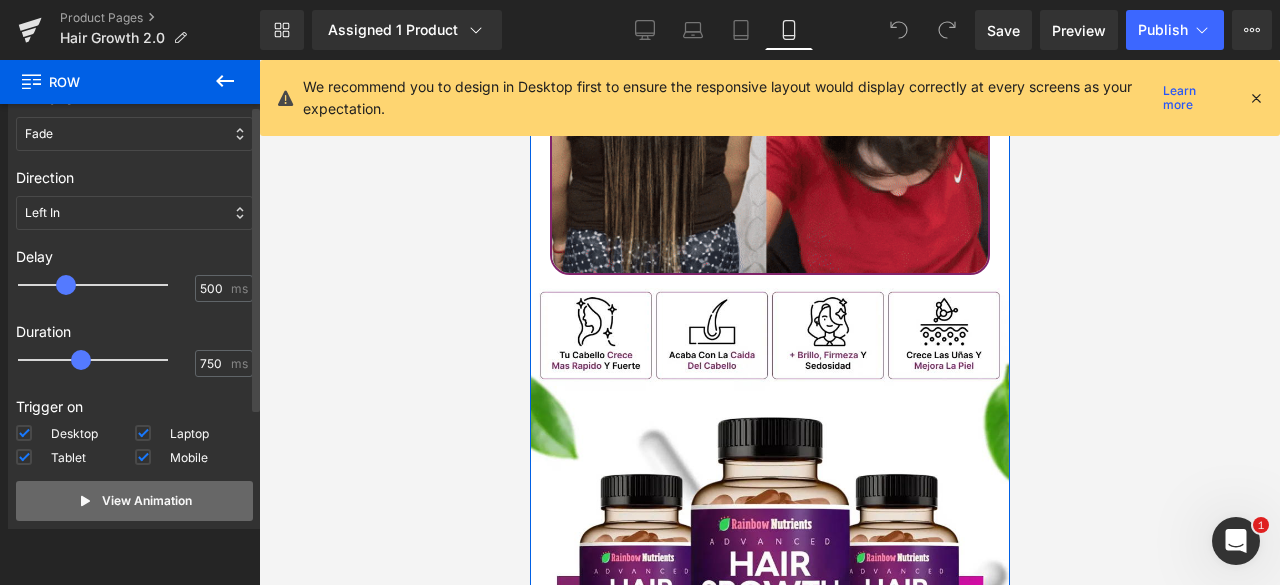 scroll, scrollTop: 197, scrollLeft: 0, axis: vertical 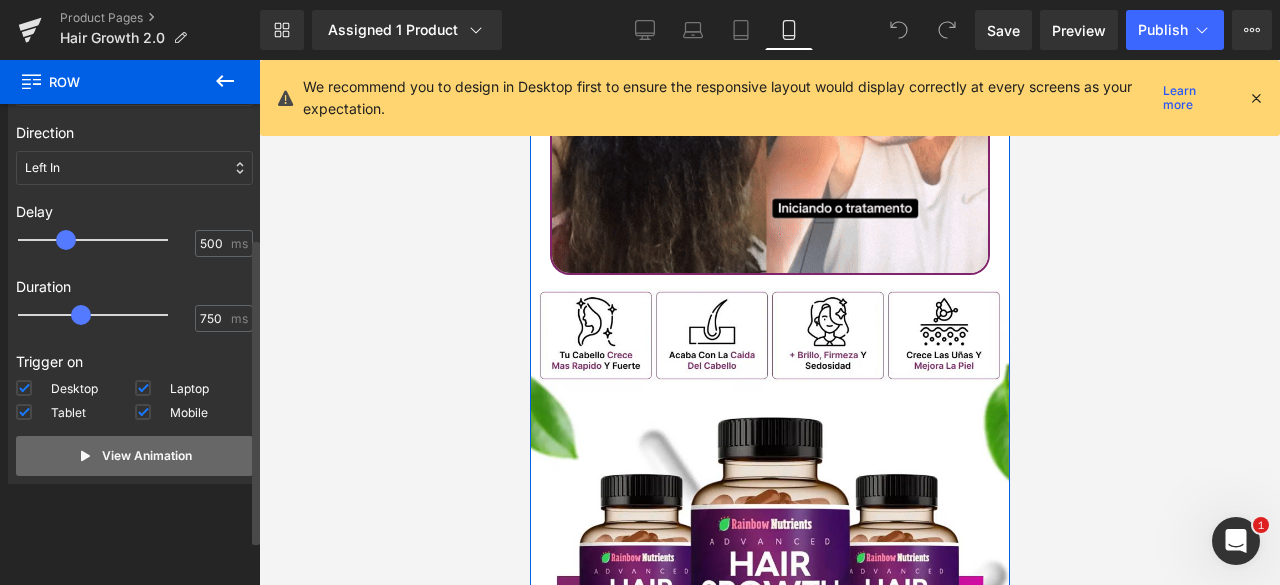click on "View Animation" at bounding box center [147, 456] 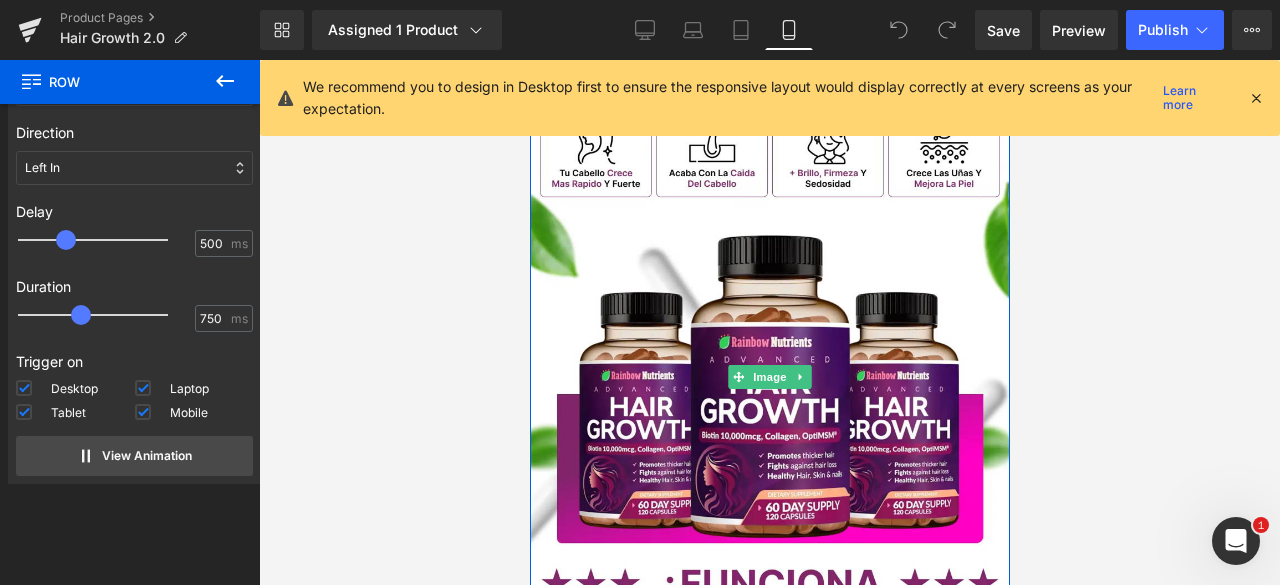 scroll, scrollTop: 3800, scrollLeft: 0, axis: vertical 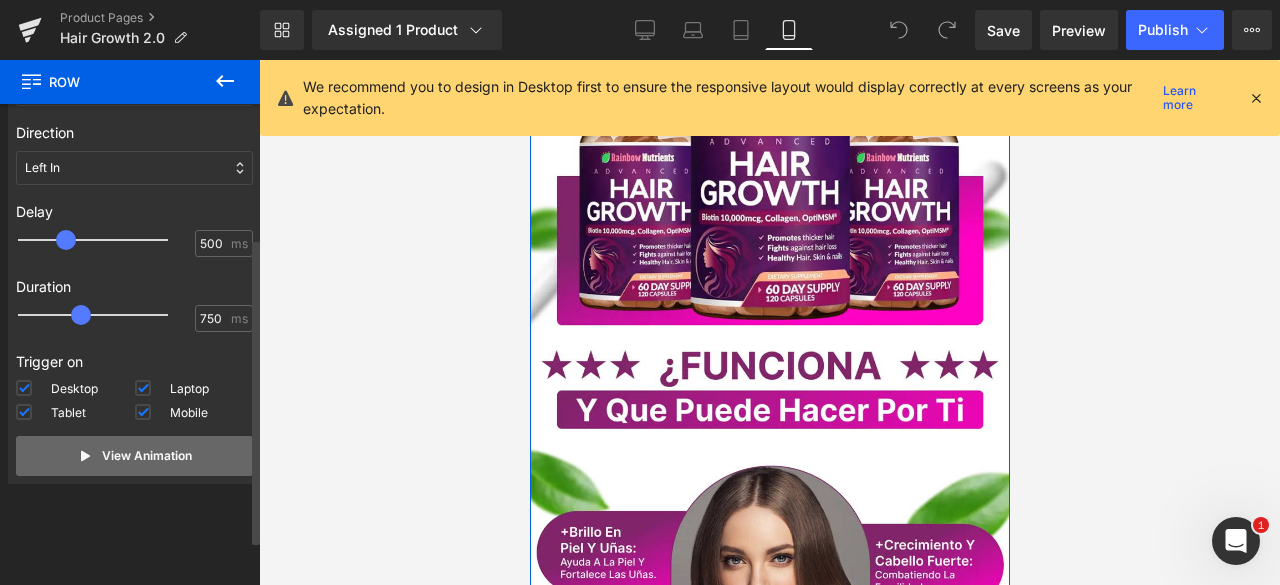 click on "View Animation" at bounding box center (147, 456) 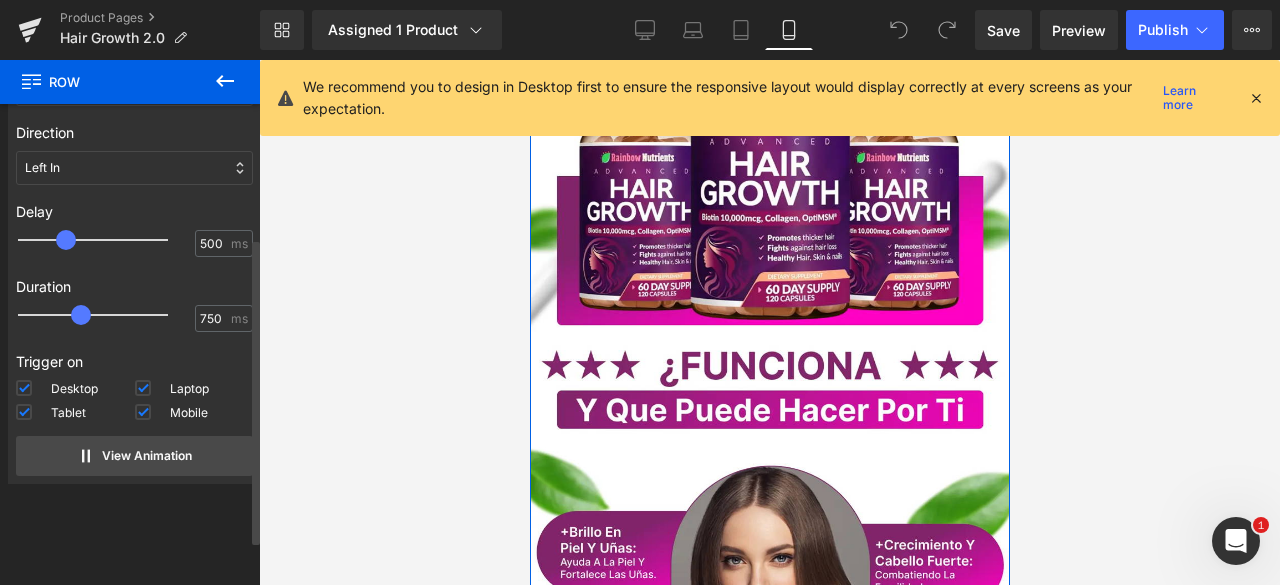 click on "Left In" at bounding box center [134, 168] 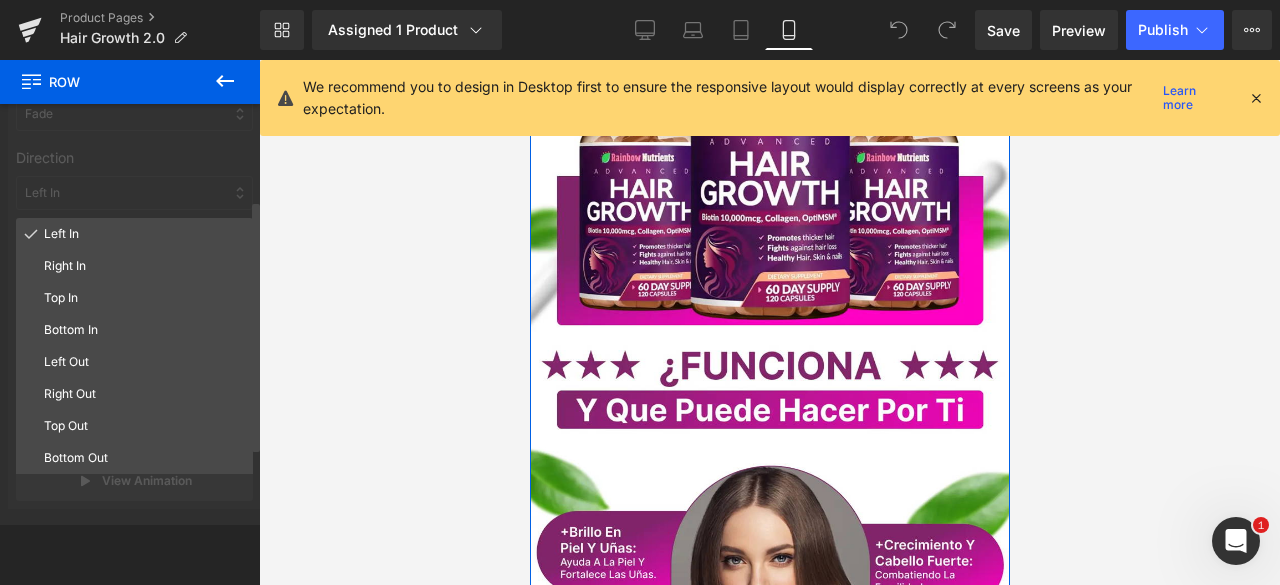 scroll, scrollTop: 300, scrollLeft: 0, axis: vertical 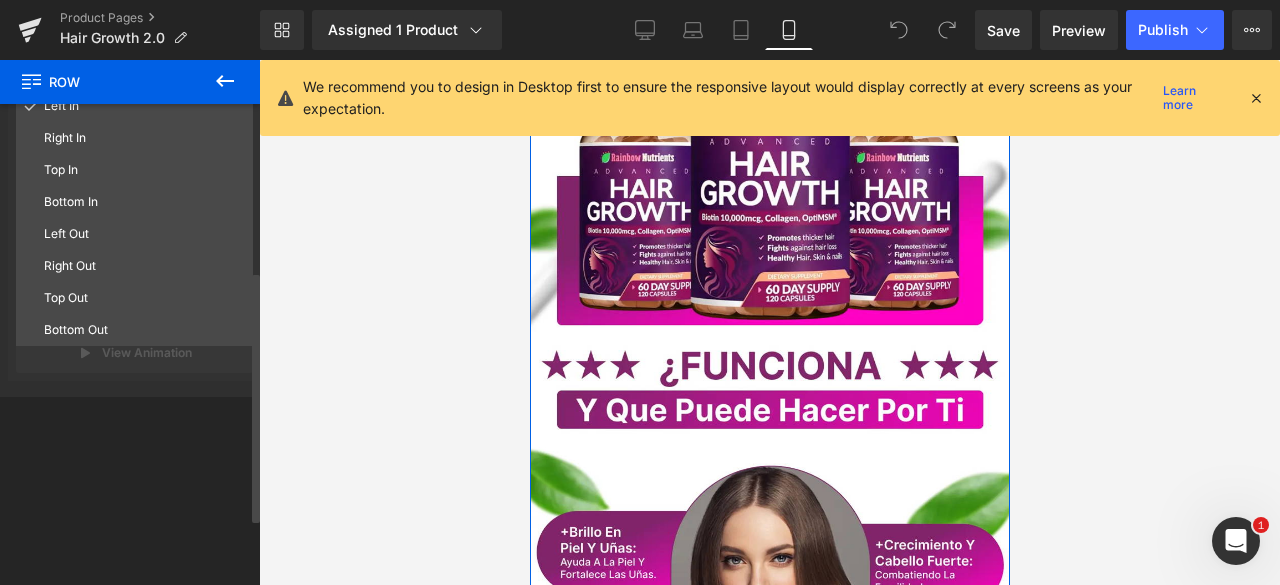 click on "Left In Right In Top In Bottom In Left Out Right Out Top Out Bottom Out" at bounding box center [134, 340] 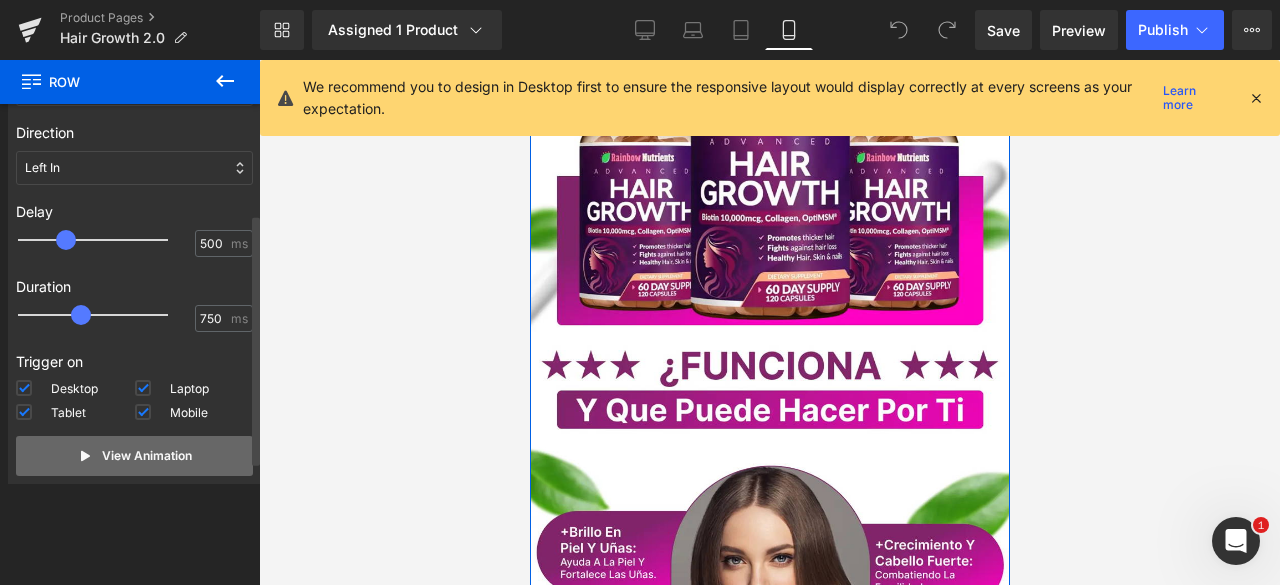 click on "View Animation" at bounding box center (147, 456) 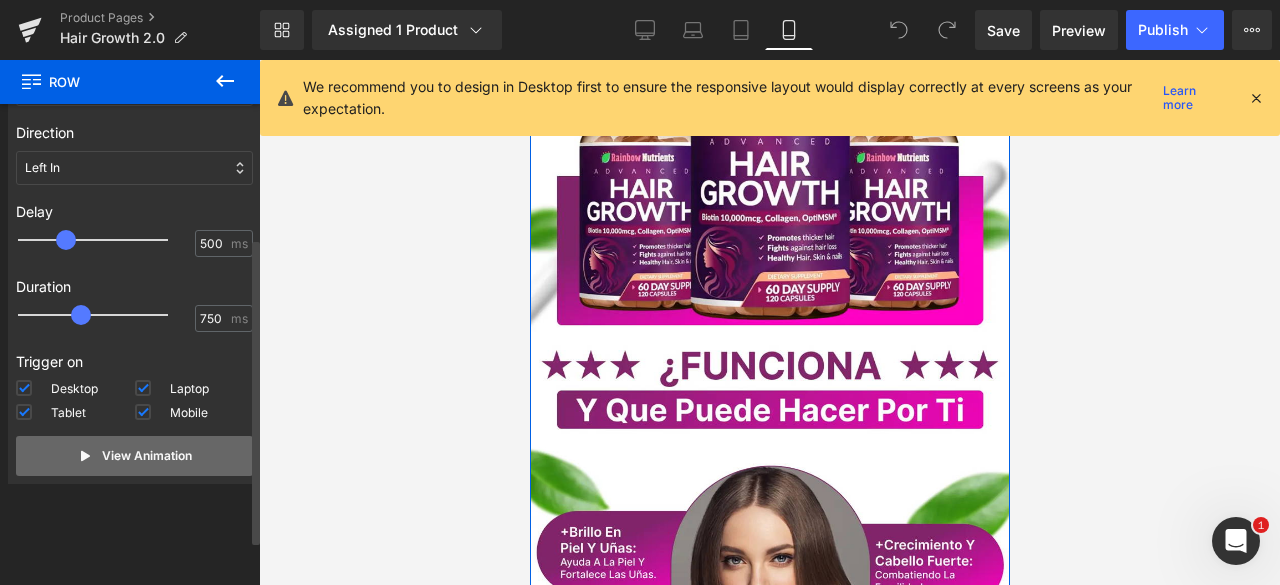 click on "View Animation" at bounding box center (147, 456) 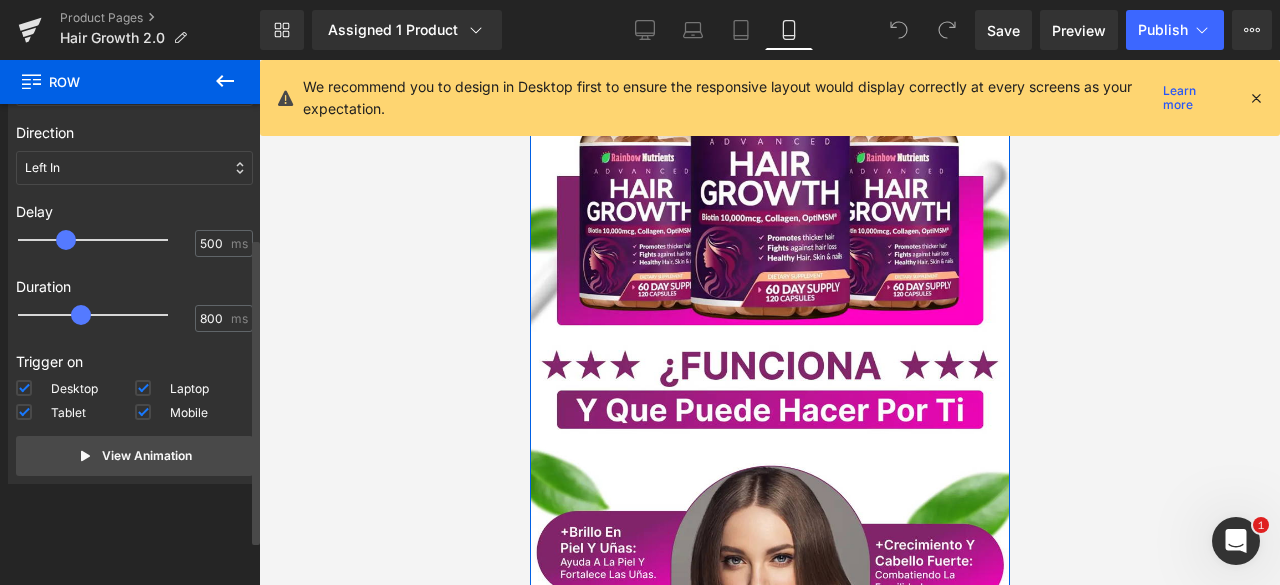 type on "850" 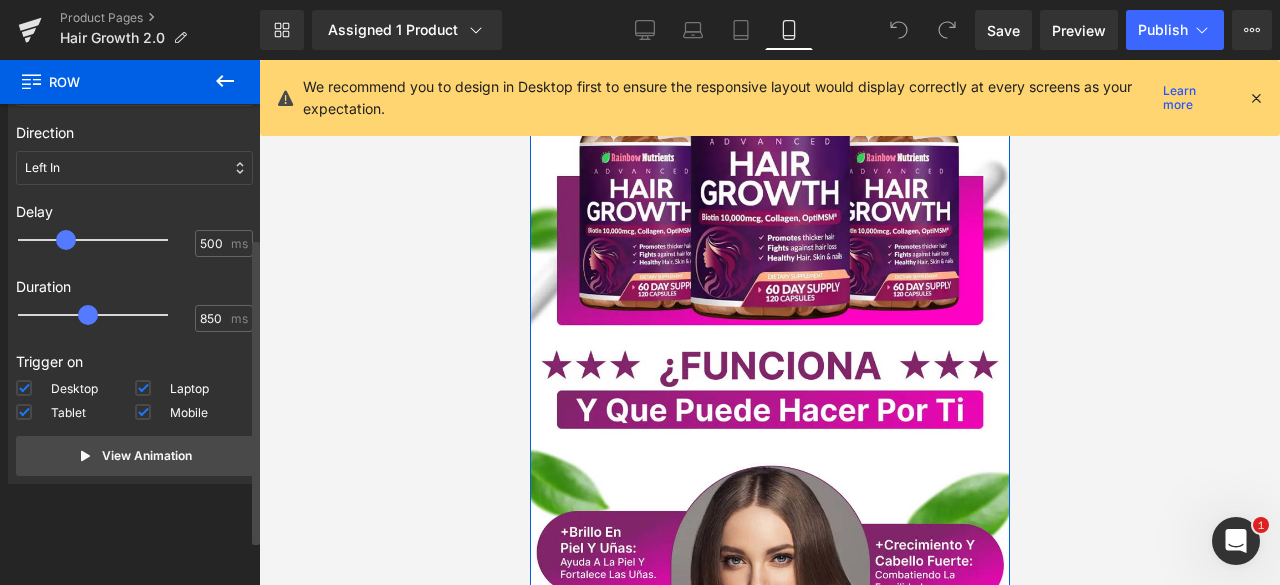 click at bounding box center [88, 315] 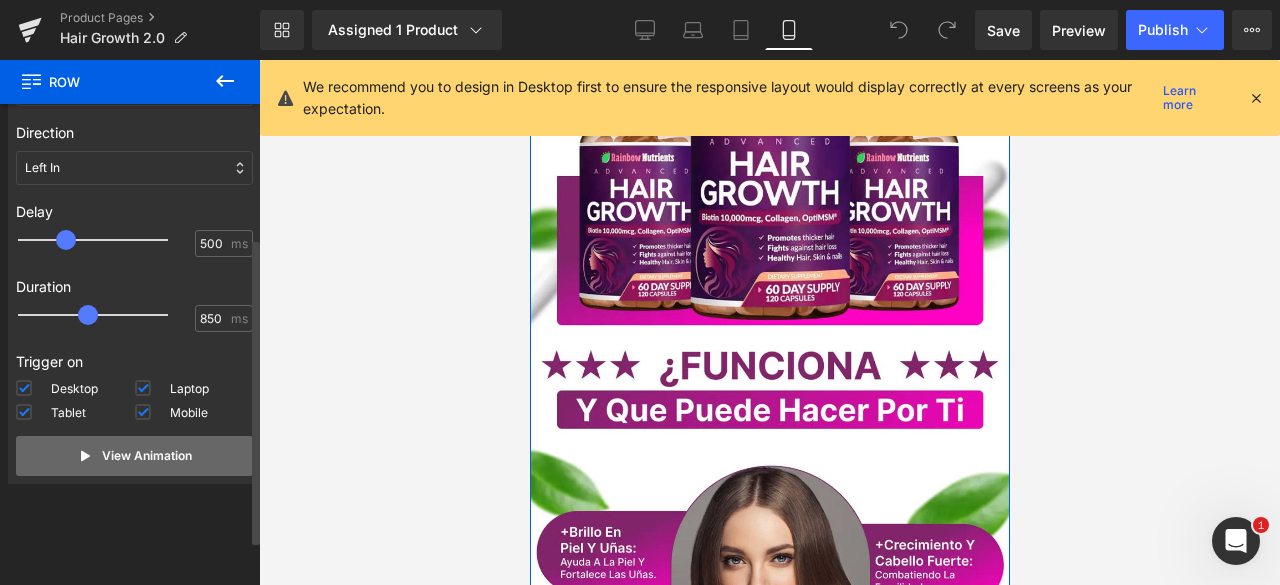 click on "View Animation" at bounding box center (147, 456) 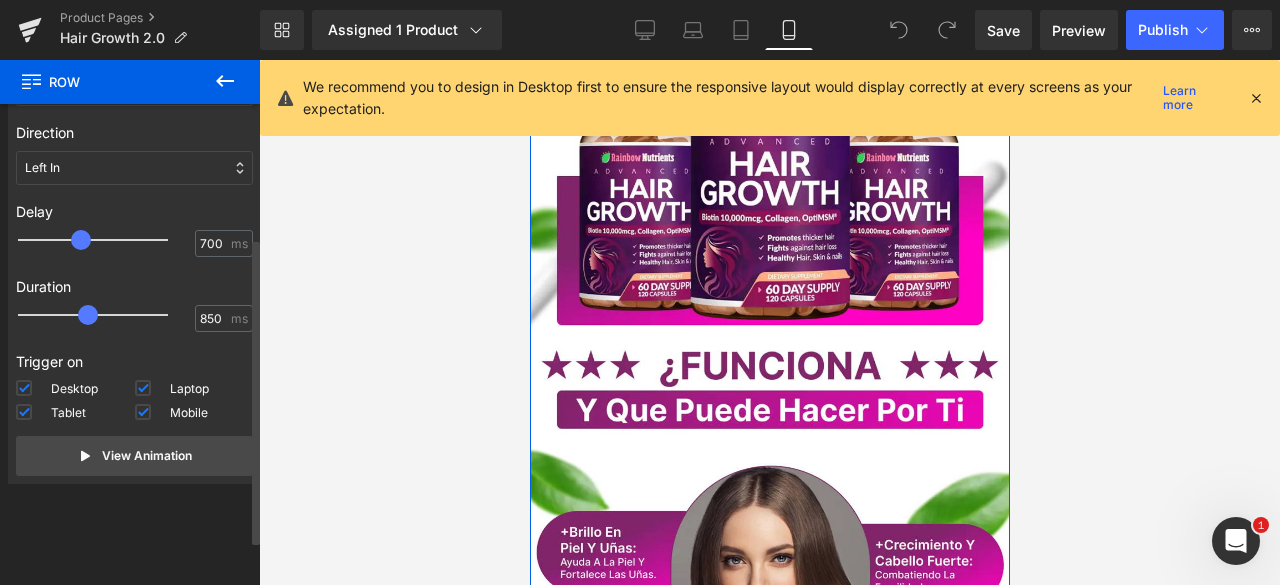 click at bounding box center (107, 240) 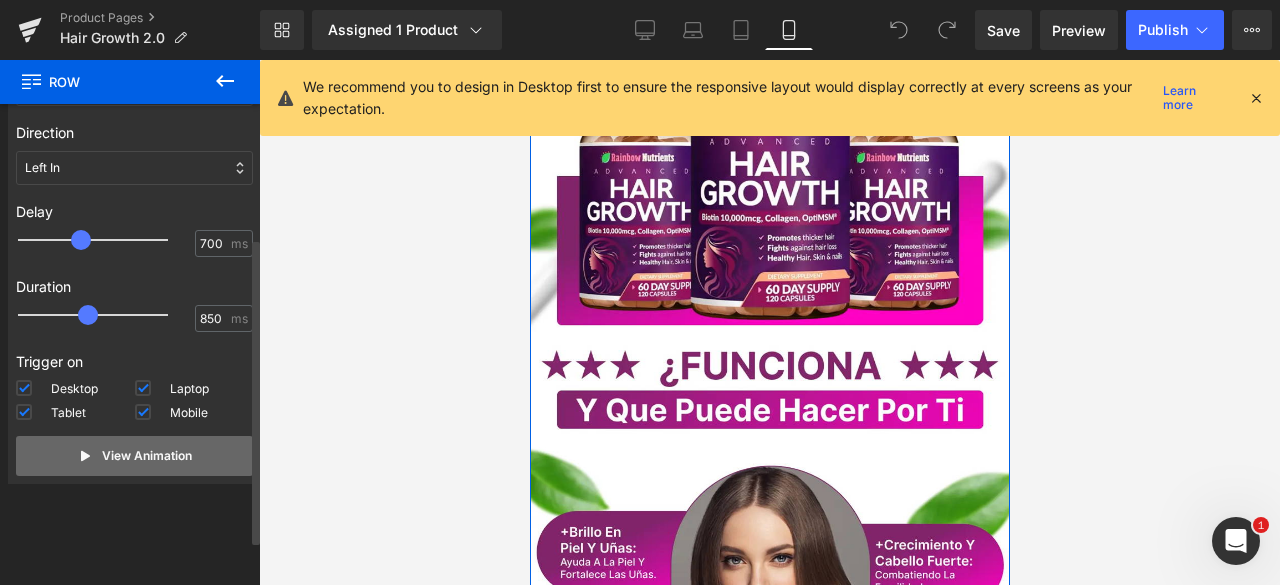 click on "View Animation" at bounding box center [147, 456] 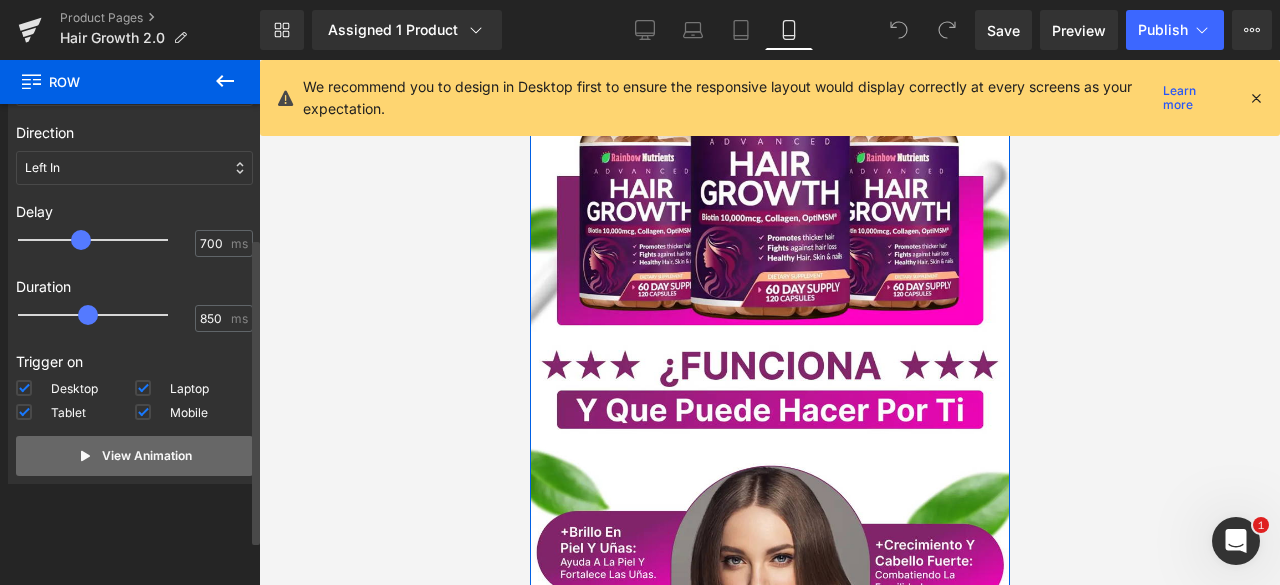click on "View Animation" at bounding box center (147, 456) 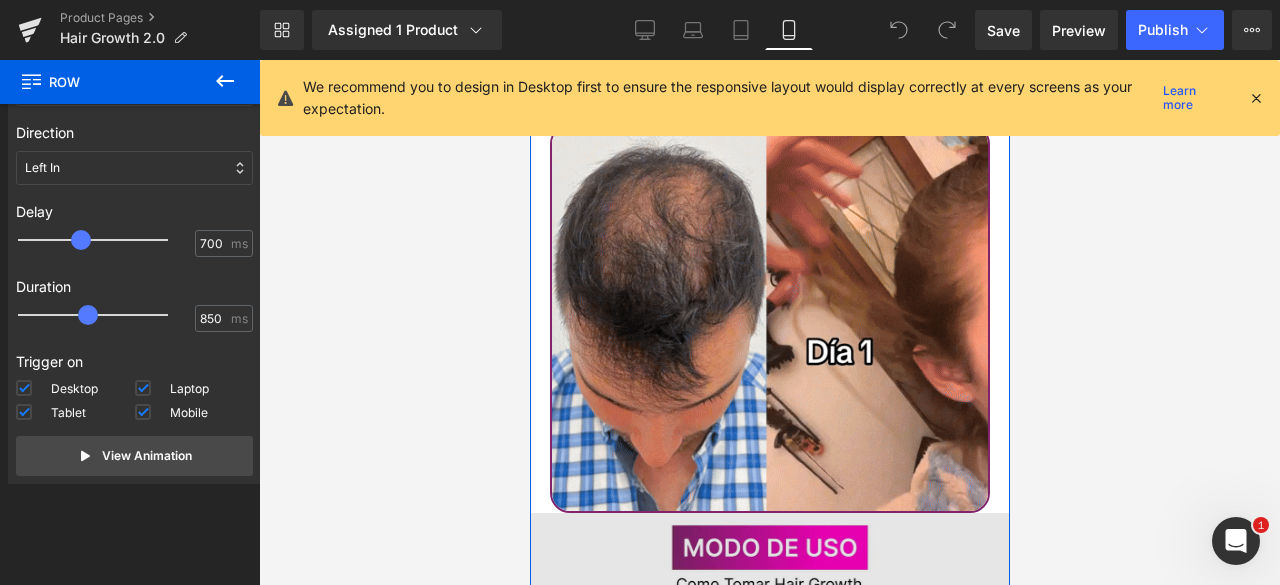 scroll, scrollTop: 5900, scrollLeft: 0, axis: vertical 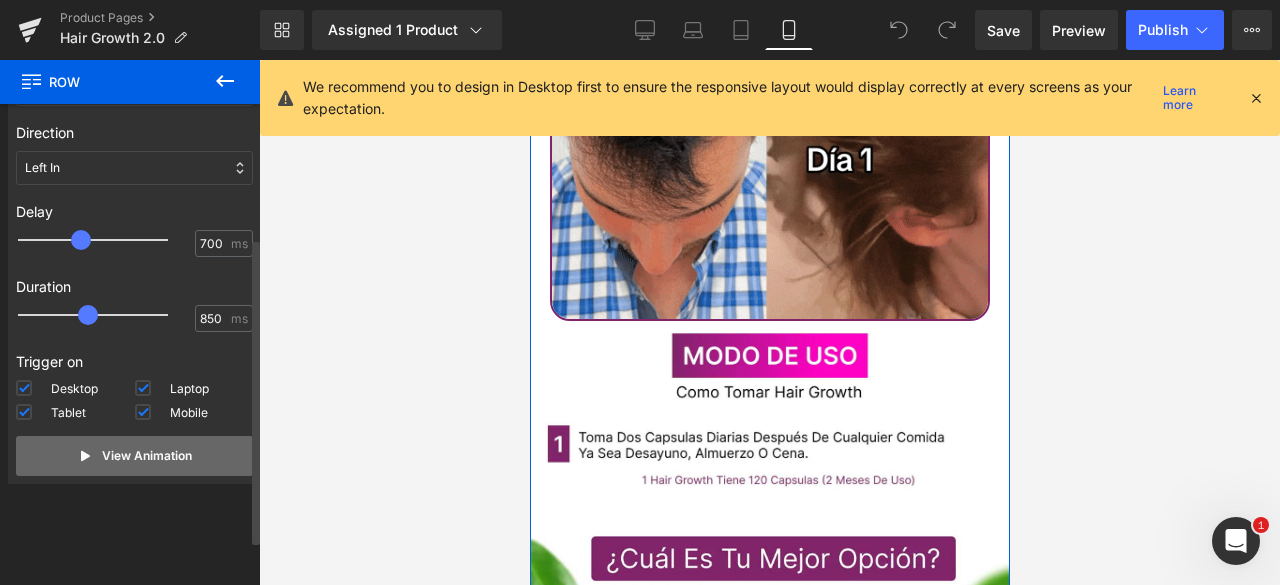 click on "View Animation" at bounding box center (134, 456) 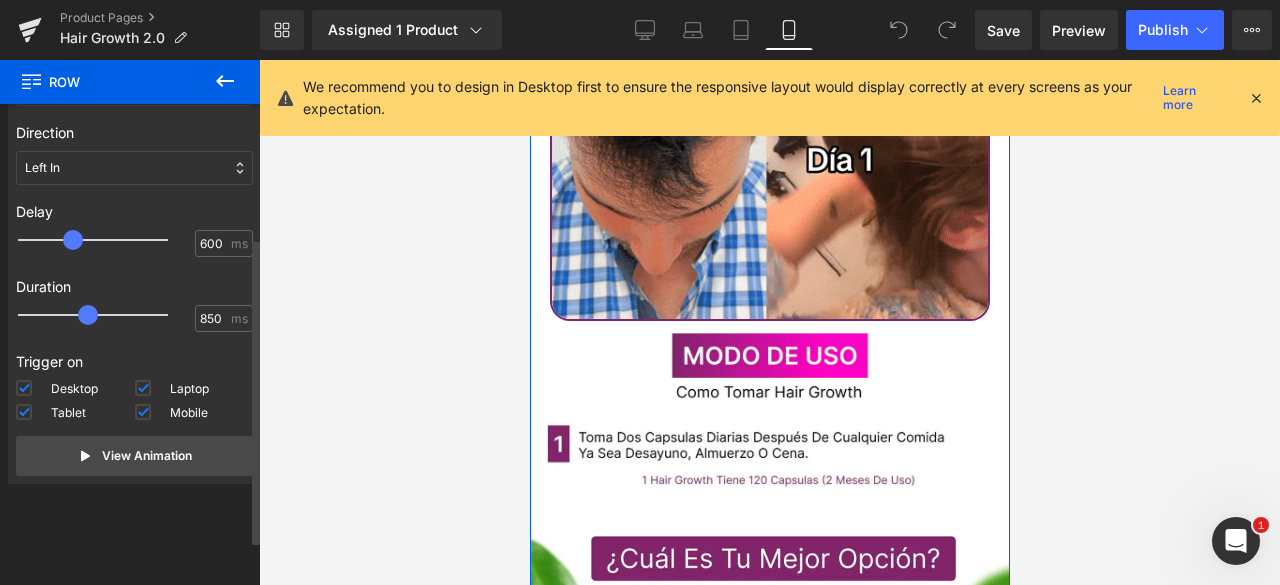 drag, startPoint x: 78, startPoint y: 243, endPoint x: 78, endPoint y: 314, distance: 71 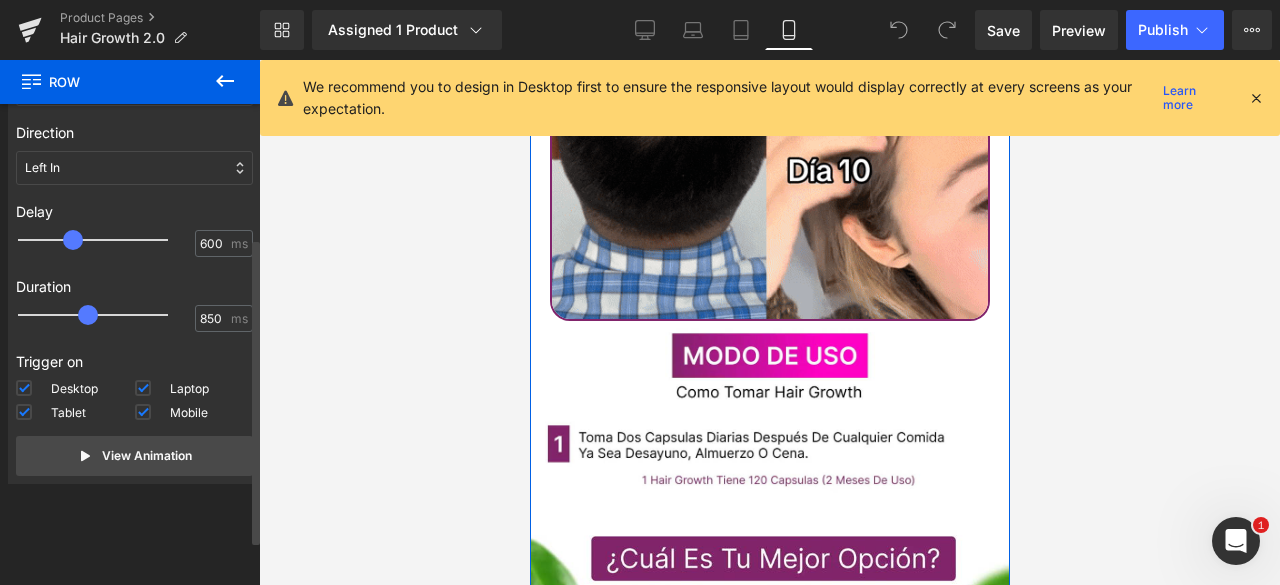 click at bounding box center [73, 240] 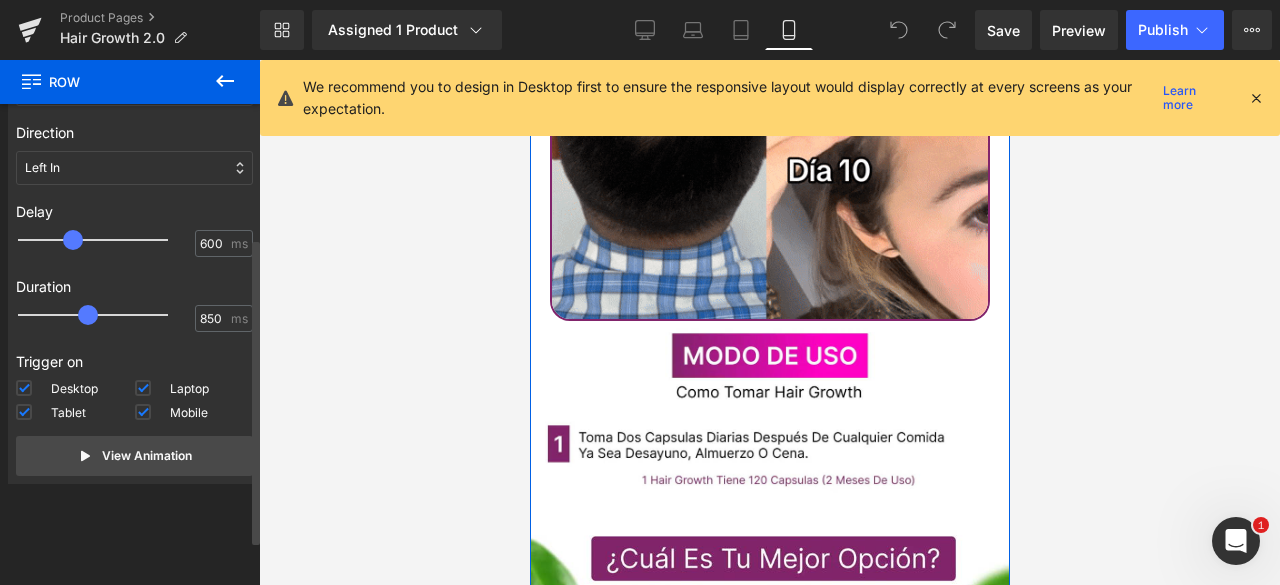 type on "500" 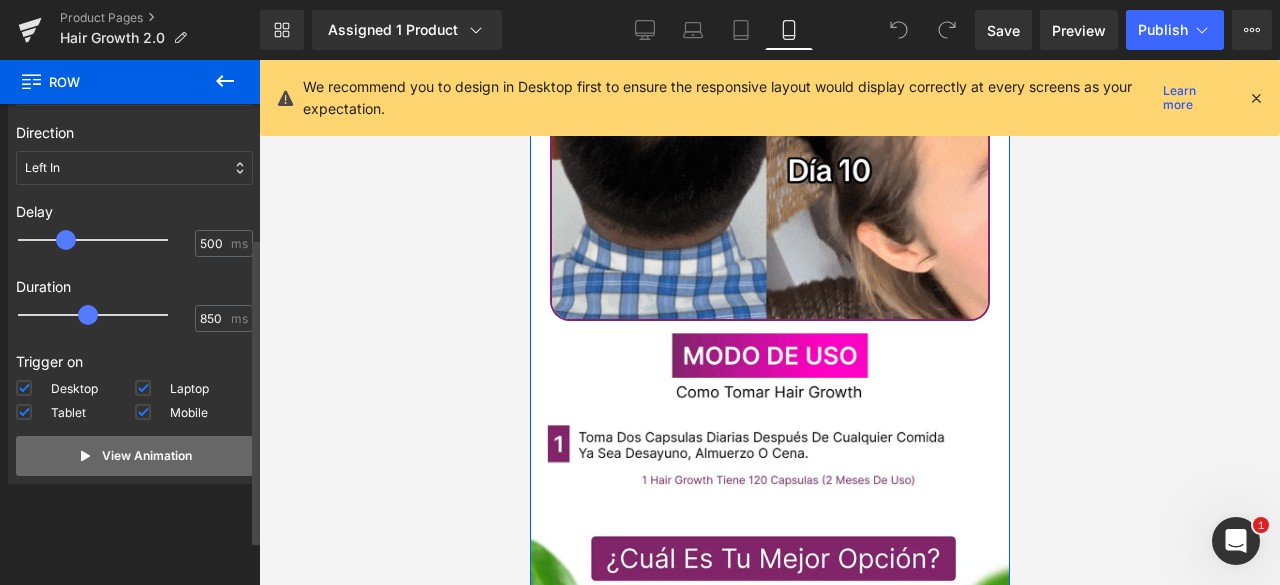 click on "View Animation" at bounding box center (147, 456) 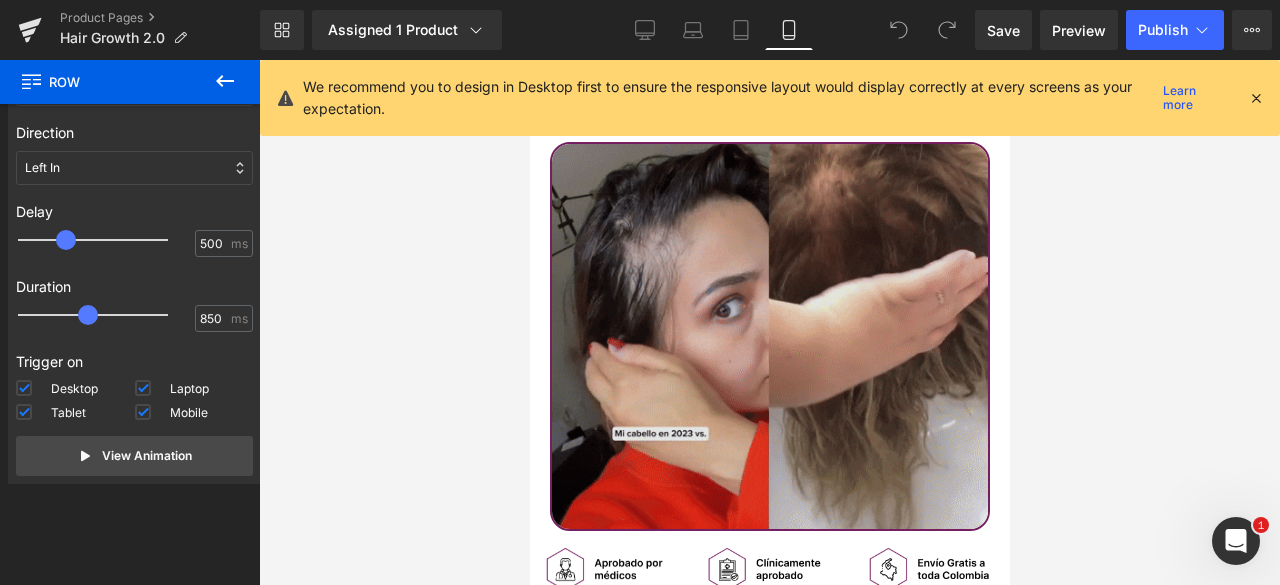 scroll, scrollTop: 4220, scrollLeft: 0, axis: vertical 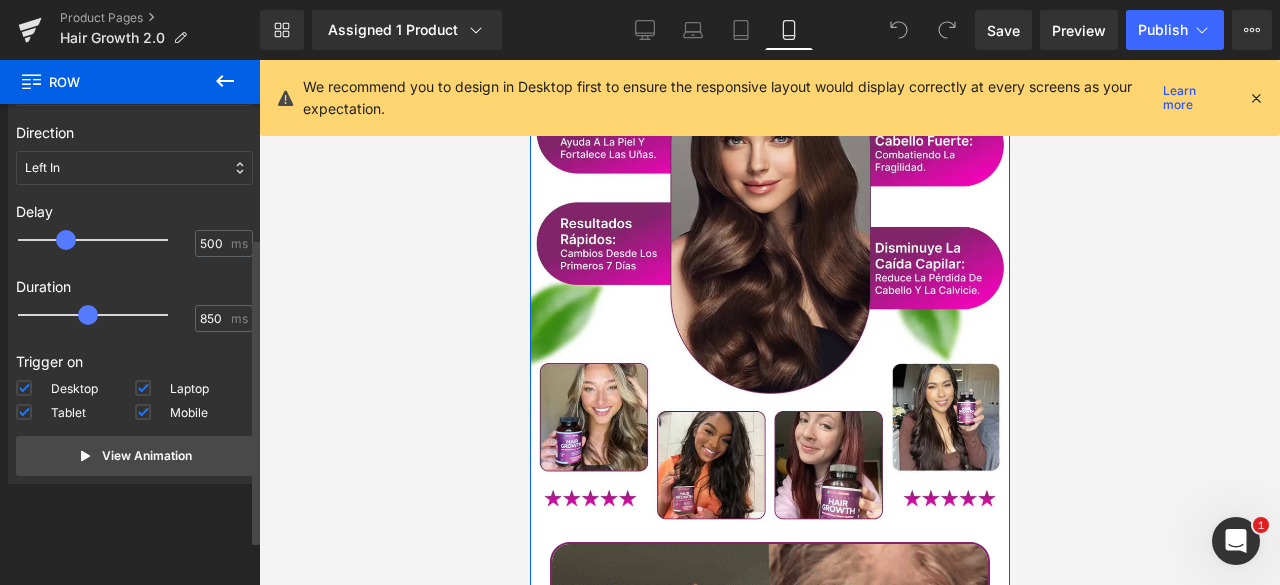 click on "Left In" at bounding box center [134, 168] 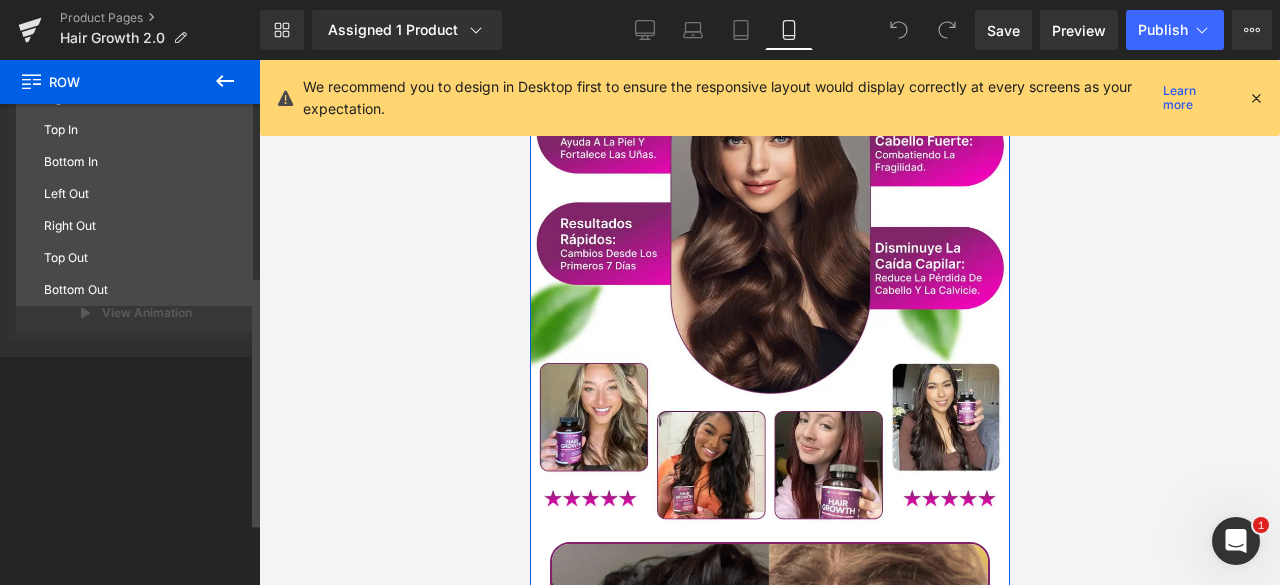scroll, scrollTop: 140, scrollLeft: 0, axis: vertical 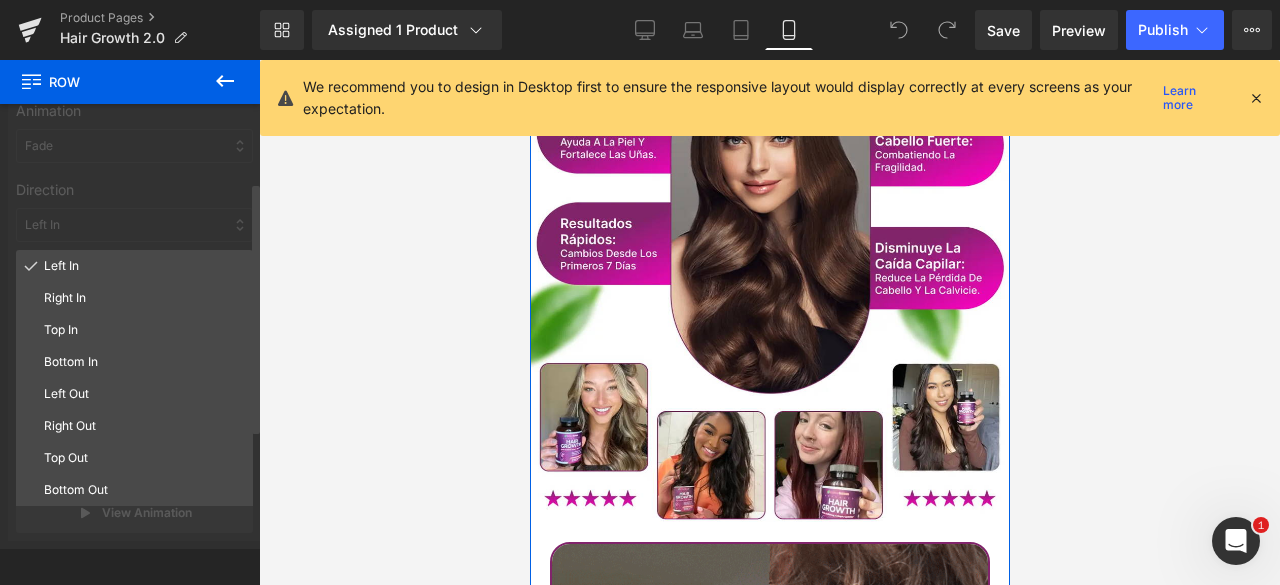 click on "Left In Right In Top In Bottom In Left Out Right Out Top Out Bottom Out" at bounding box center (134, 500) 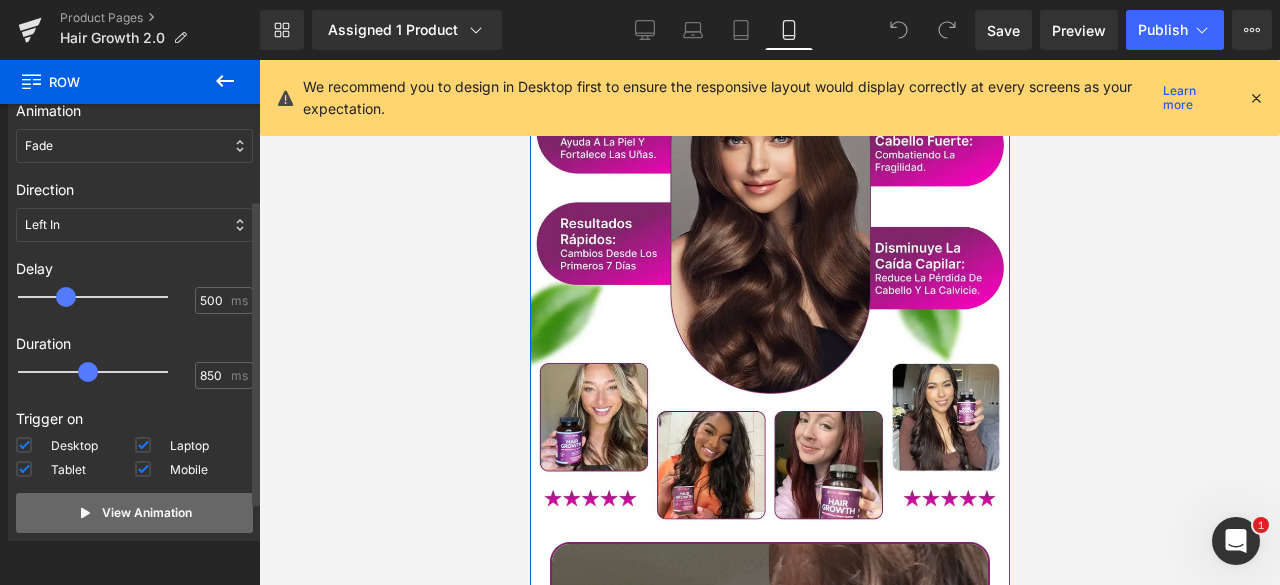 click on "View Animation" at bounding box center [147, 513] 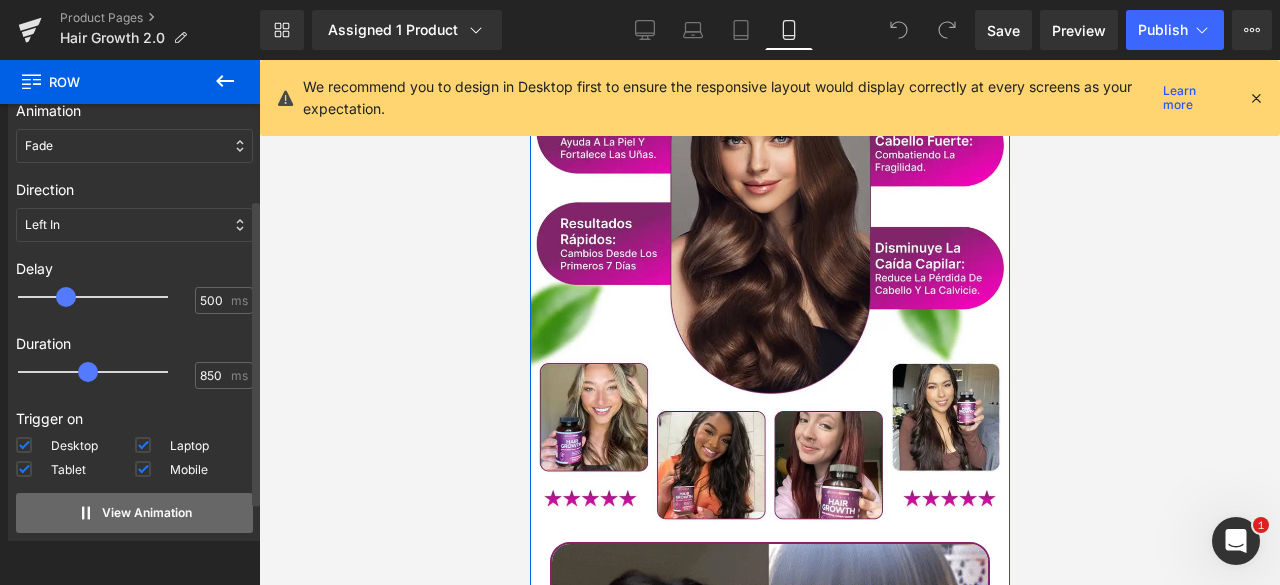 click on "View Animation" at bounding box center [147, 513] 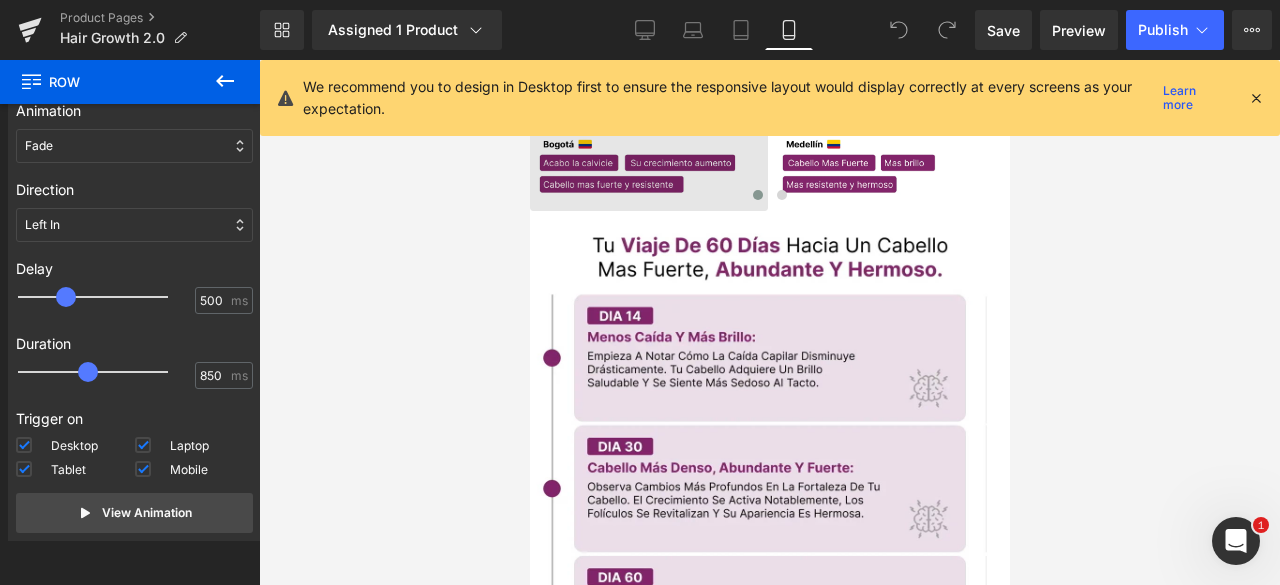 scroll, scrollTop: 2320, scrollLeft: 0, axis: vertical 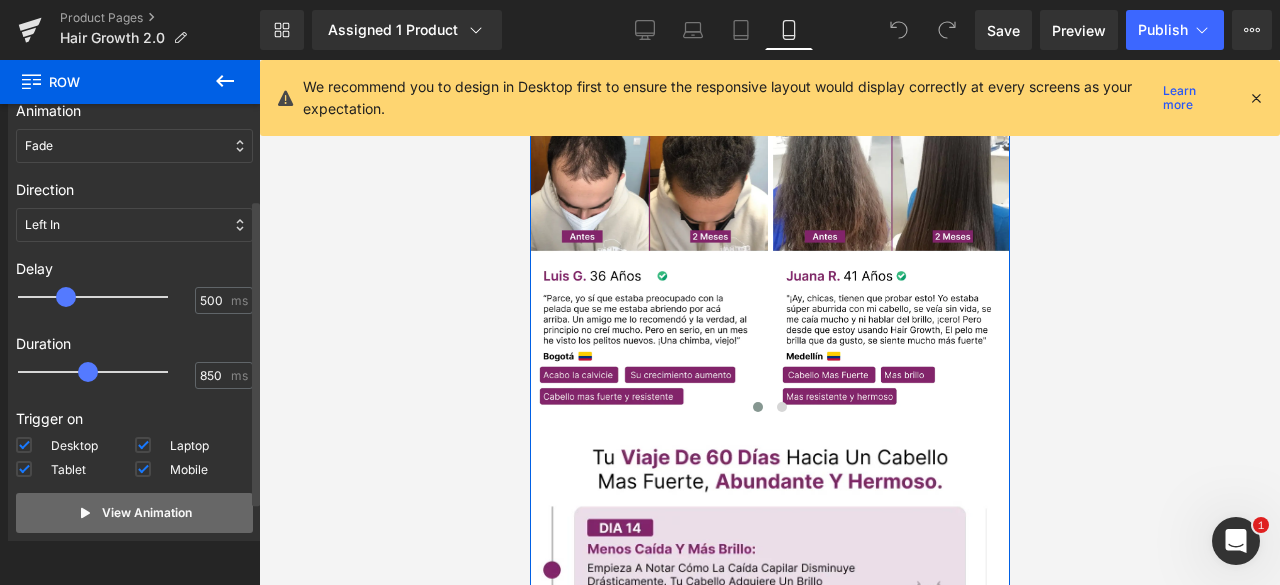 click on "View Animation" at bounding box center (134, 513) 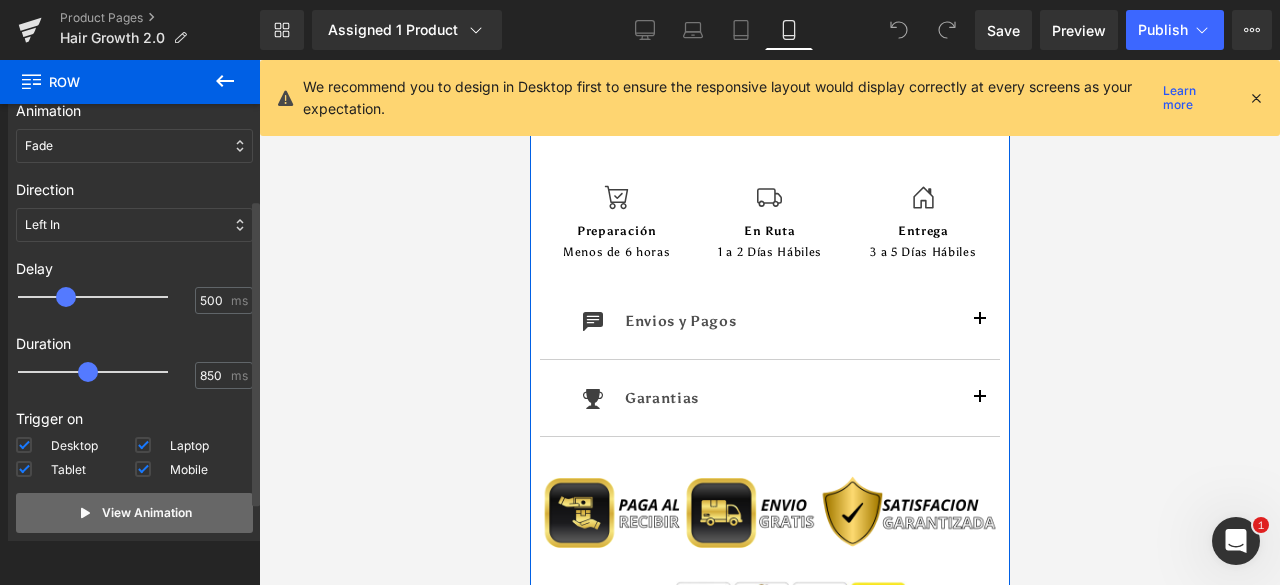 click on "View Animation" at bounding box center [147, 513] 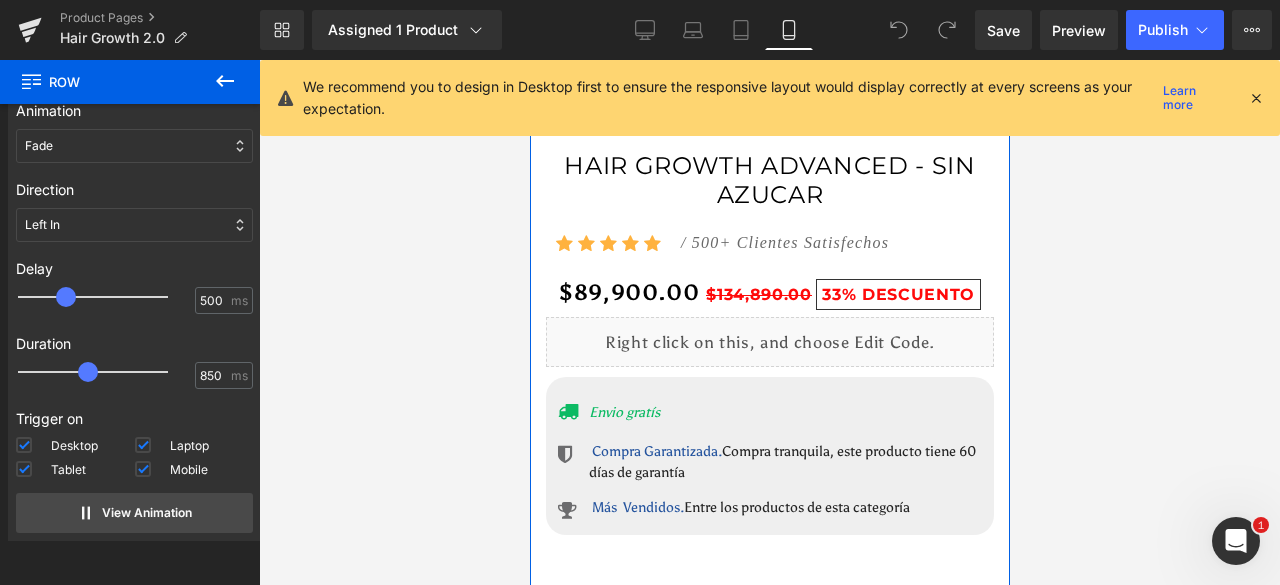 scroll, scrollTop: 120, scrollLeft: 0, axis: vertical 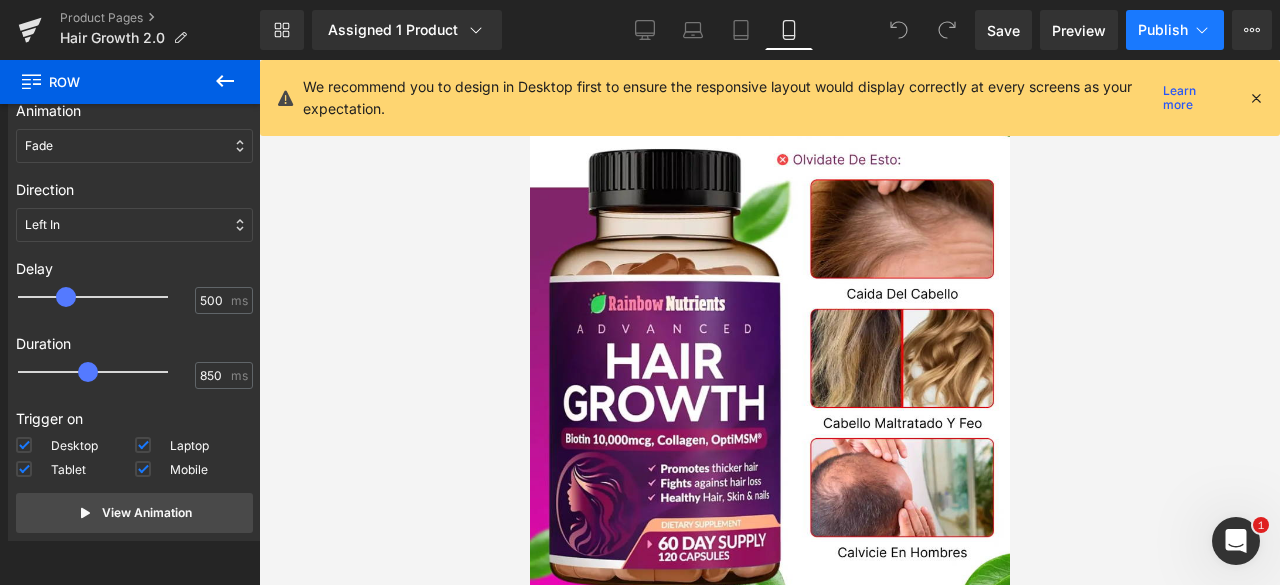 click 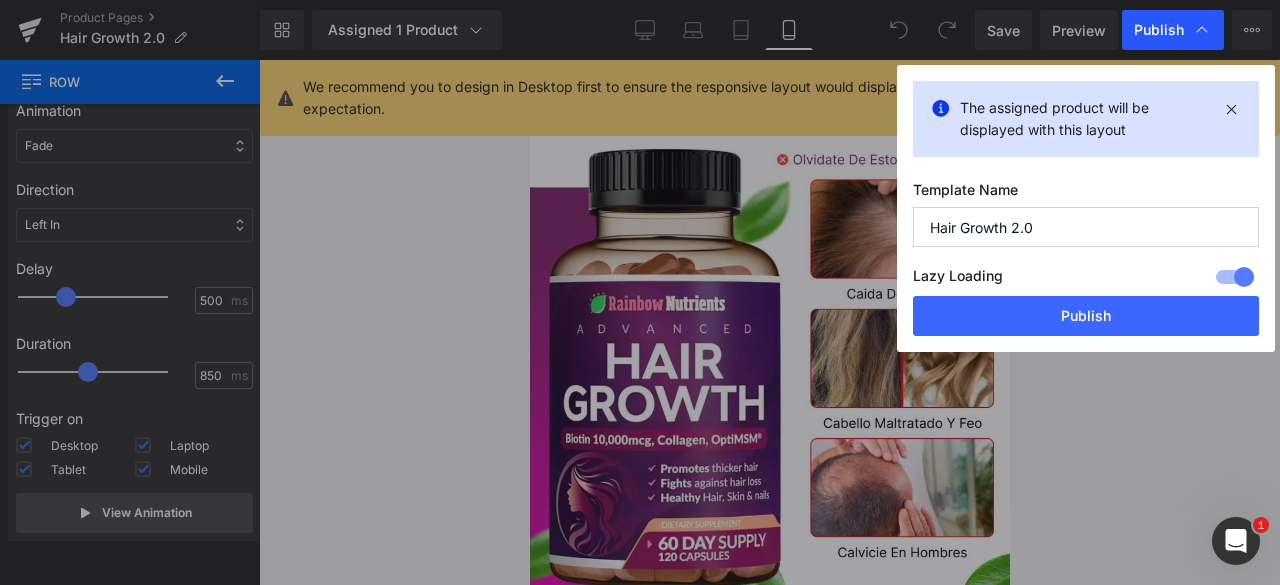 click on "Publish" at bounding box center [1173, 30] 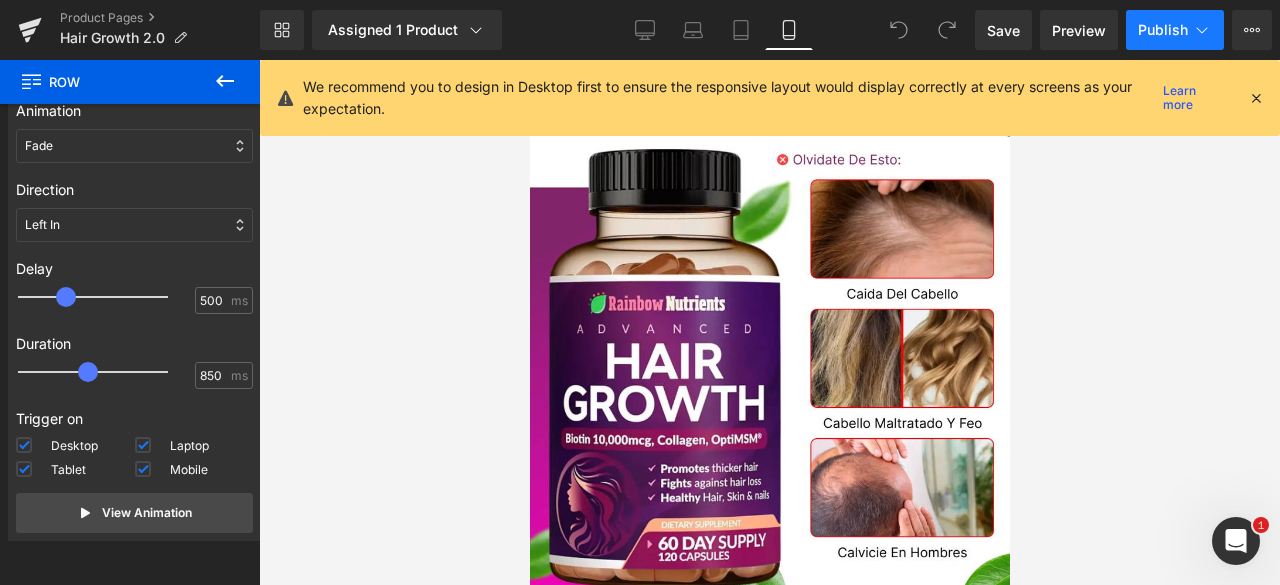 click on "Publish" at bounding box center [1163, 30] 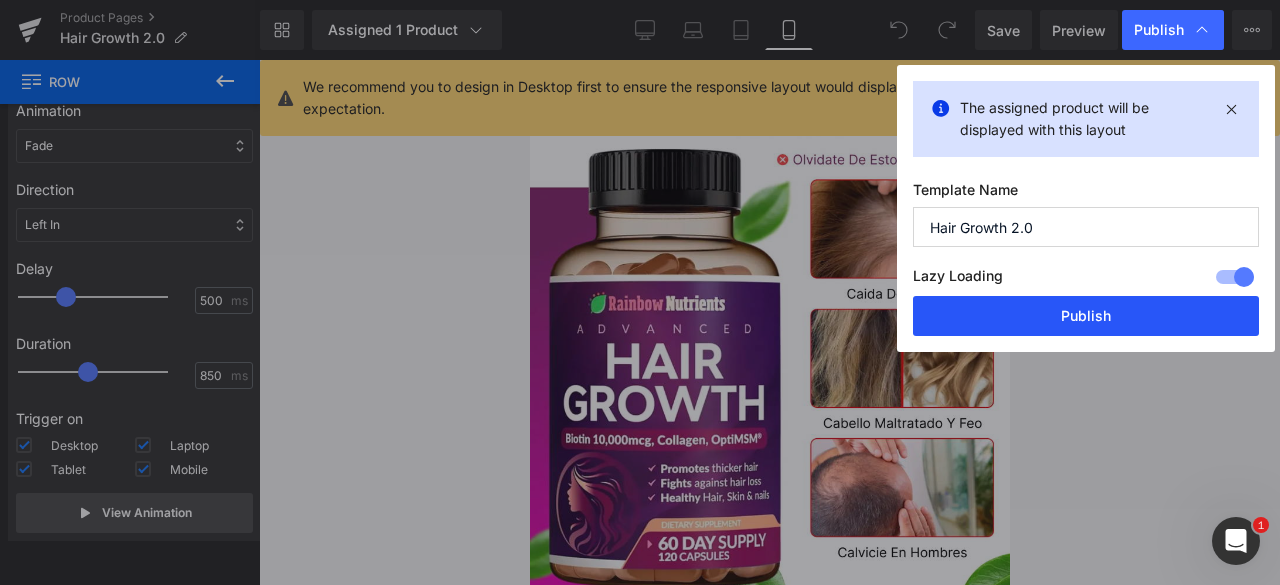 click on "Publish" at bounding box center (1086, 316) 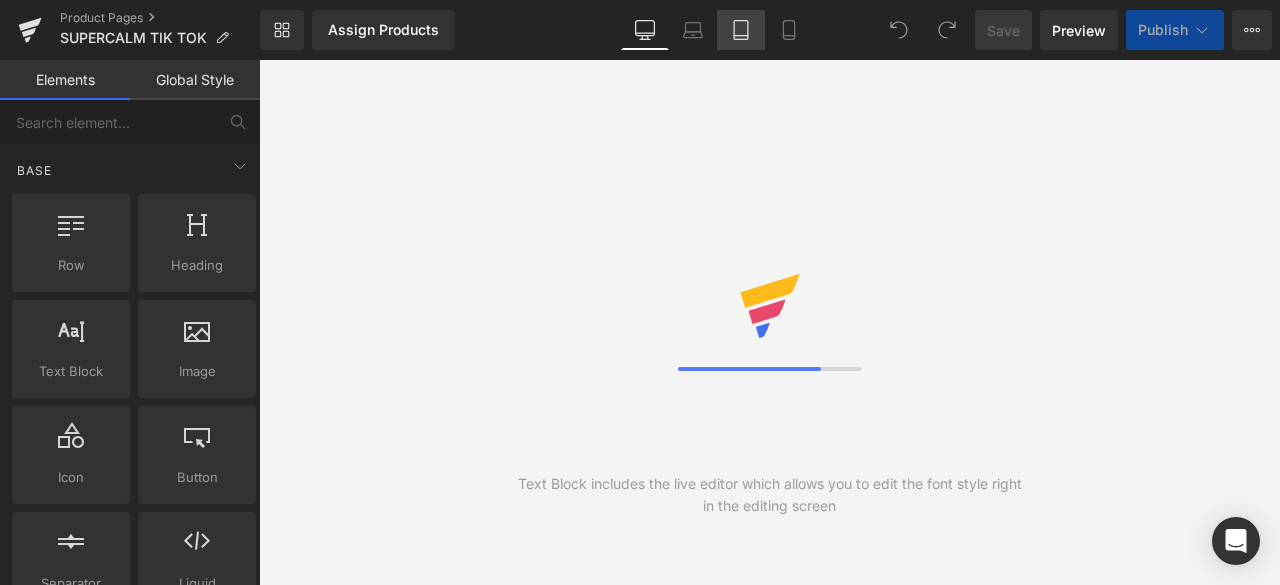 scroll, scrollTop: 0, scrollLeft: 0, axis: both 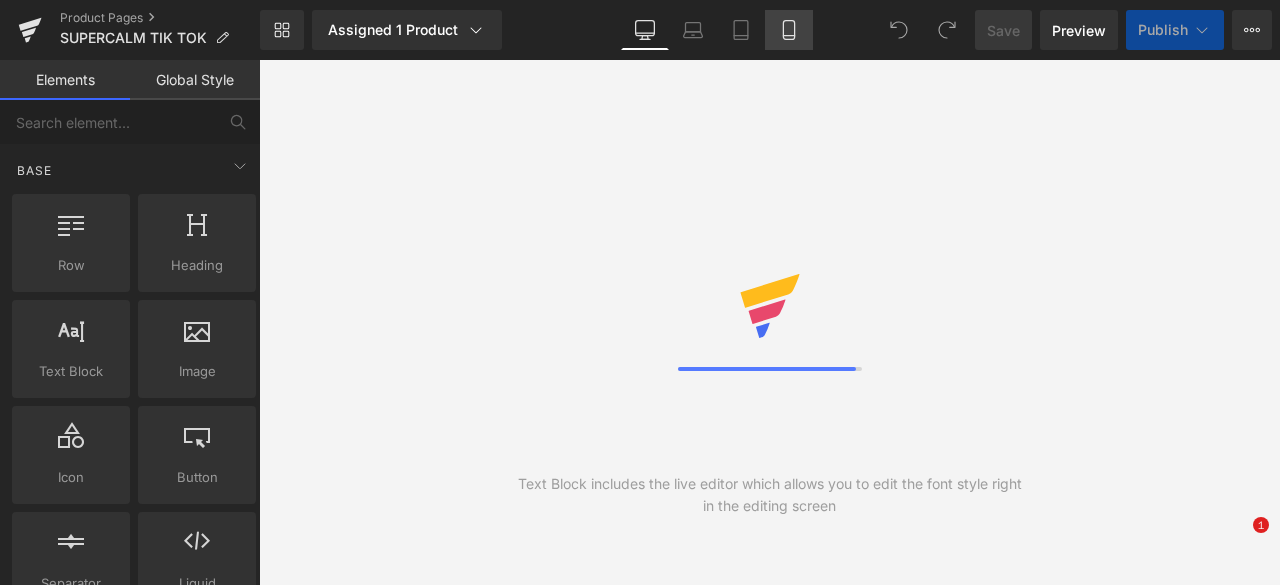 click 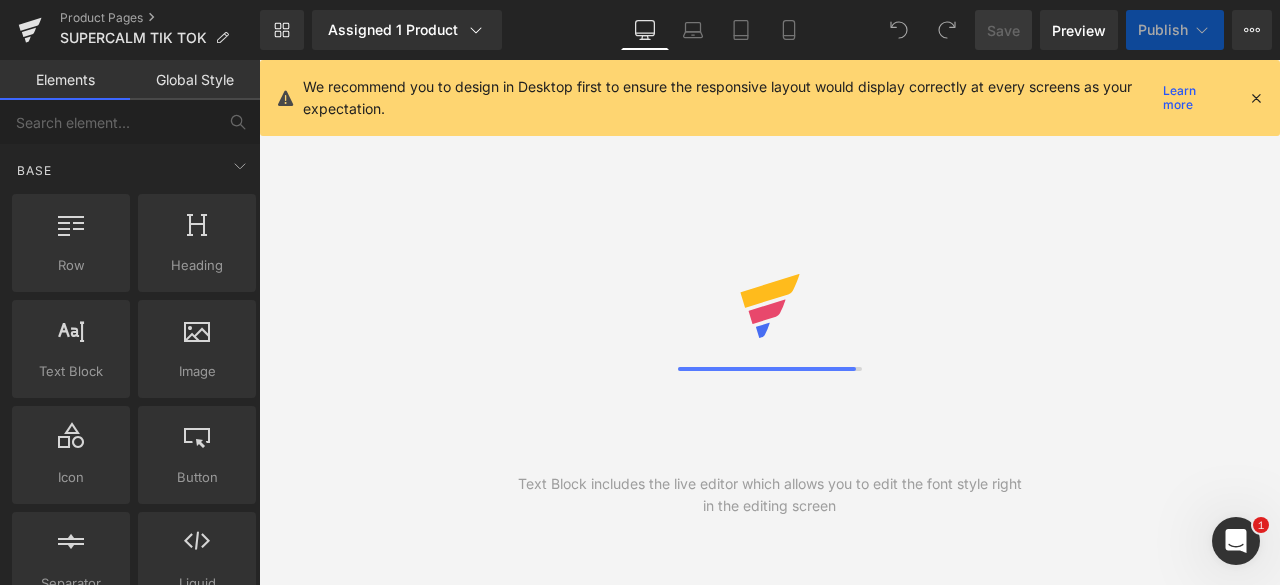 scroll, scrollTop: 0, scrollLeft: 0, axis: both 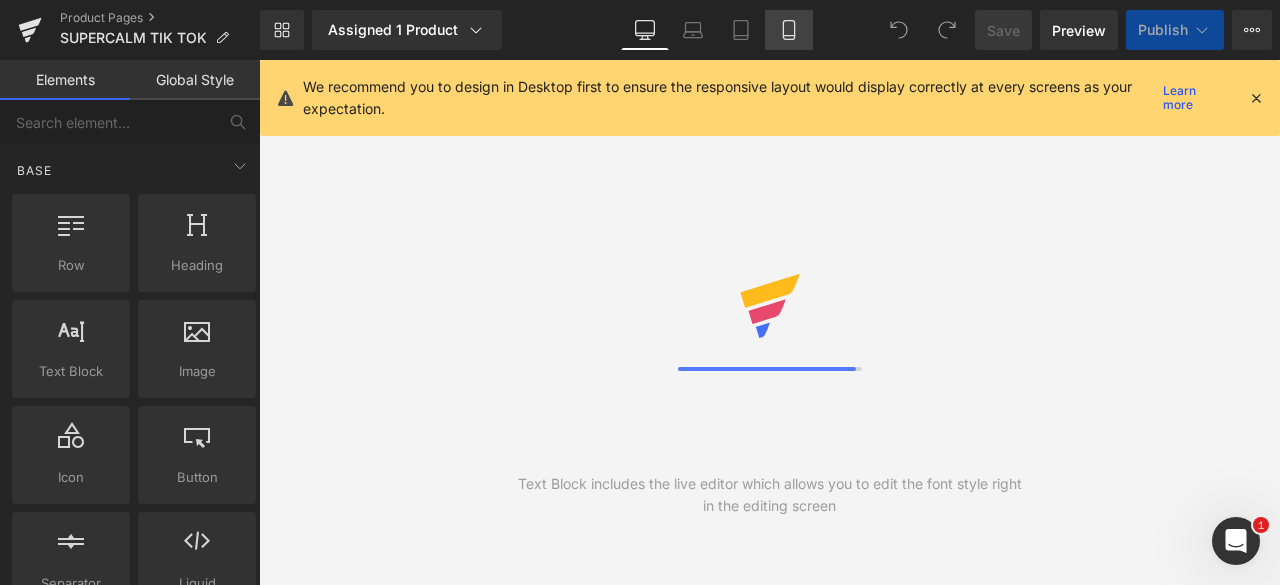 click 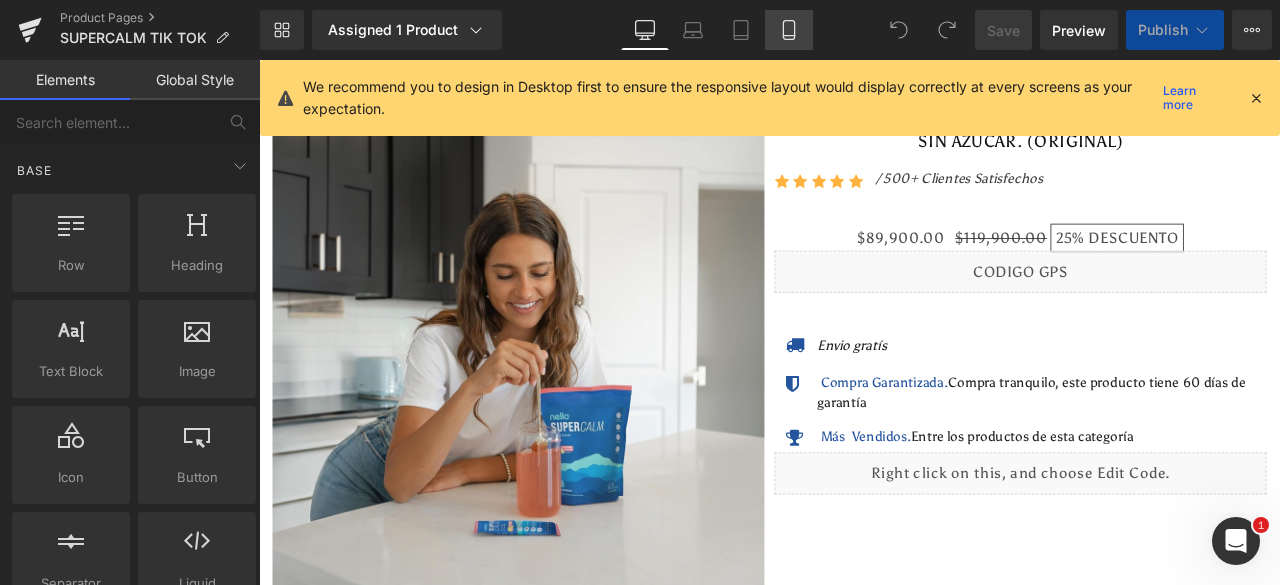click 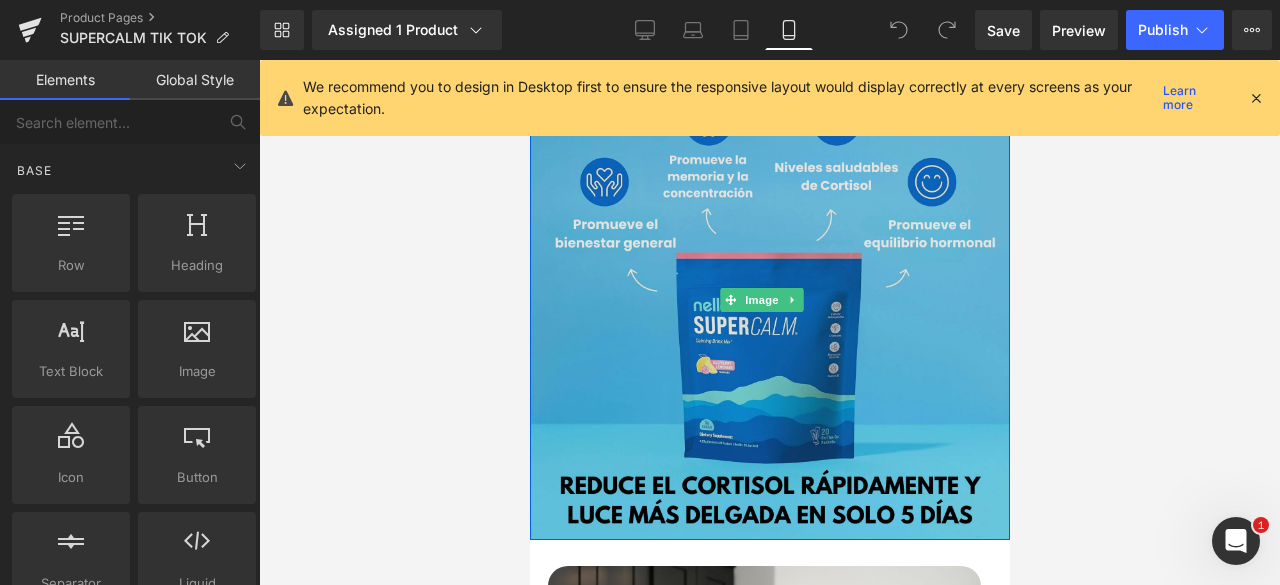 click at bounding box center [769, 300] 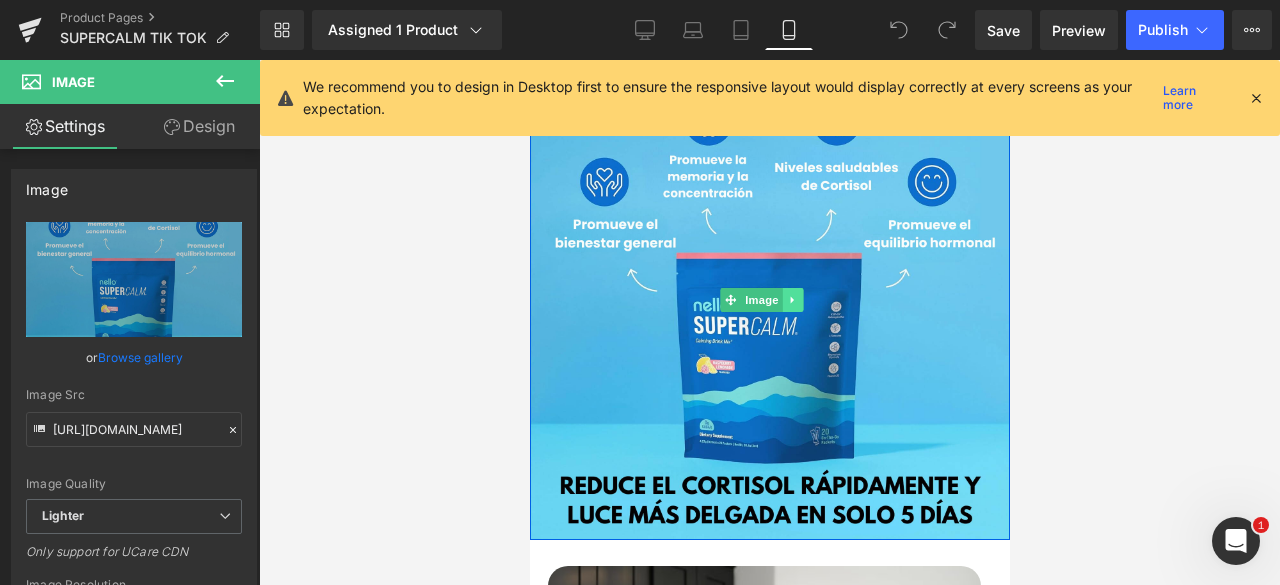 click 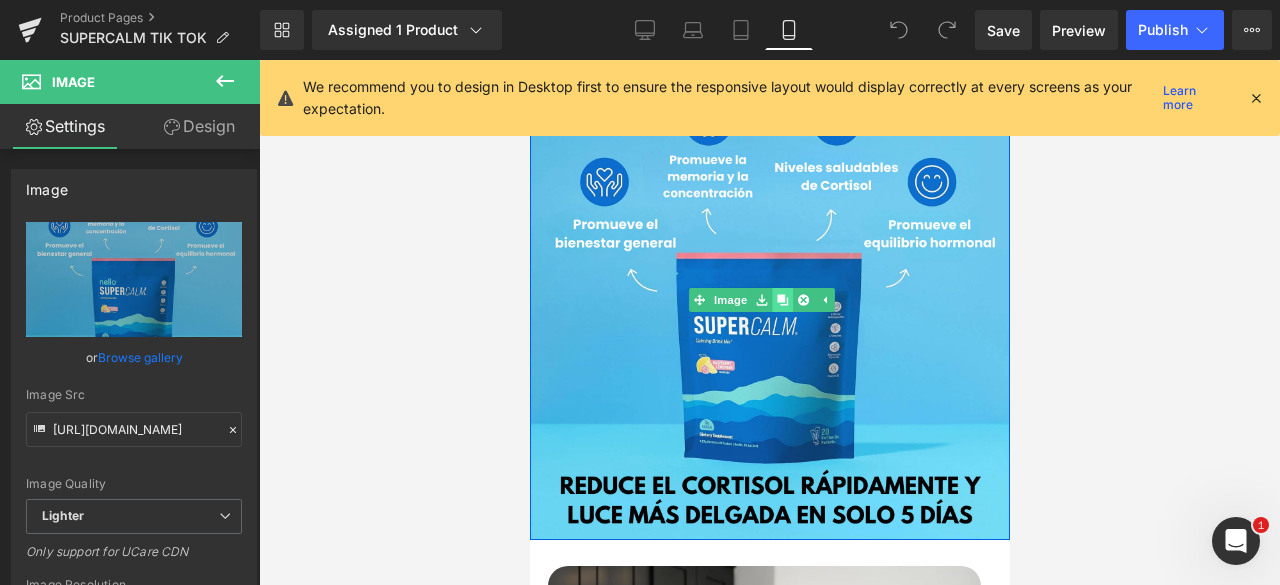 click 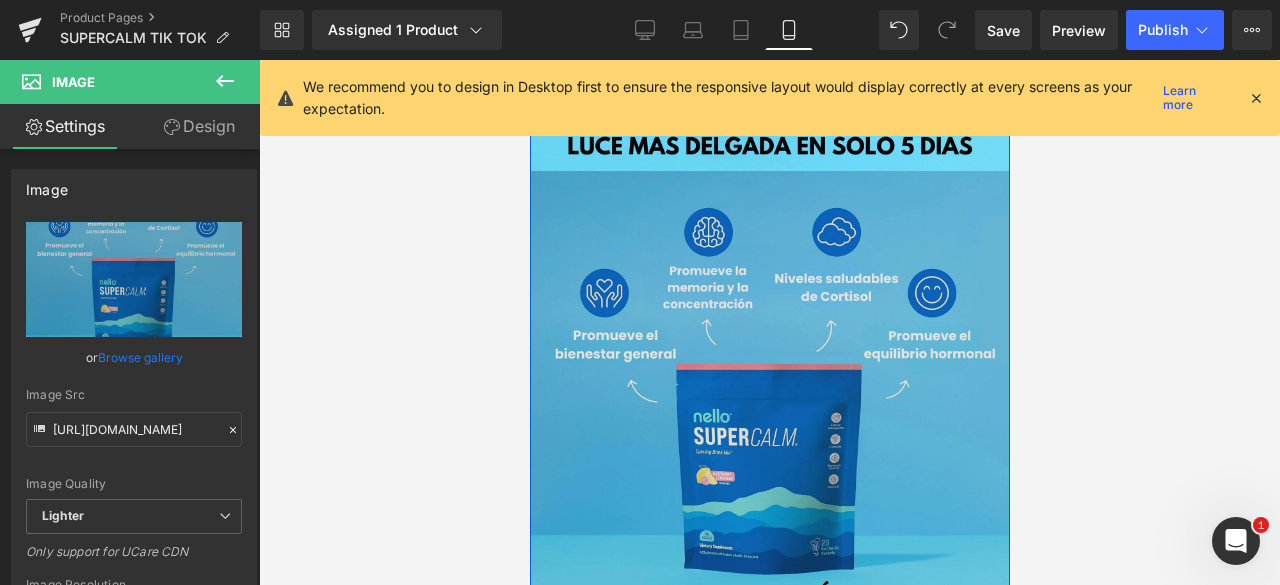 scroll, scrollTop: 384, scrollLeft: 0, axis: vertical 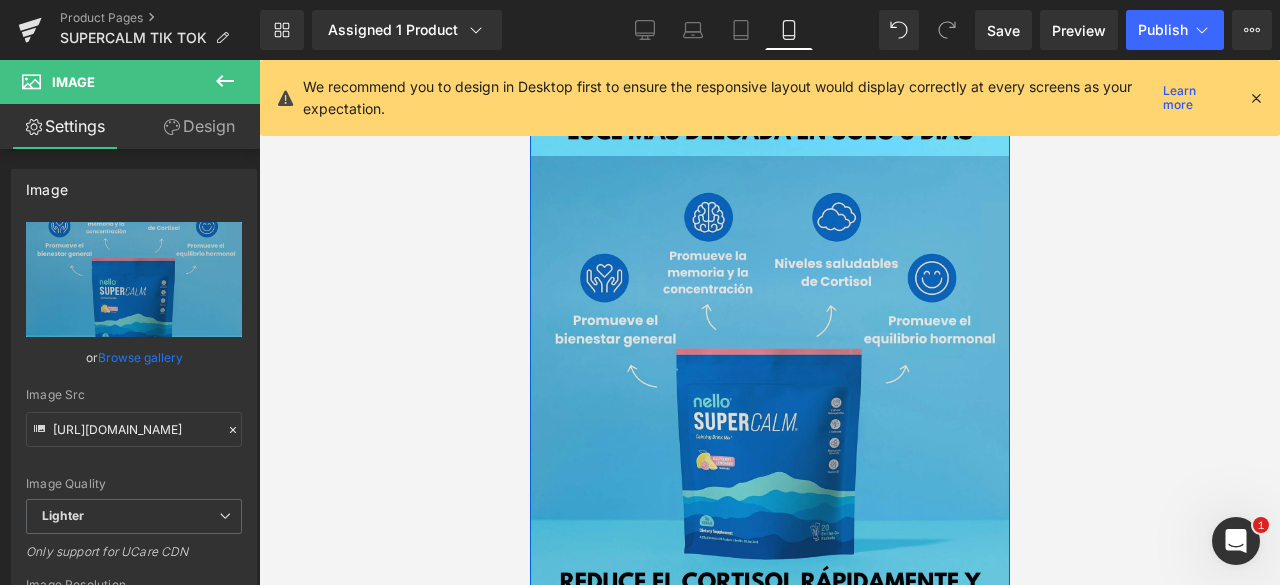 click at bounding box center (769, 396) 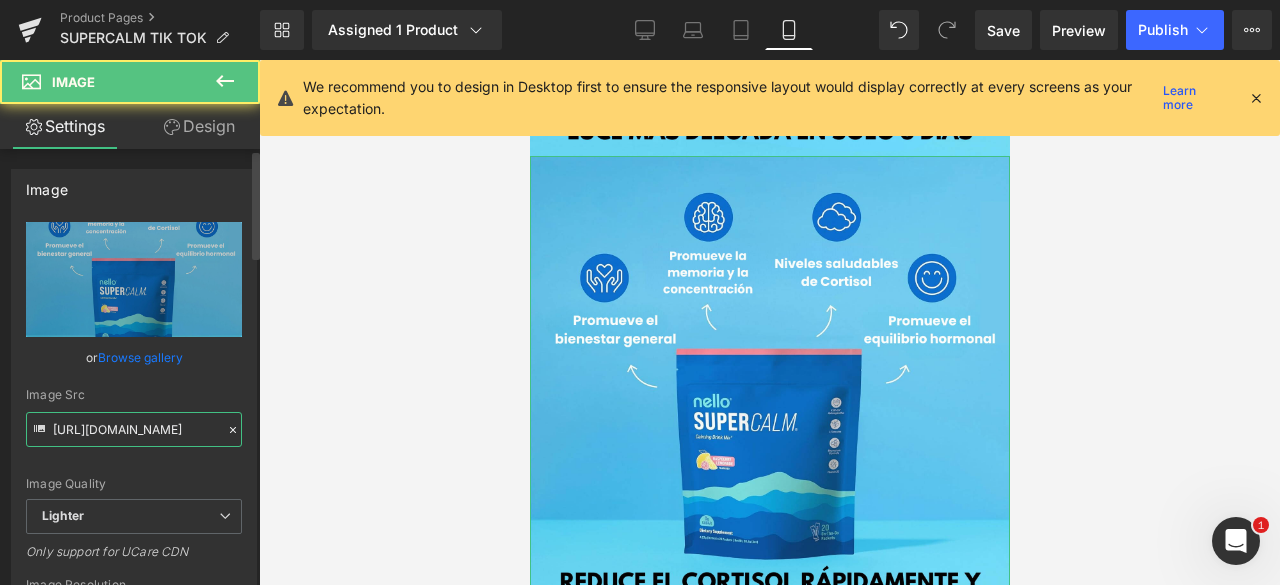 click on "https://ucarecdn.com/148881d5-3a9f-4463-9410-9d6fc815e848/-/format/auto/-/preview/3000x3000/-/quality/lighter/Promueve%20la%20memoria%20y%20la%20concentraci%C3%B3n.png" at bounding box center [134, 429] 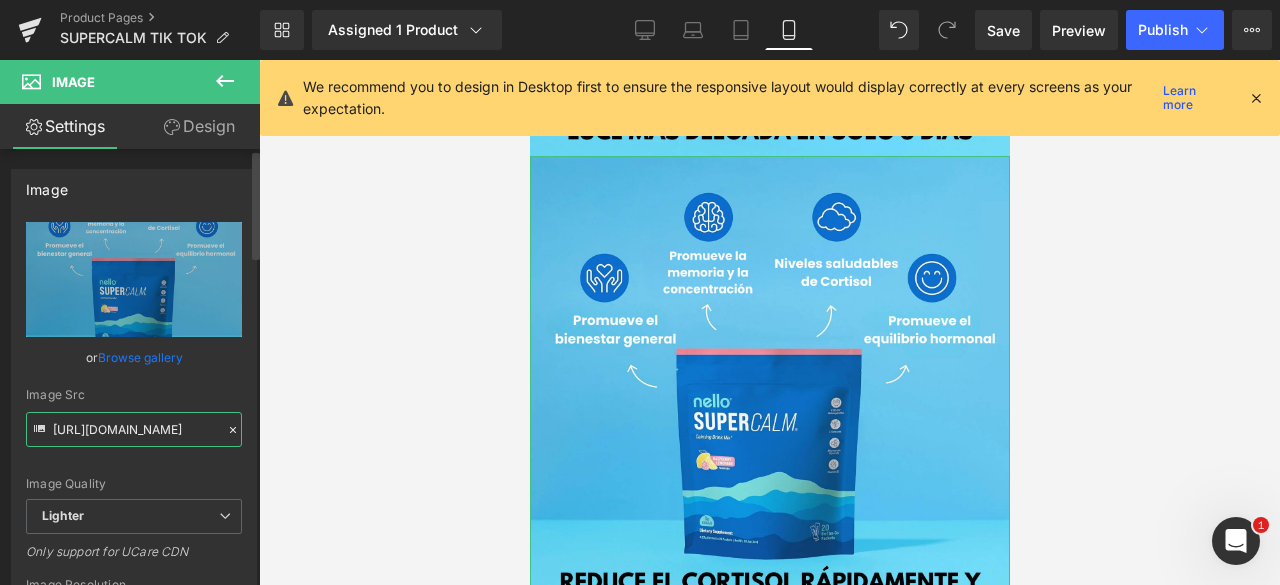 click on "https://ucarecdn.com/148881d5-3a9f-4463-9410-9d6fc815e848/-/format/auto/-/preview/3000x3000/-/quality/lighter/Promueve%20la%20memoria%20y%20la%20concentraci%C3%B3n.png" at bounding box center (134, 429) 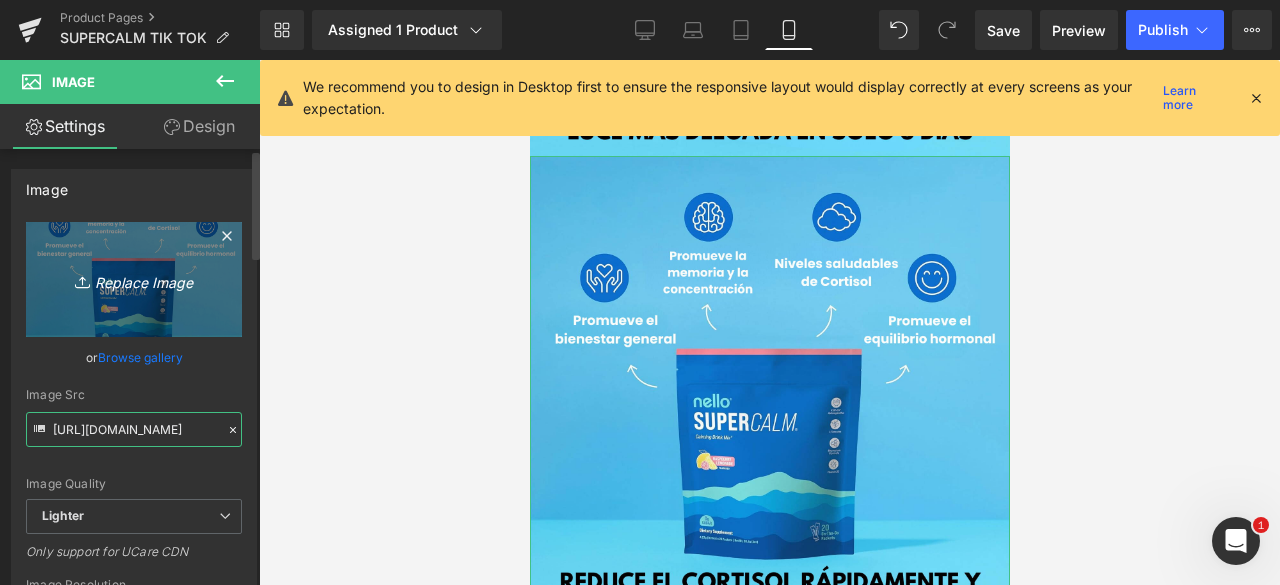scroll, scrollTop: 0, scrollLeft: 570, axis: horizontal 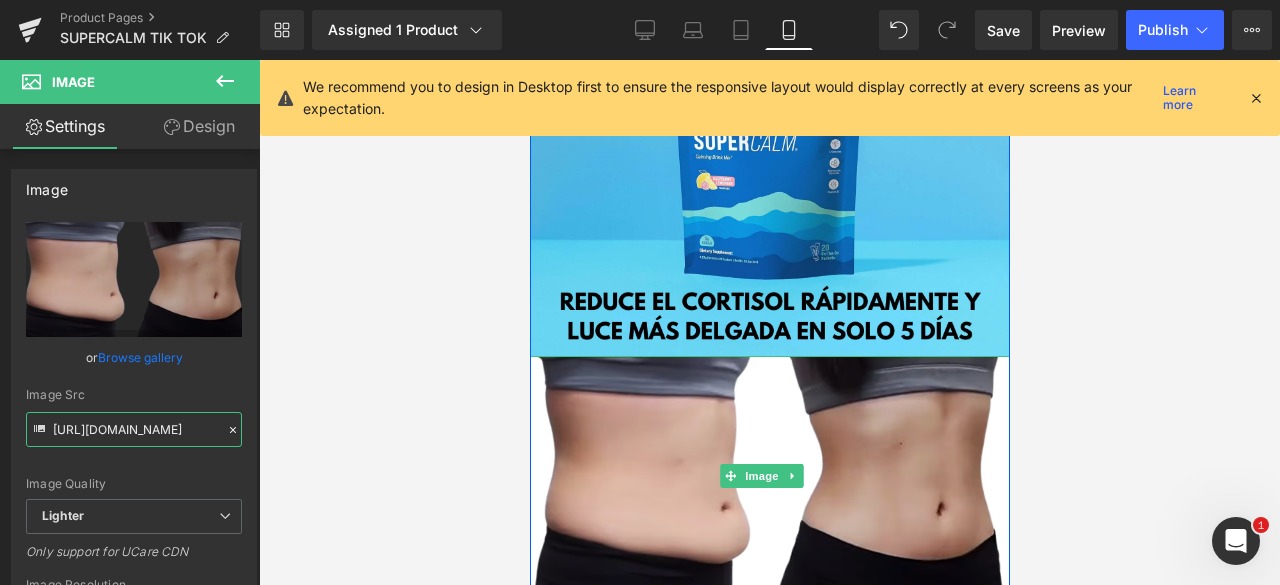 type on "https://ucarecdn.com/71af74fe-c80a-4dd0-97ed-ba9b58b49af7/-/format/auto/-/preview/3000x3000/-/quality/lighter/omb.png" 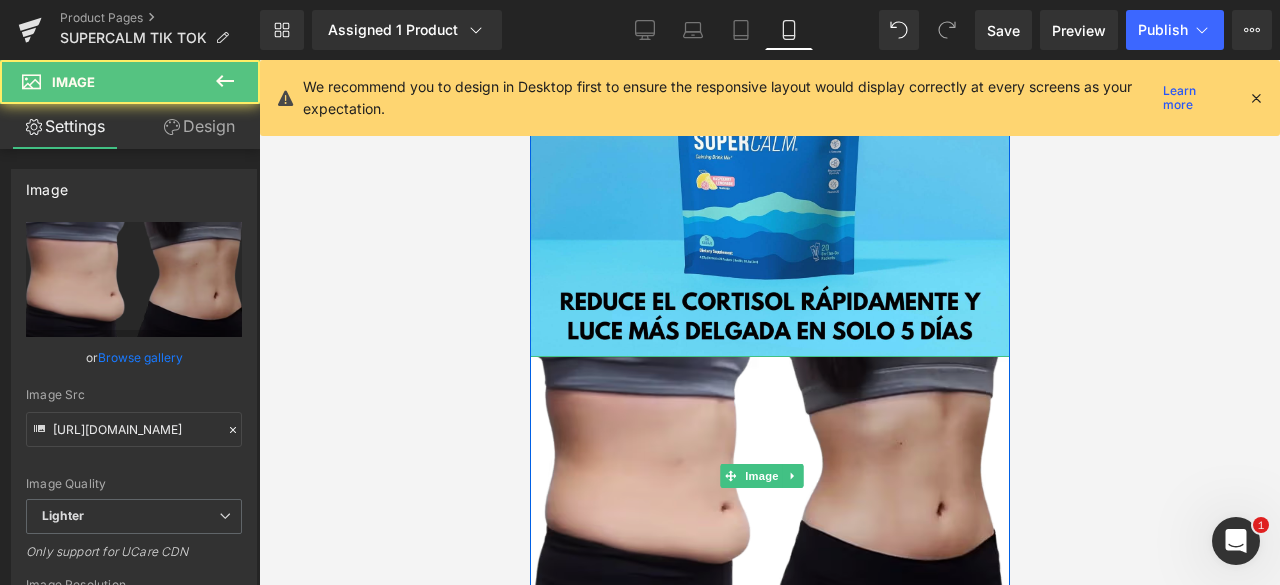 click at bounding box center (769, 476) 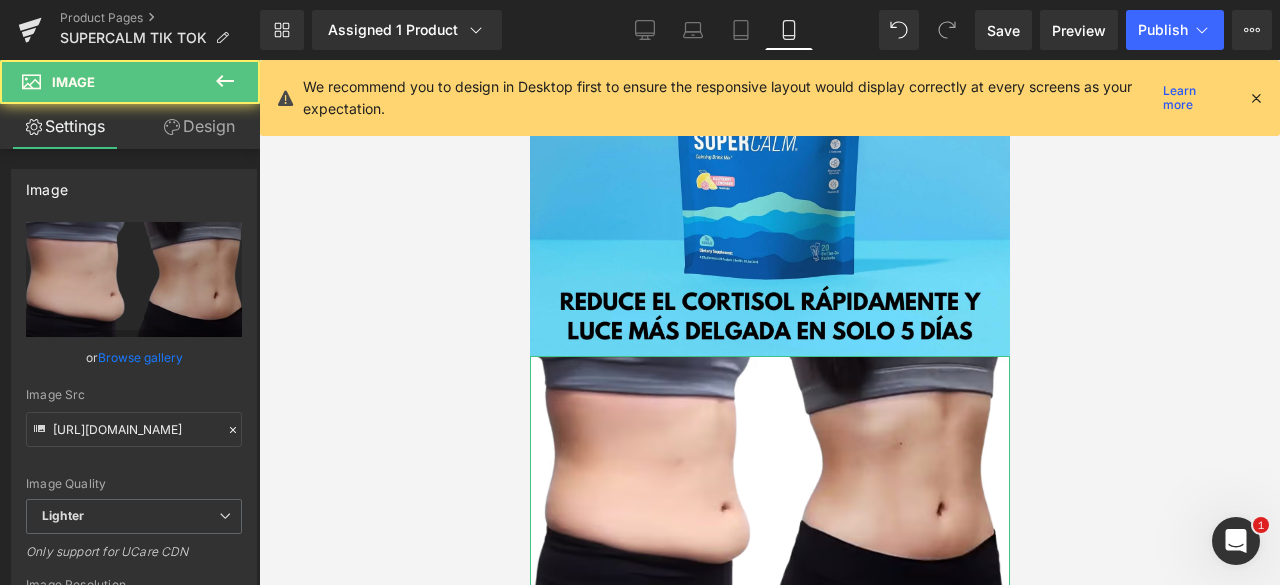 drag, startPoint x: 228, startPoint y: 129, endPoint x: 128, endPoint y: 357, distance: 248.96587 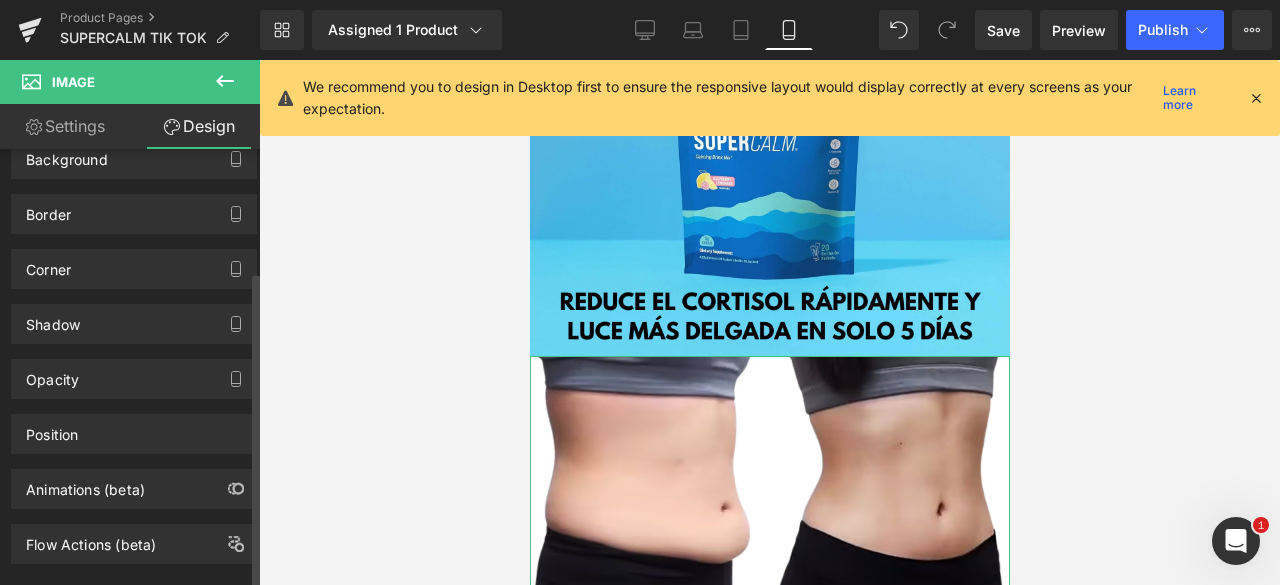 scroll, scrollTop: 168, scrollLeft: 0, axis: vertical 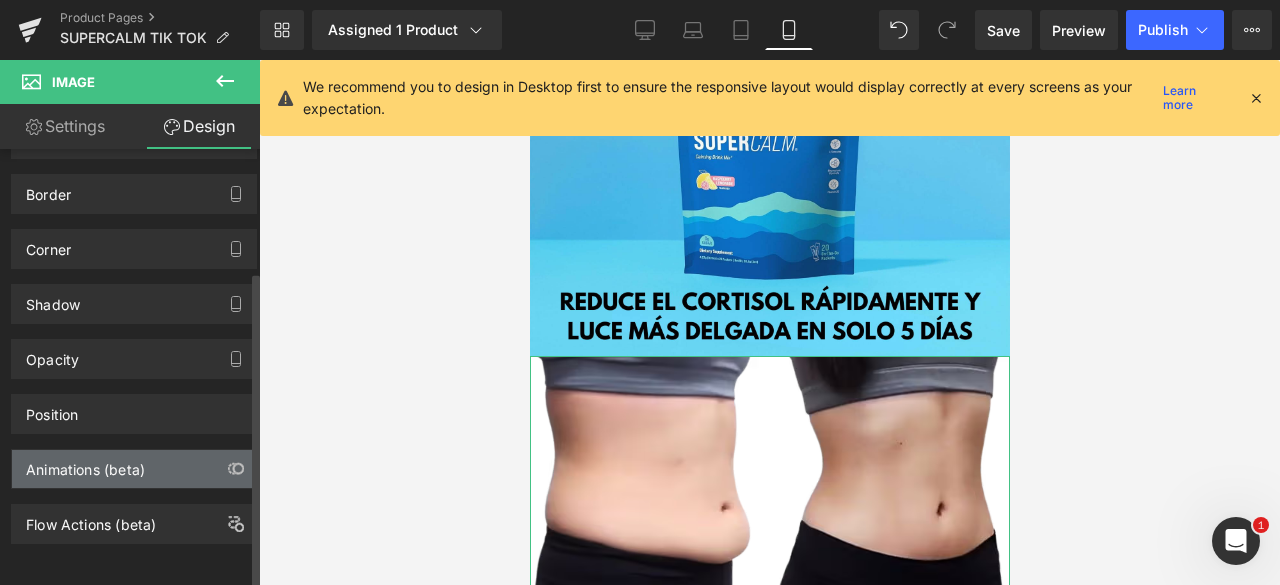 click on "Animations (beta)" at bounding box center (85, 464) 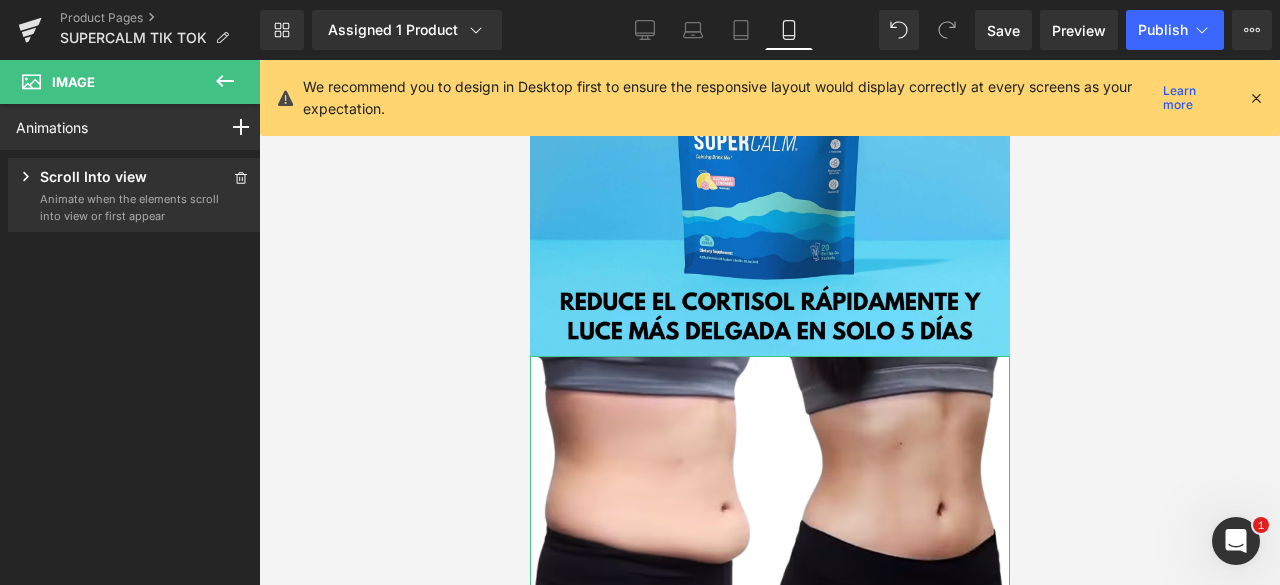 click on "Scroll Into view" at bounding box center (93, 178) 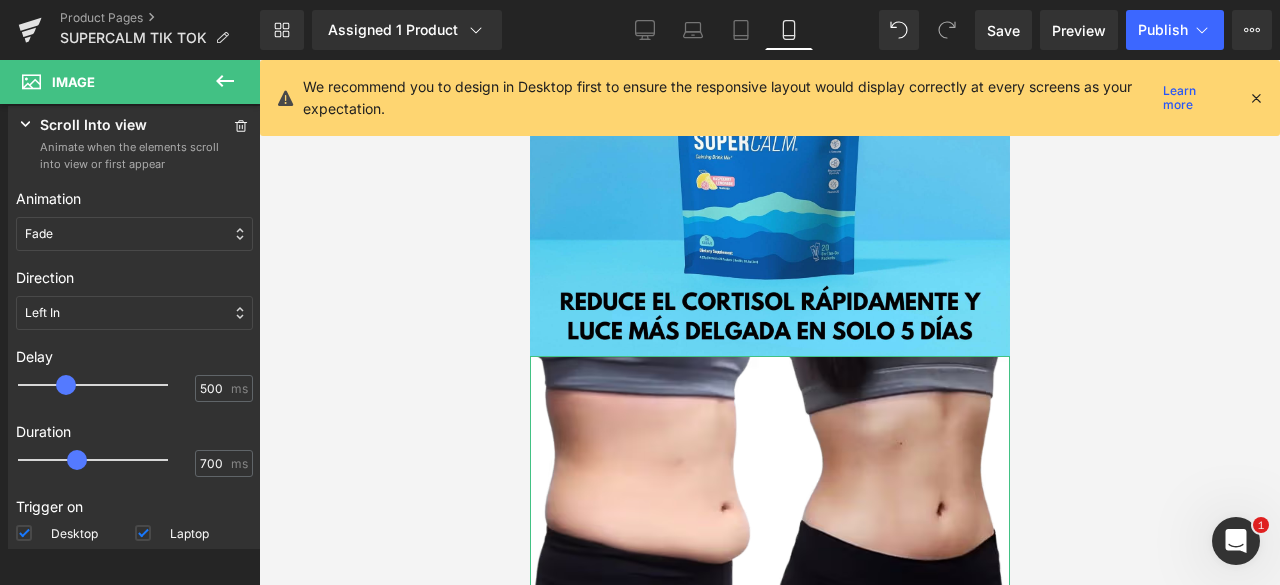 scroll, scrollTop: 197, scrollLeft: 0, axis: vertical 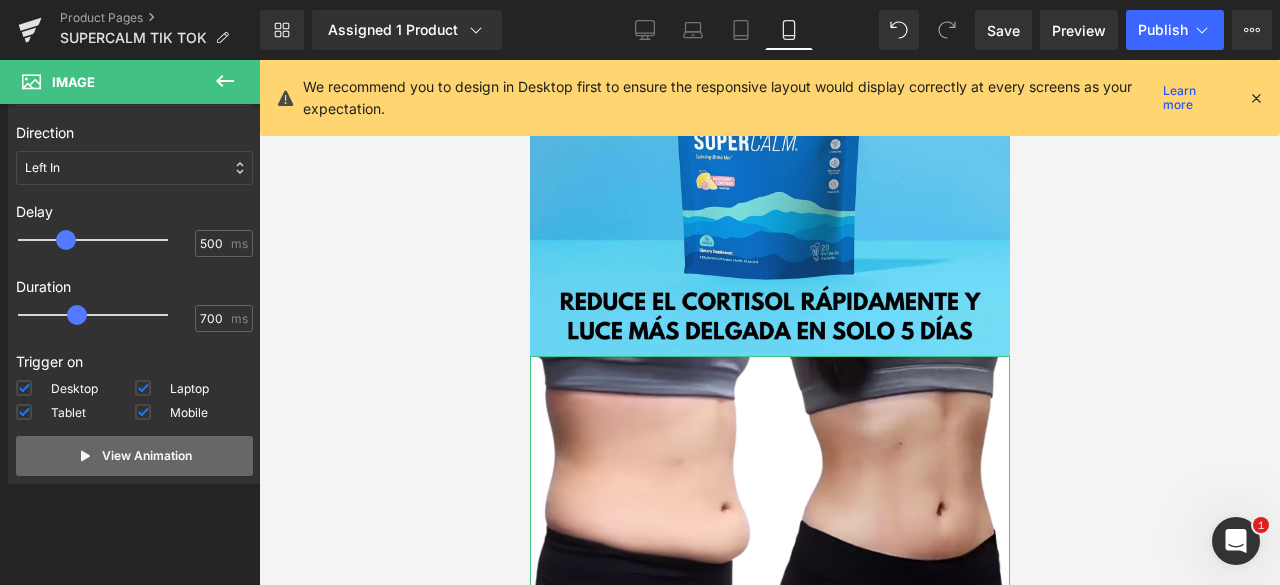 click on "View Animation" at bounding box center (134, 456) 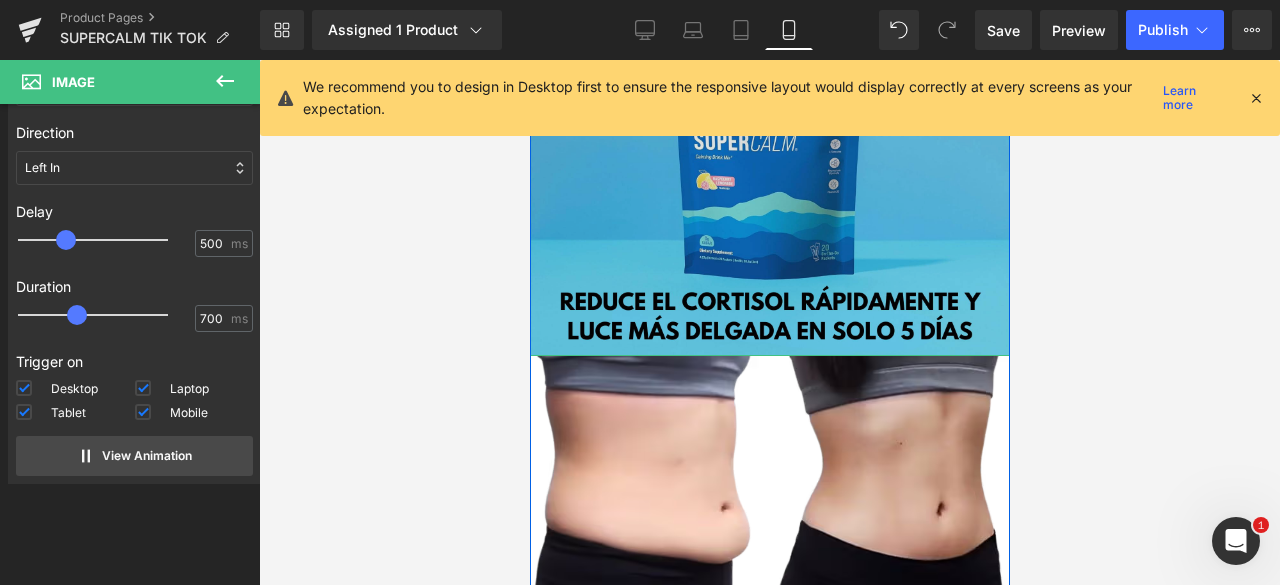 click at bounding box center (769, 116) 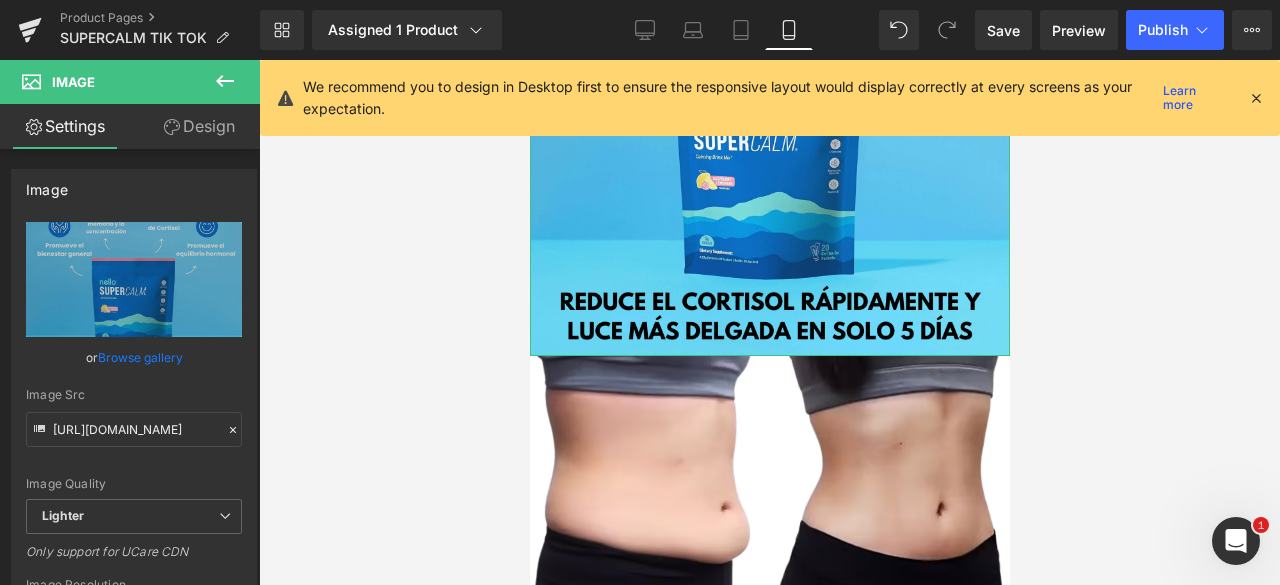 click on "Design" at bounding box center (199, 126) 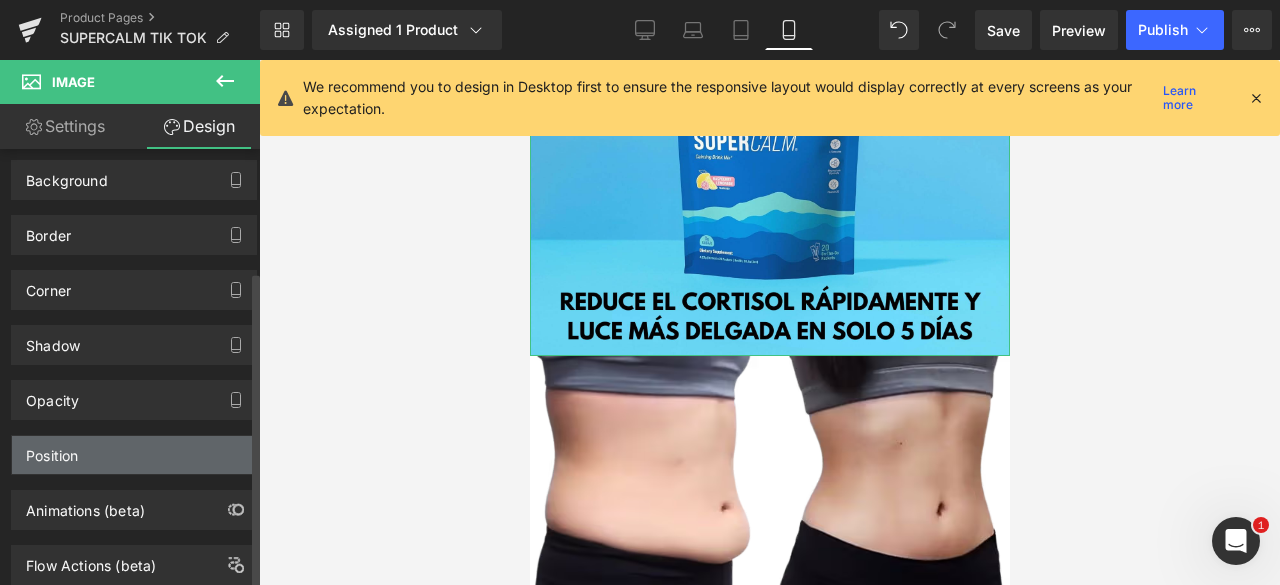 scroll, scrollTop: 168, scrollLeft: 0, axis: vertical 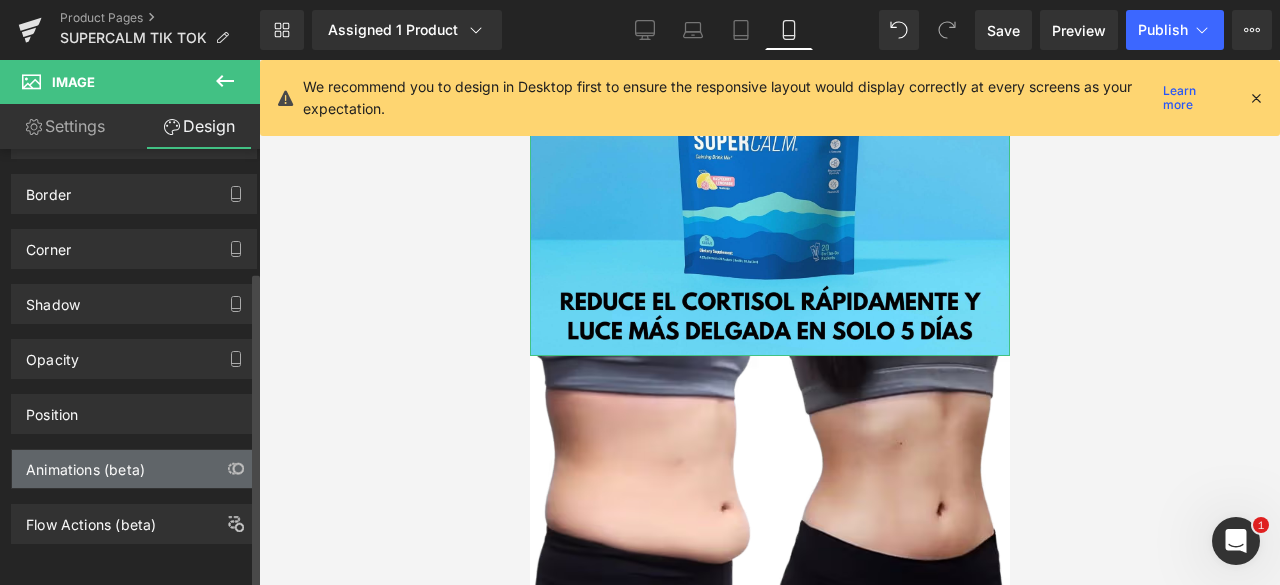 click on "Animations (beta)" at bounding box center [85, 464] 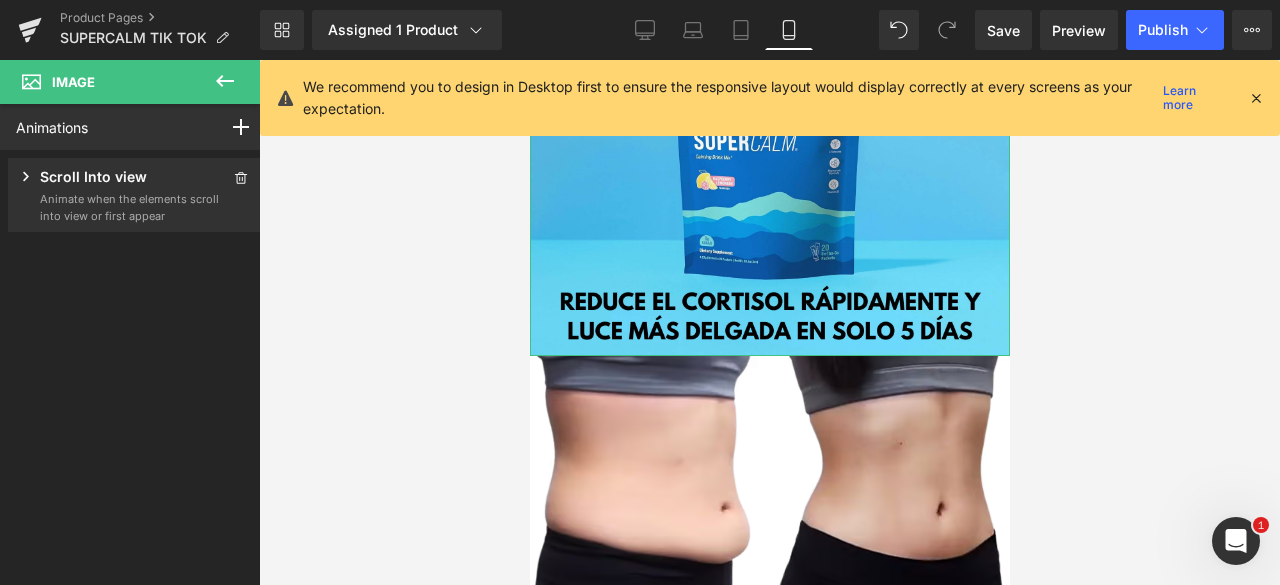 click on "Scroll Into view" at bounding box center [118, 178] 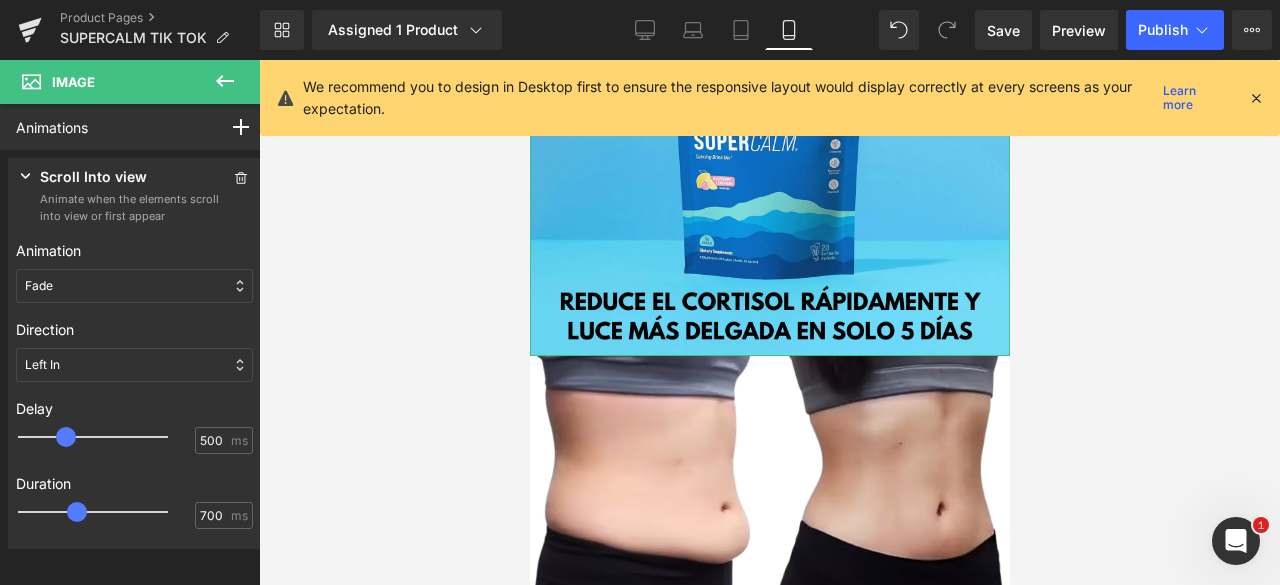 scroll, scrollTop: 197, scrollLeft: 0, axis: vertical 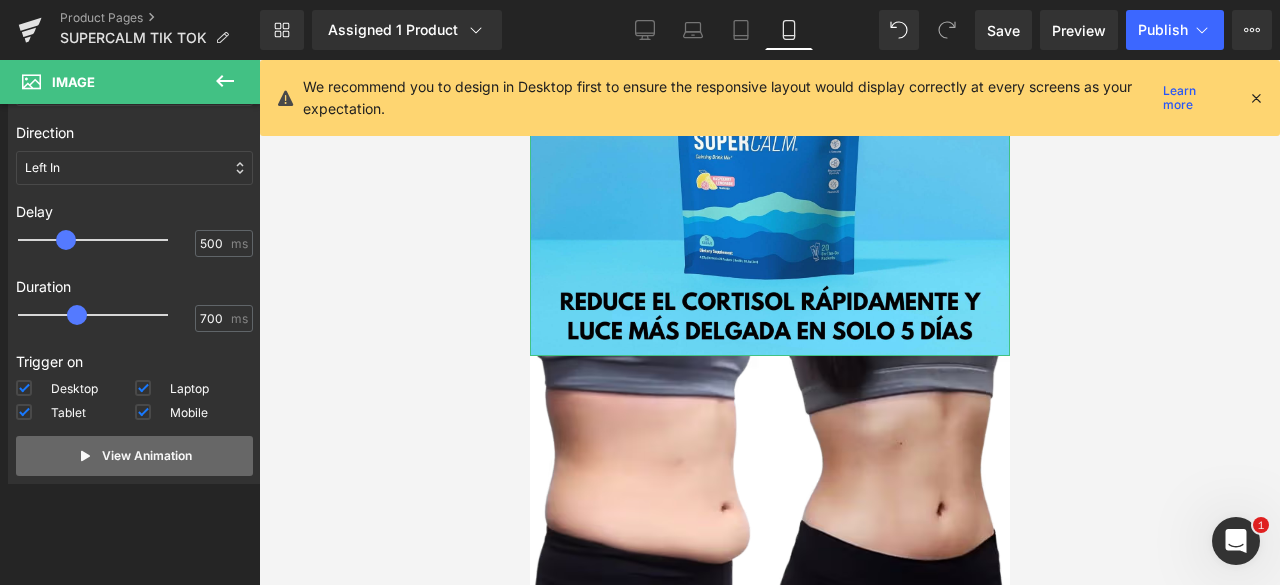 drag, startPoint x: 132, startPoint y: 469, endPoint x: 154, endPoint y: 458, distance: 24.596748 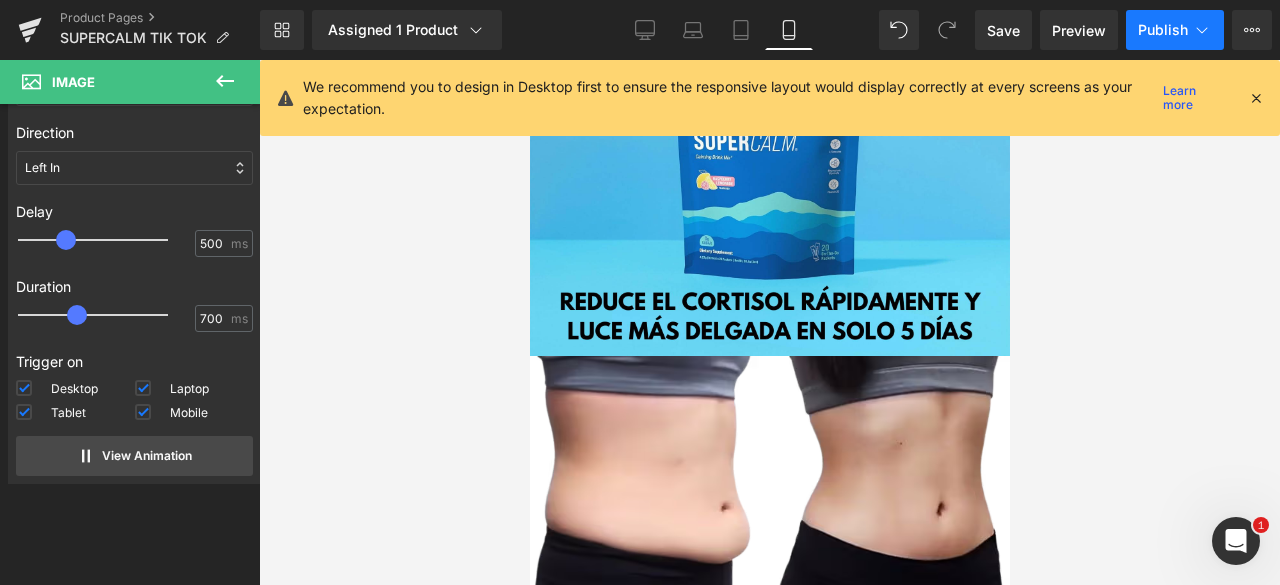 click on "Publish" at bounding box center (1163, 30) 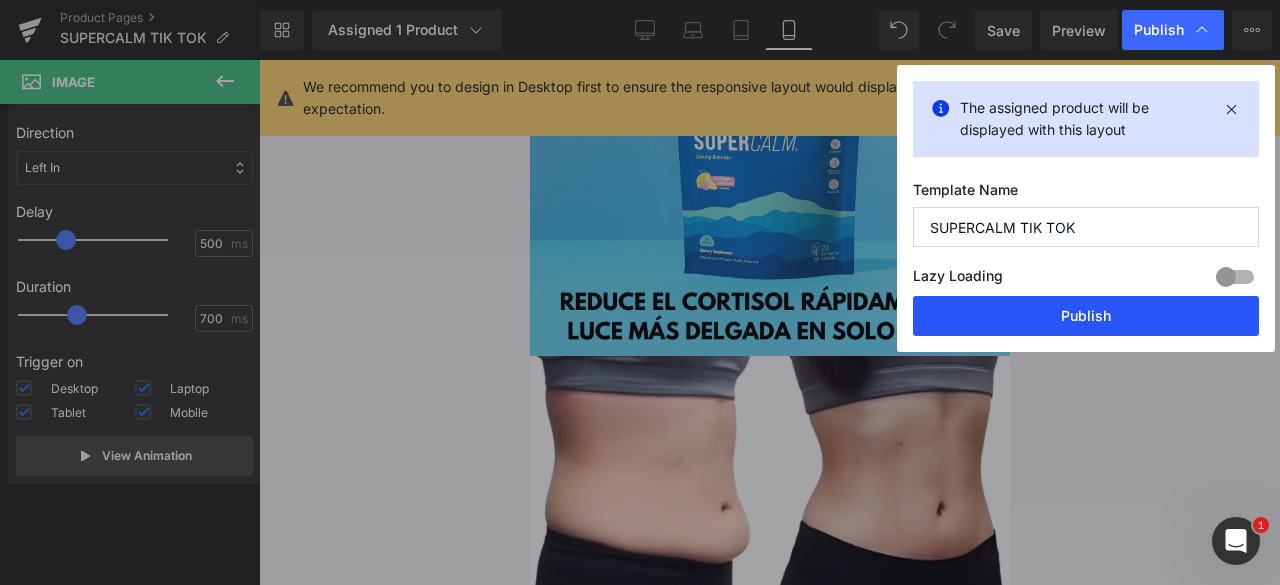 click on "Publish" at bounding box center (1086, 316) 